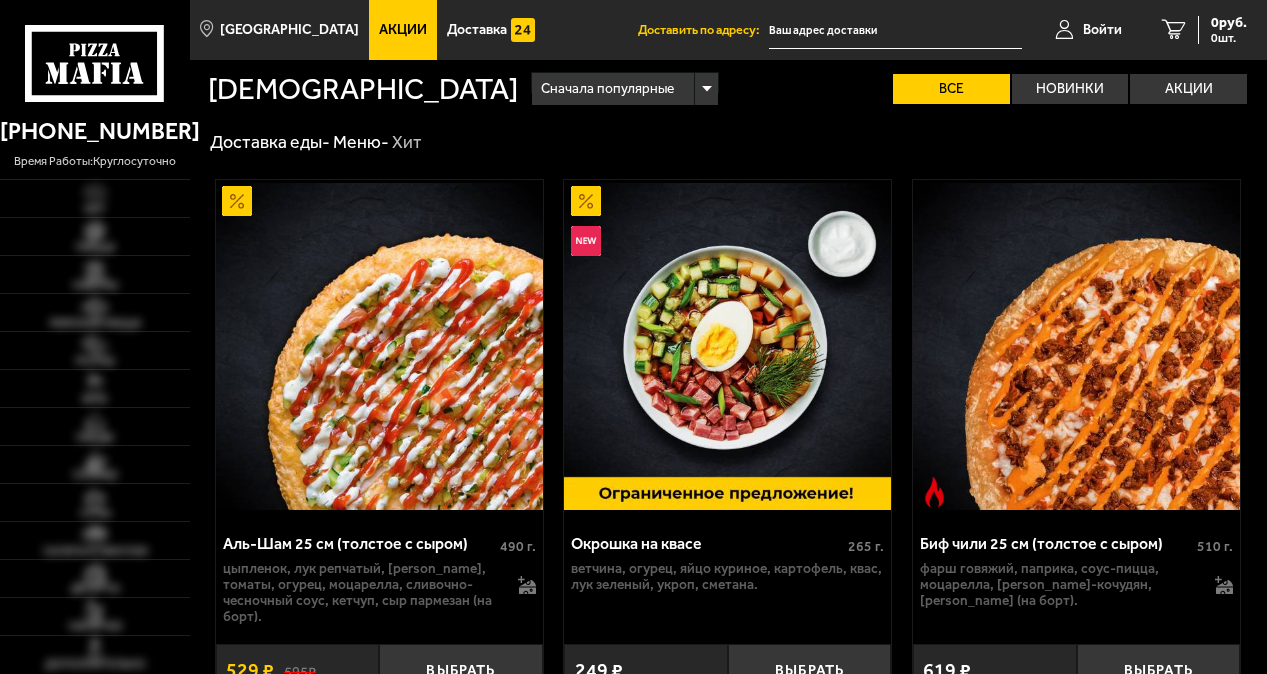 scroll, scrollTop: 0, scrollLeft: 0, axis: both 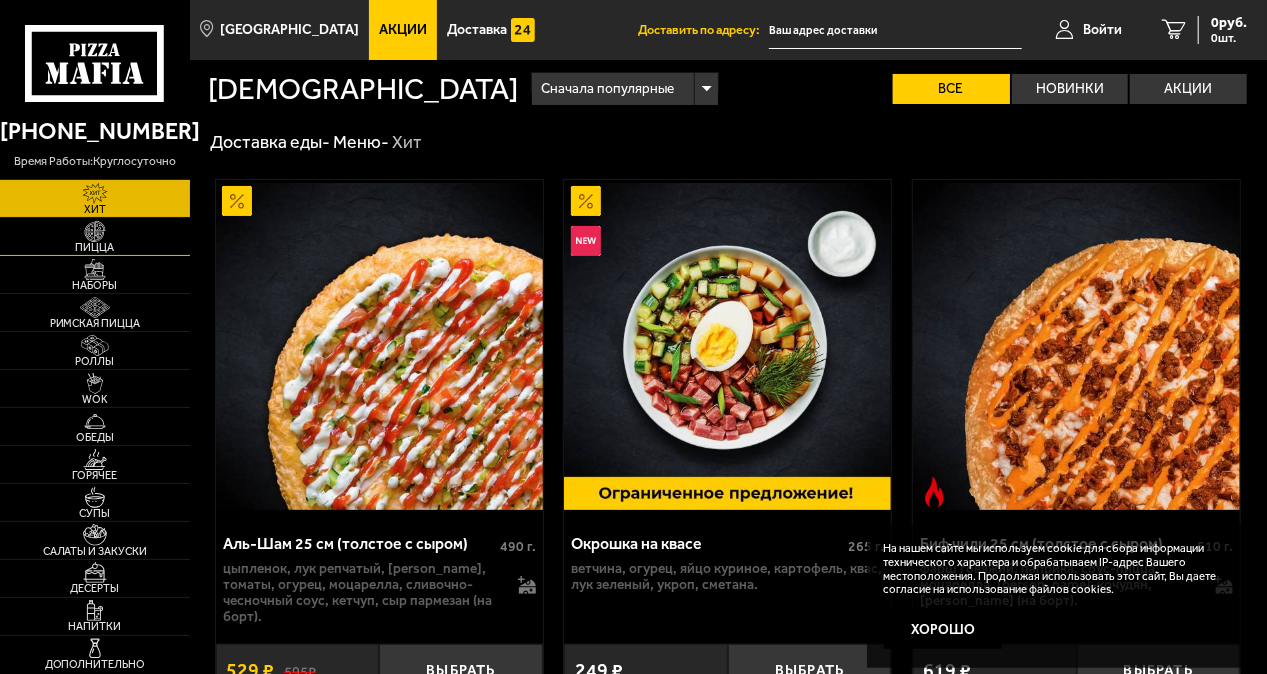 click at bounding box center [95, 231] 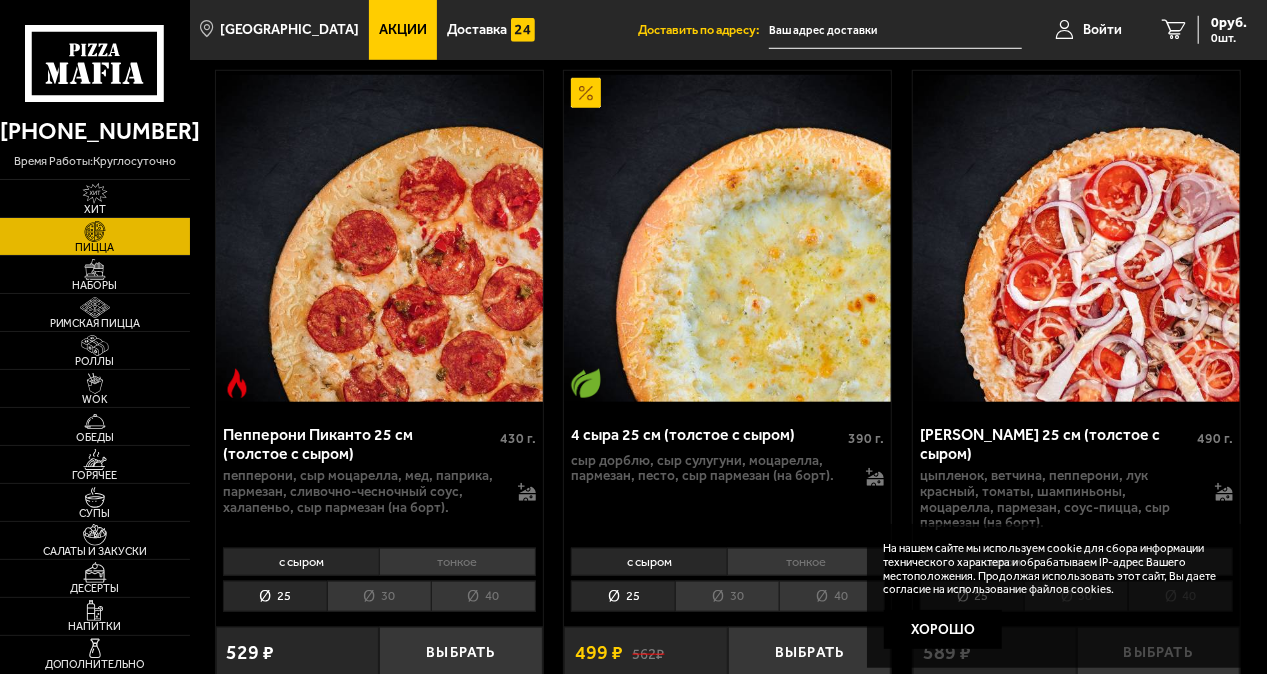 scroll, scrollTop: 900, scrollLeft: 0, axis: vertical 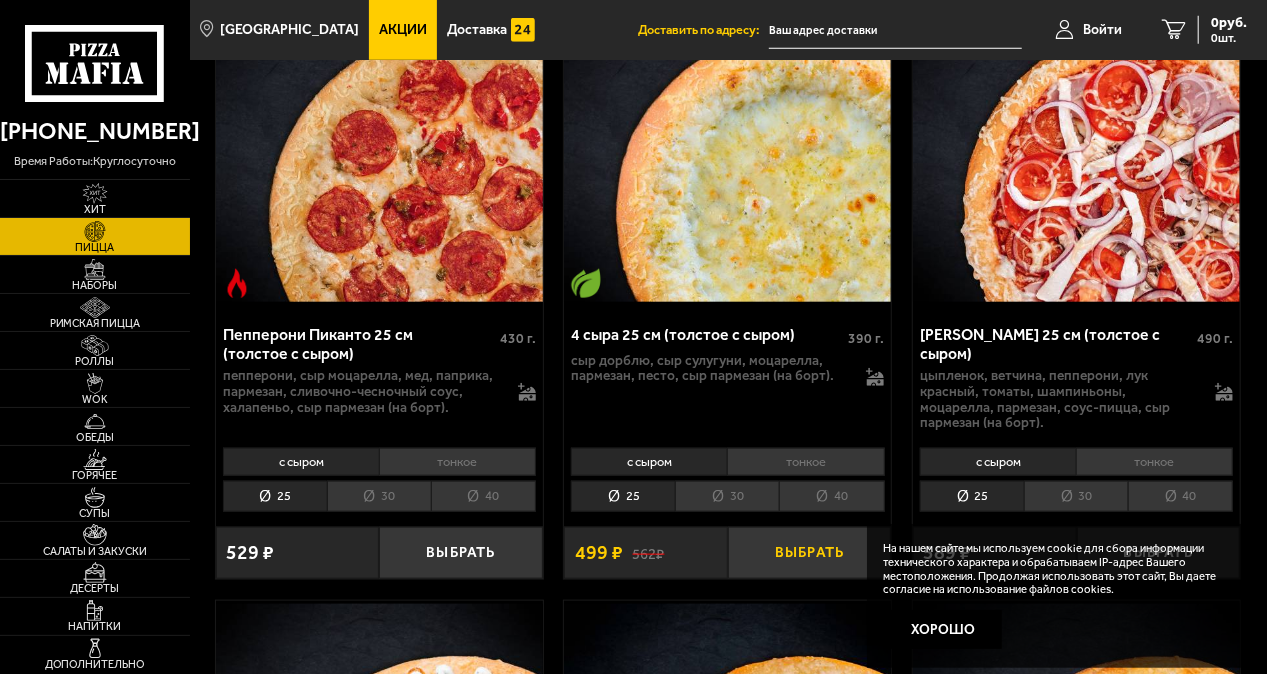 click on "Выбрать" at bounding box center [809, 553] 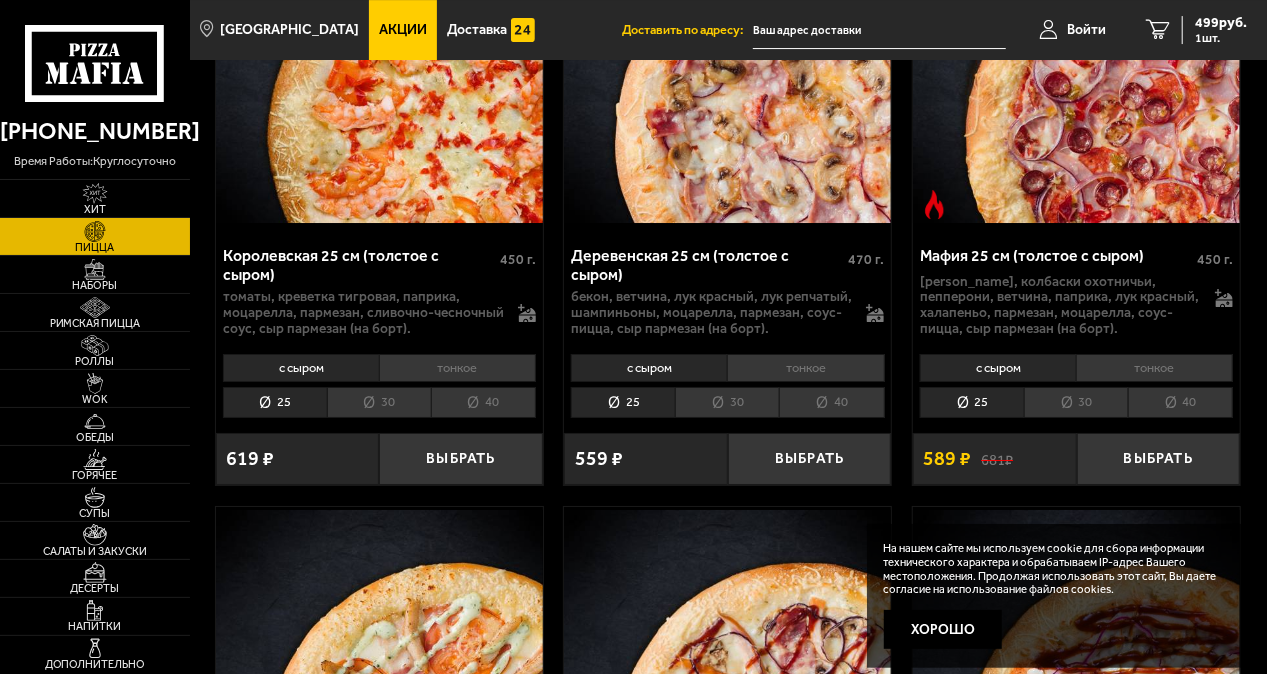 scroll, scrollTop: 3500, scrollLeft: 0, axis: vertical 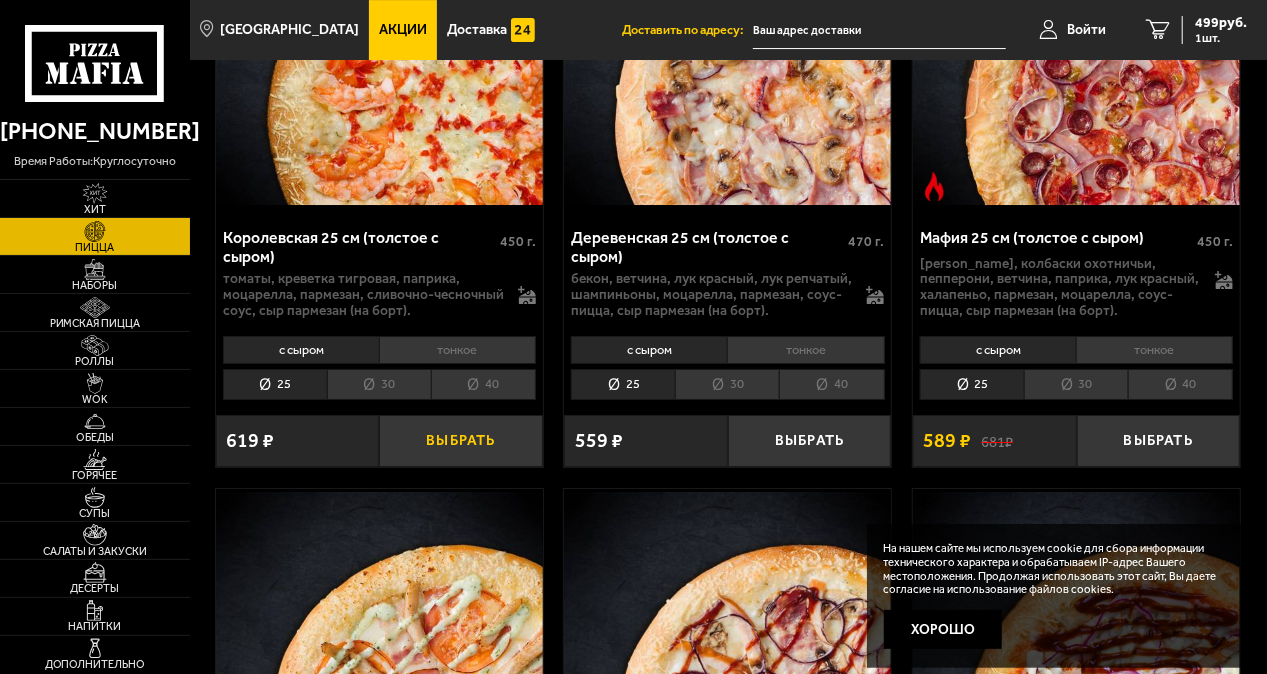 click on "Выбрать" at bounding box center [460, 441] 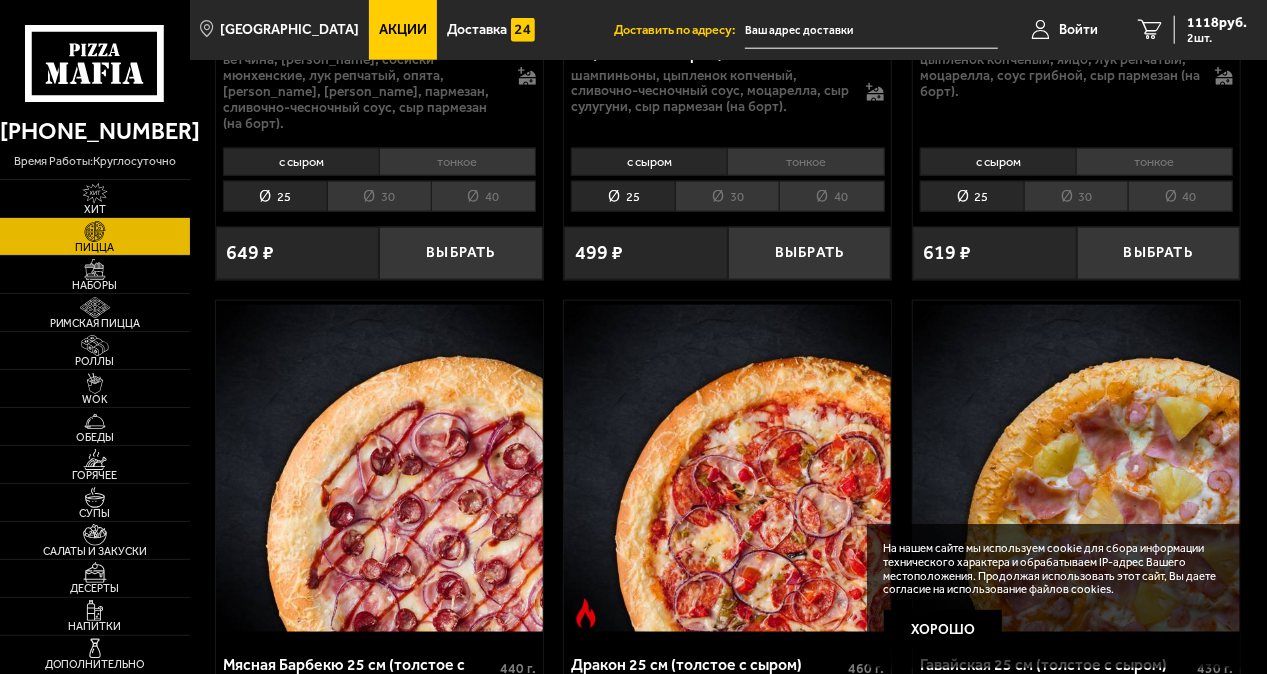 scroll, scrollTop: 5200, scrollLeft: 0, axis: vertical 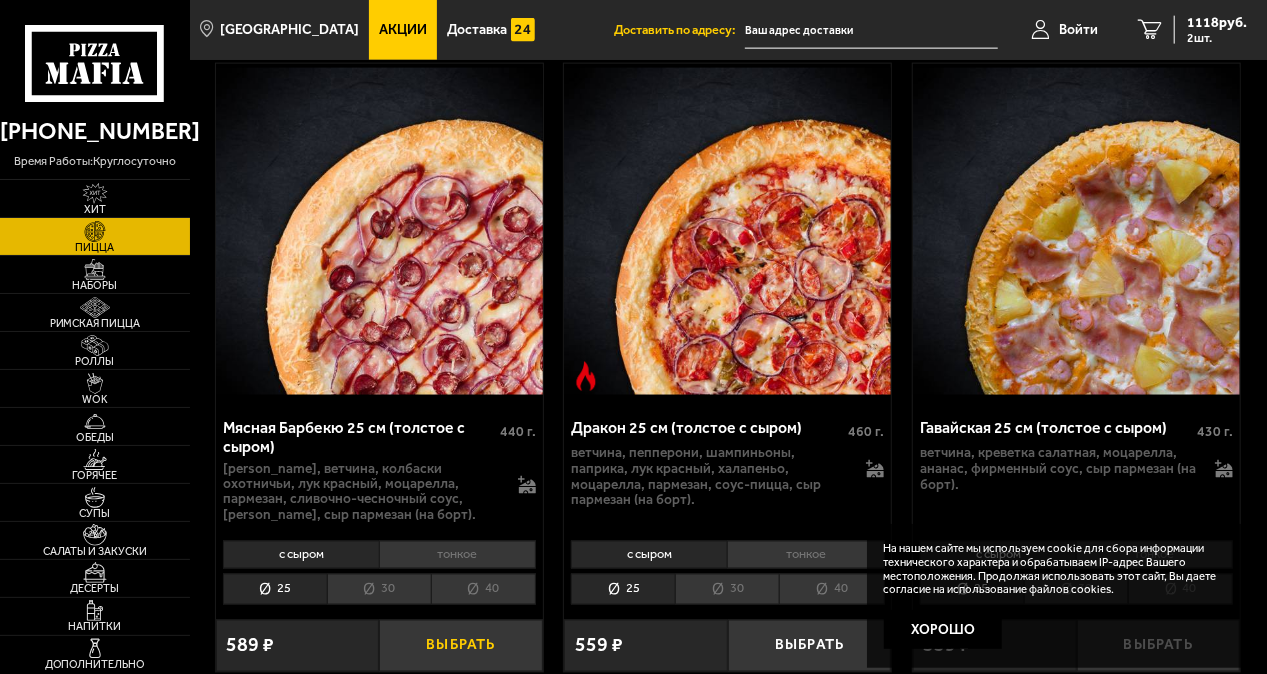 click on "Выбрать" at bounding box center [460, 646] 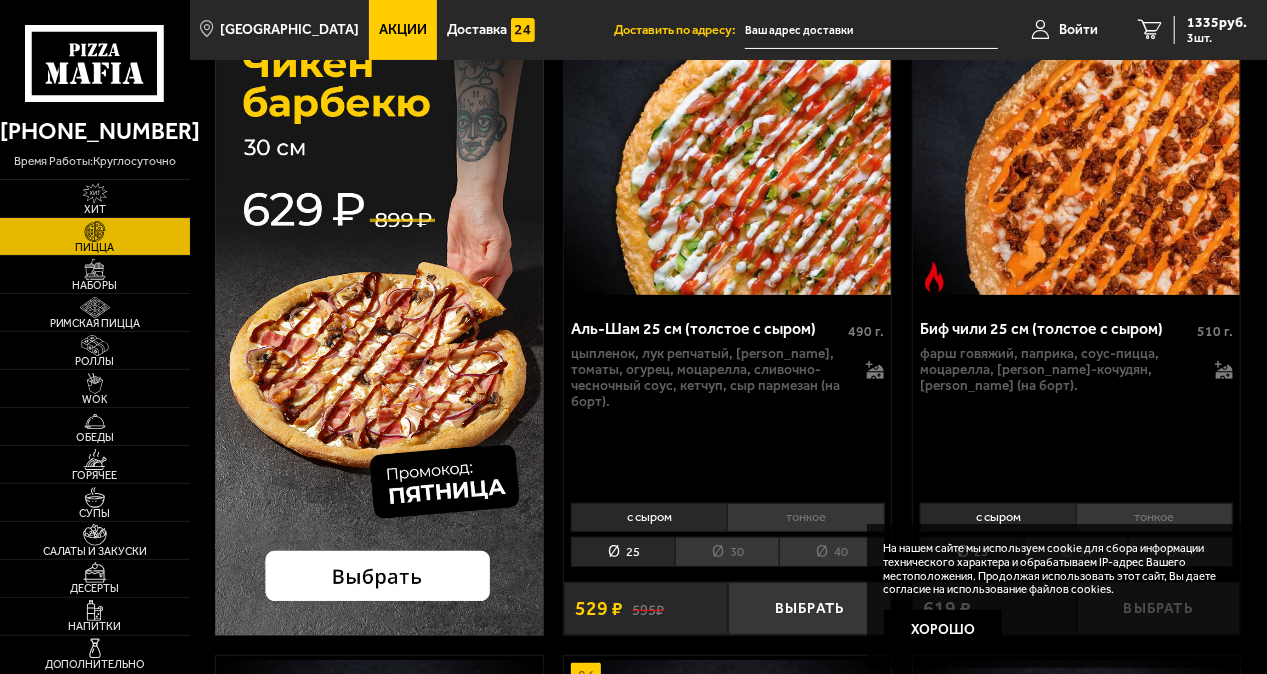 scroll, scrollTop: 200, scrollLeft: 0, axis: vertical 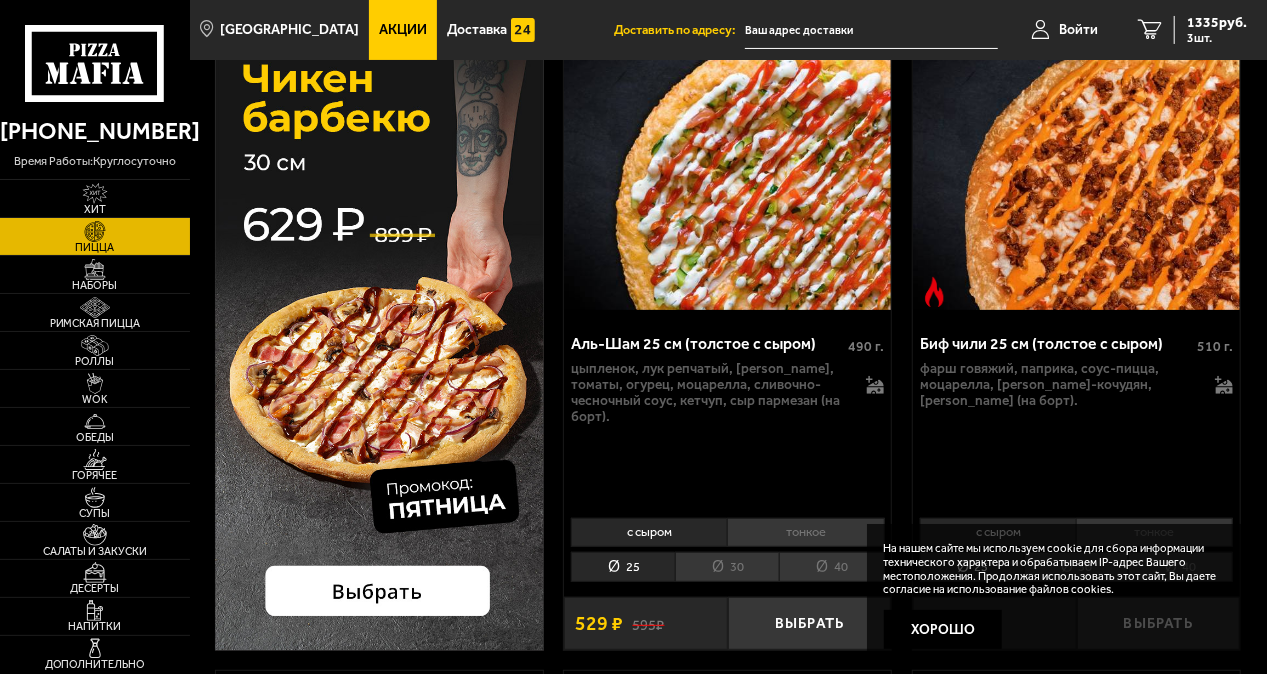 click at bounding box center (379, 315) 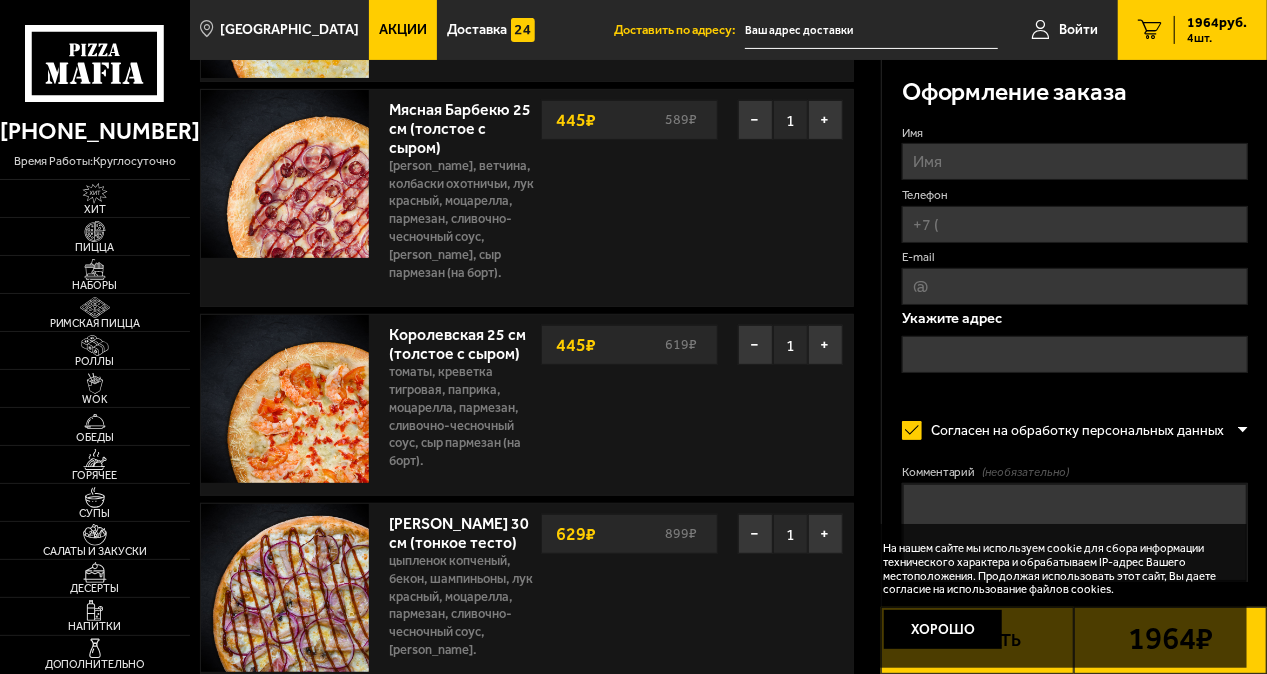 scroll, scrollTop: 300, scrollLeft: 0, axis: vertical 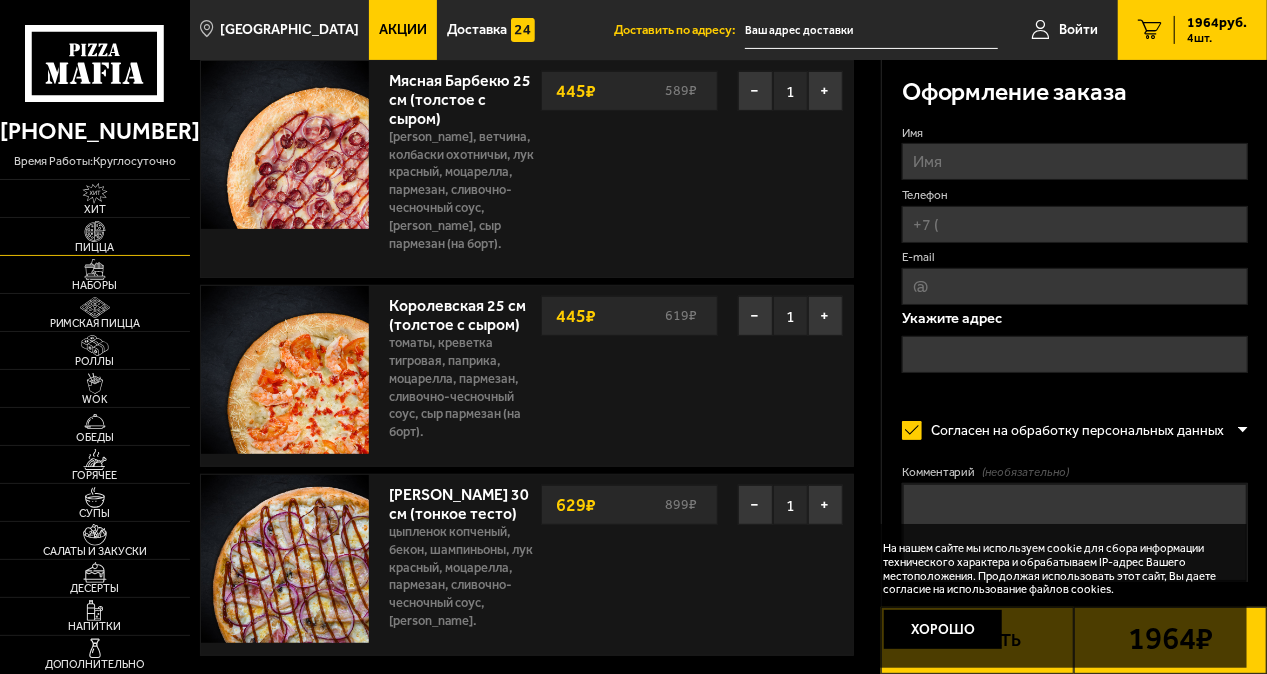 click at bounding box center [95, 231] 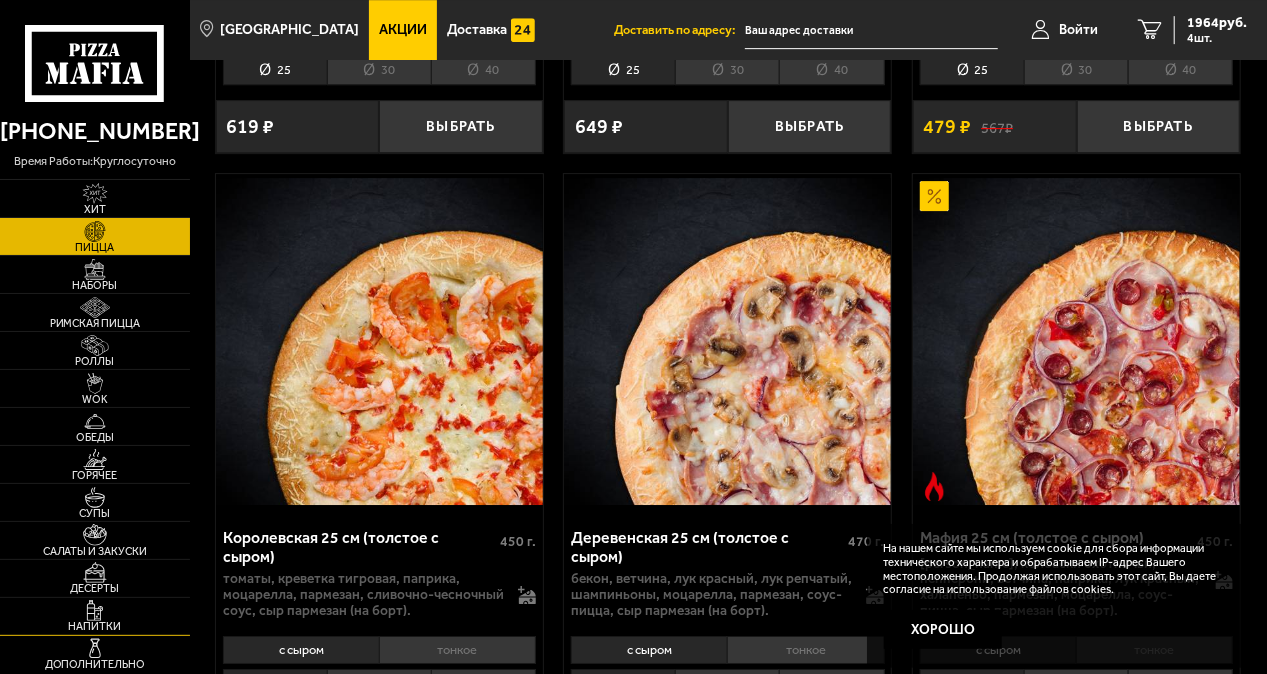 scroll, scrollTop: 3300, scrollLeft: 0, axis: vertical 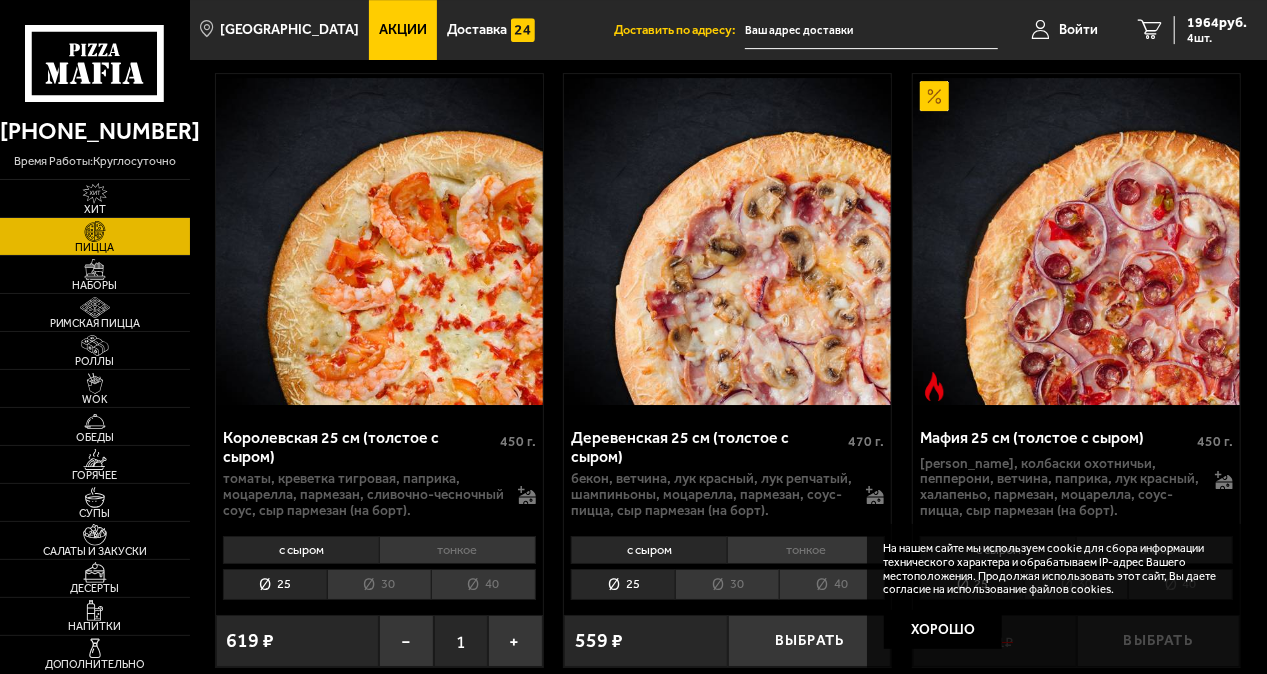click on "тонкое" at bounding box center [457, 550] 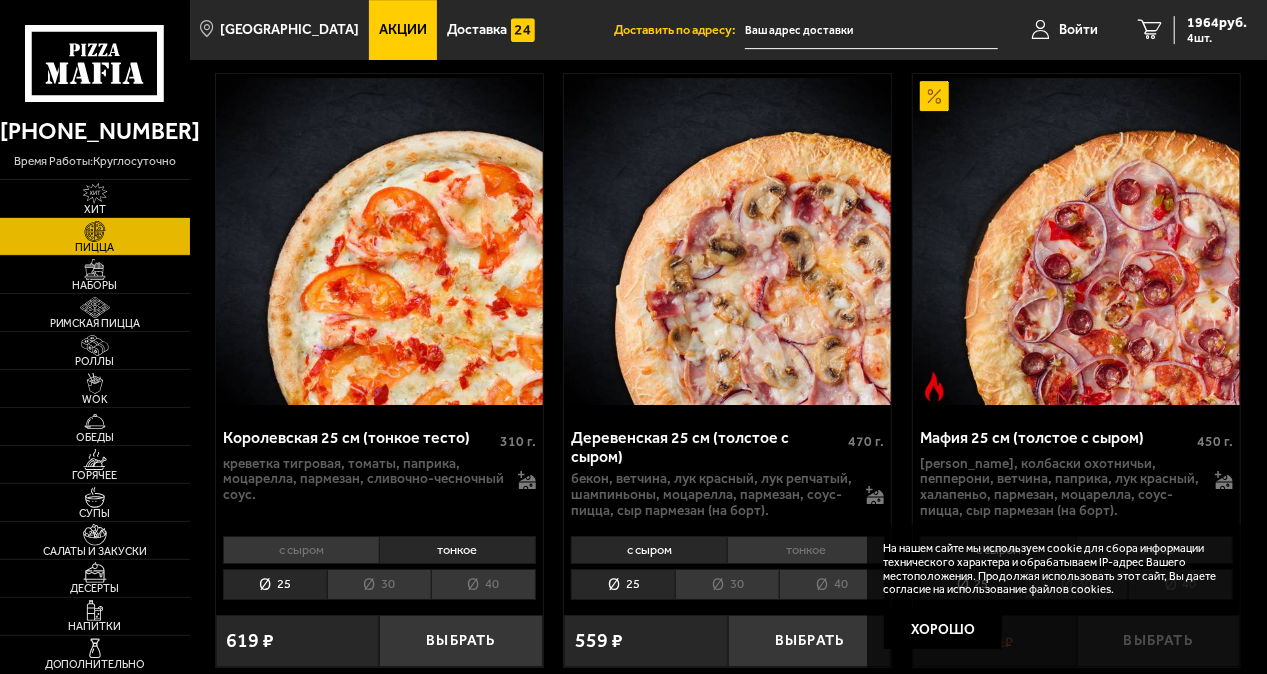 click on "30" at bounding box center (379, 584) 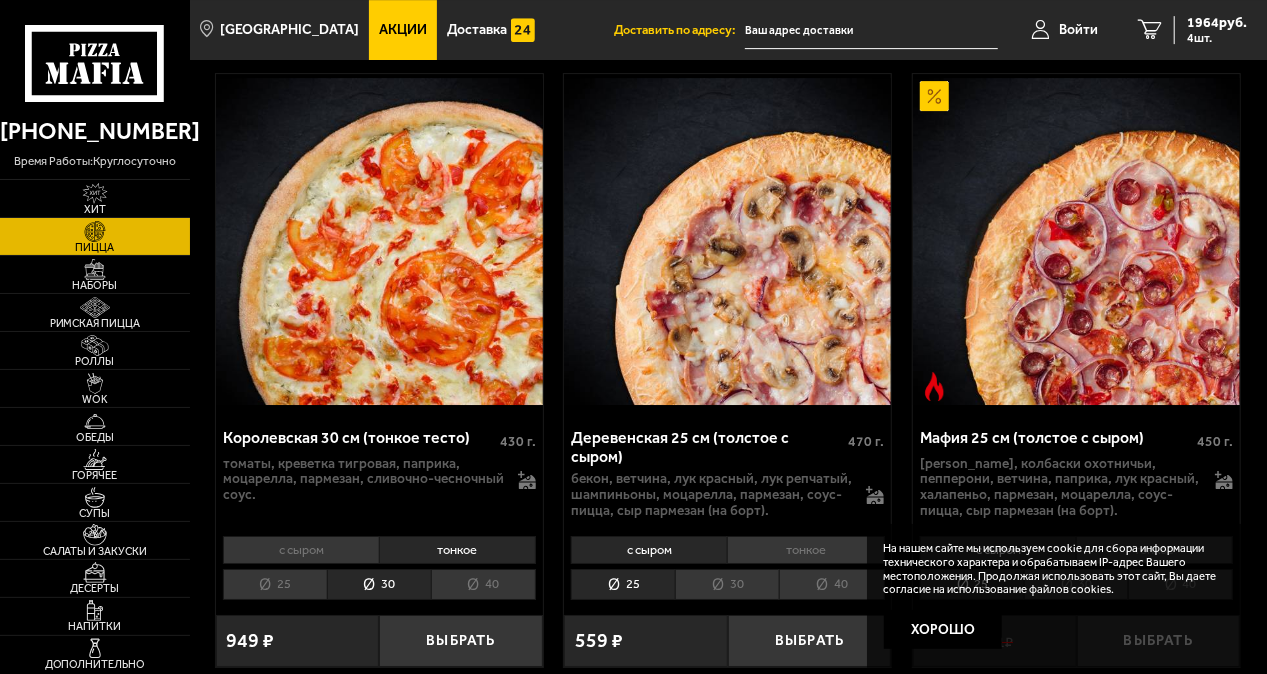click on "с сыром" at bounding box center (301, 550) 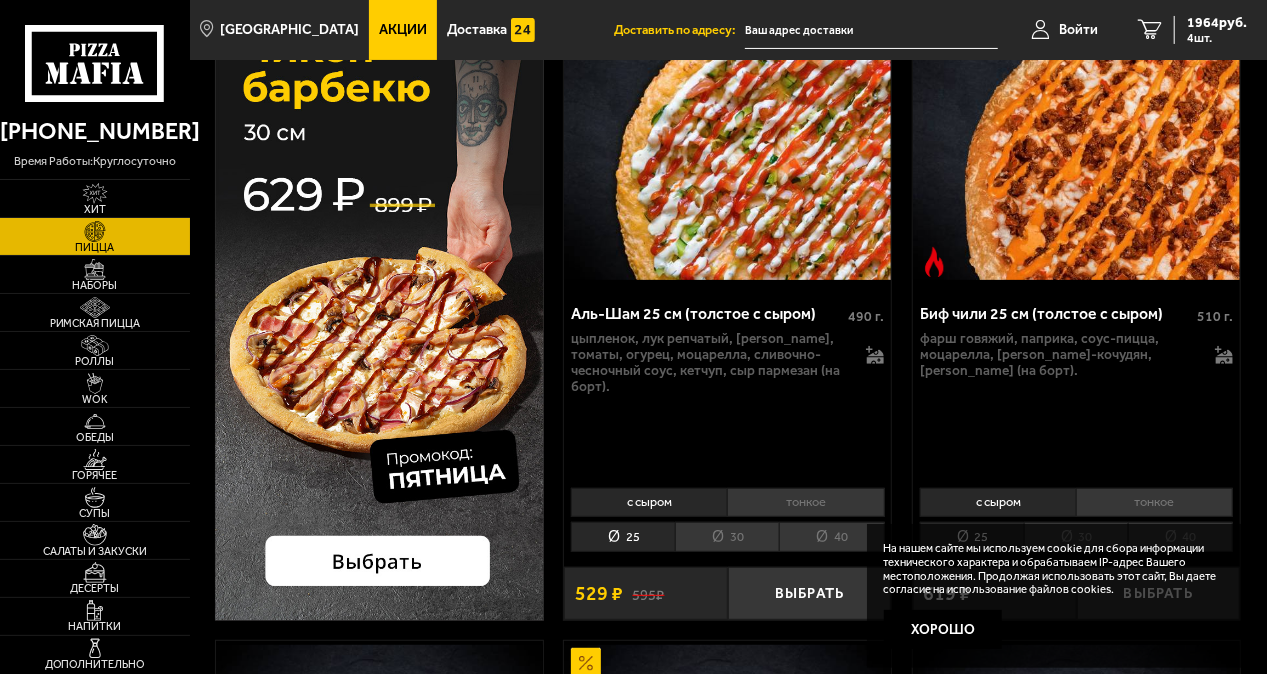 scroll, scrollTop: 0, scrollLeft: 0, axis: both 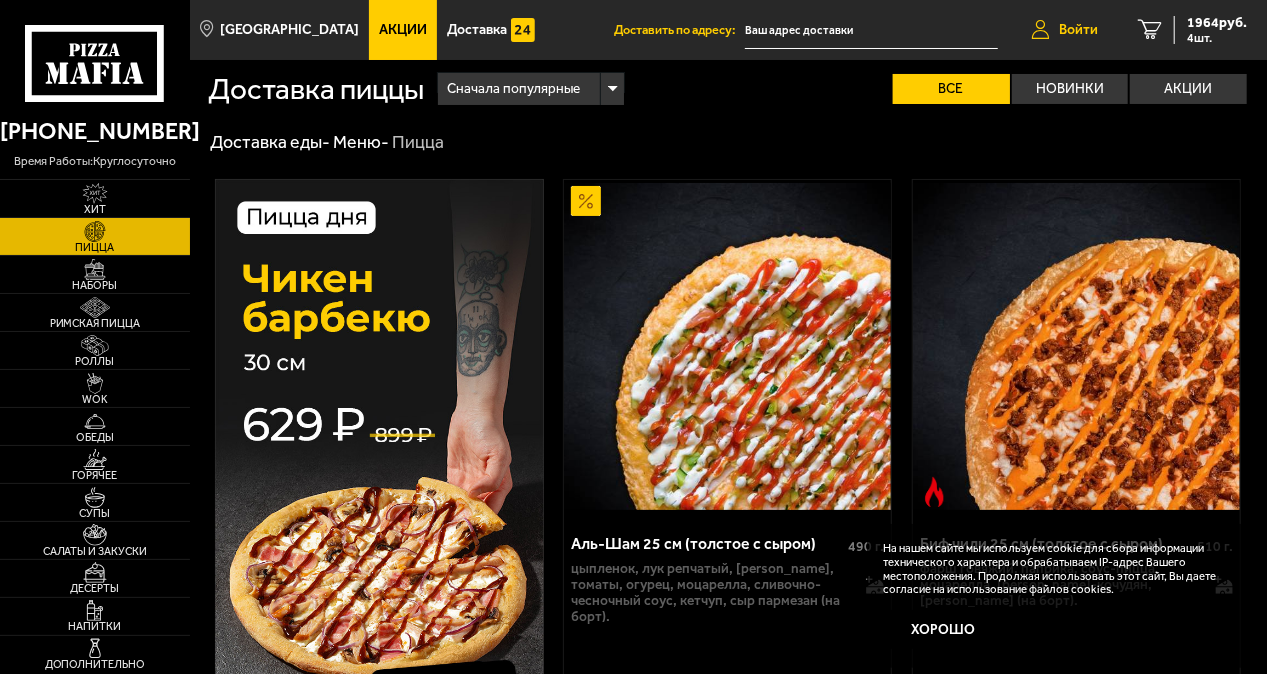click on "Войти" at bounding box center (1078, 30) 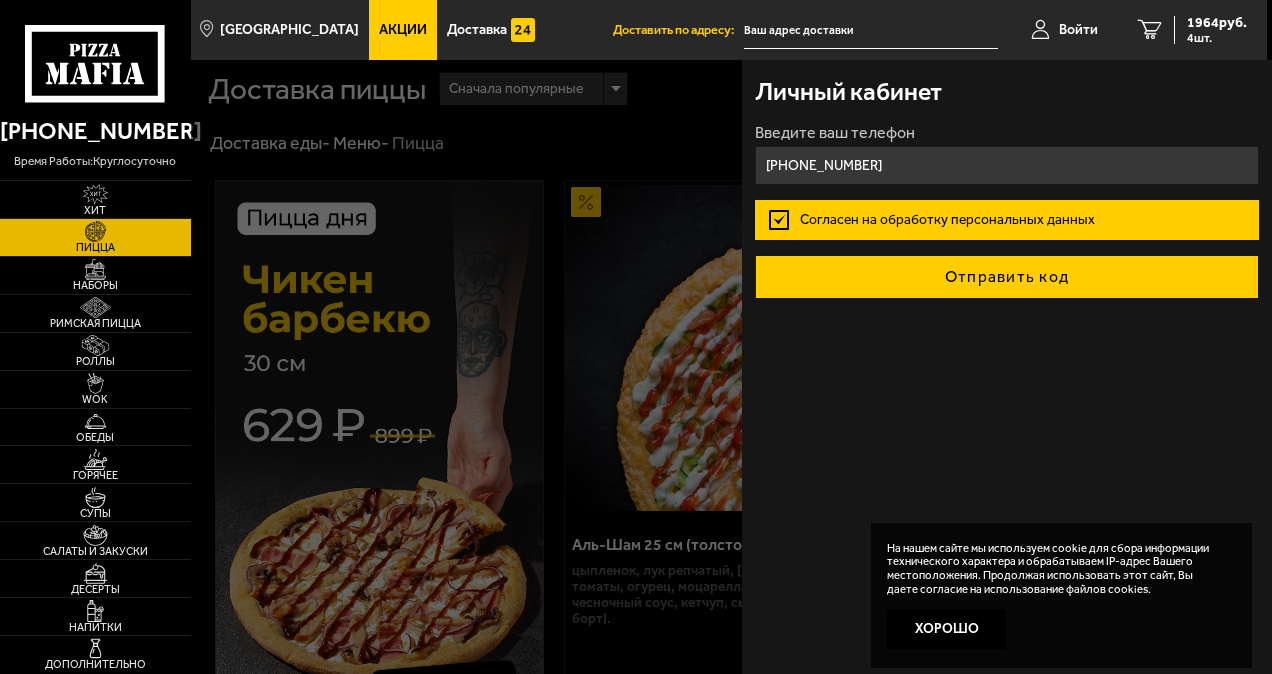 type on "[PHONE_NUMBER]" 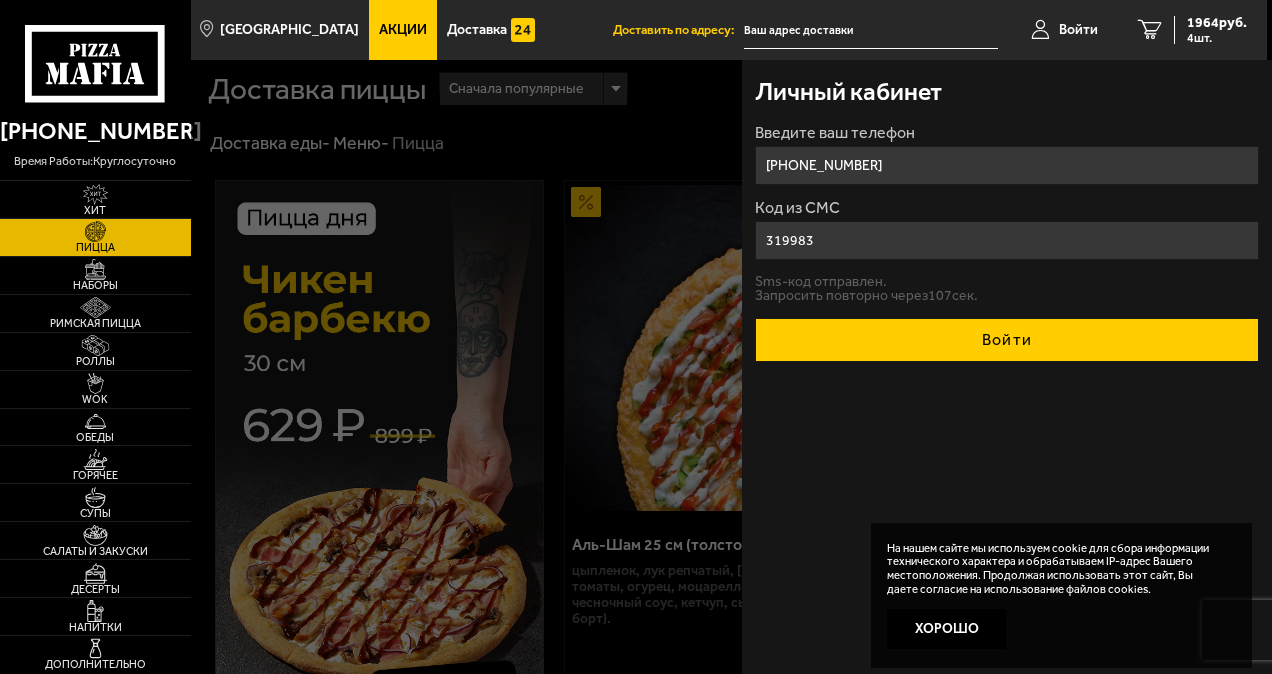 type on "319983" 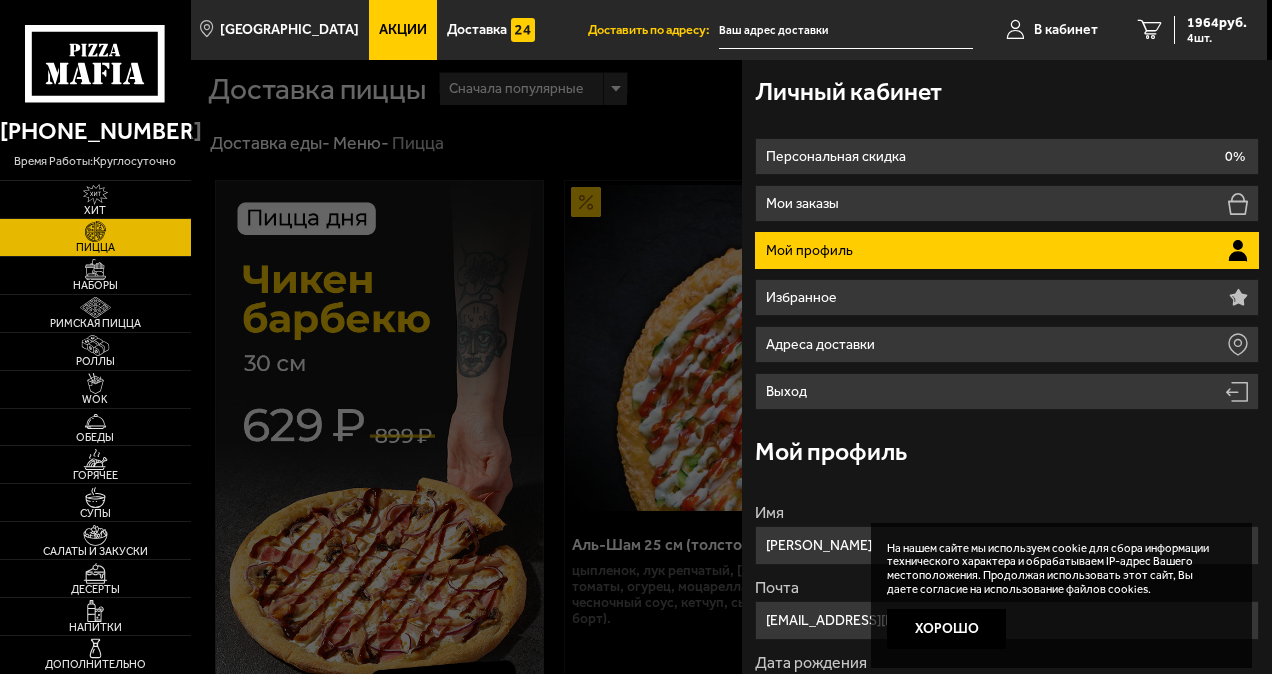 click on "Мой профиль" at bounding box center [1007, 250] 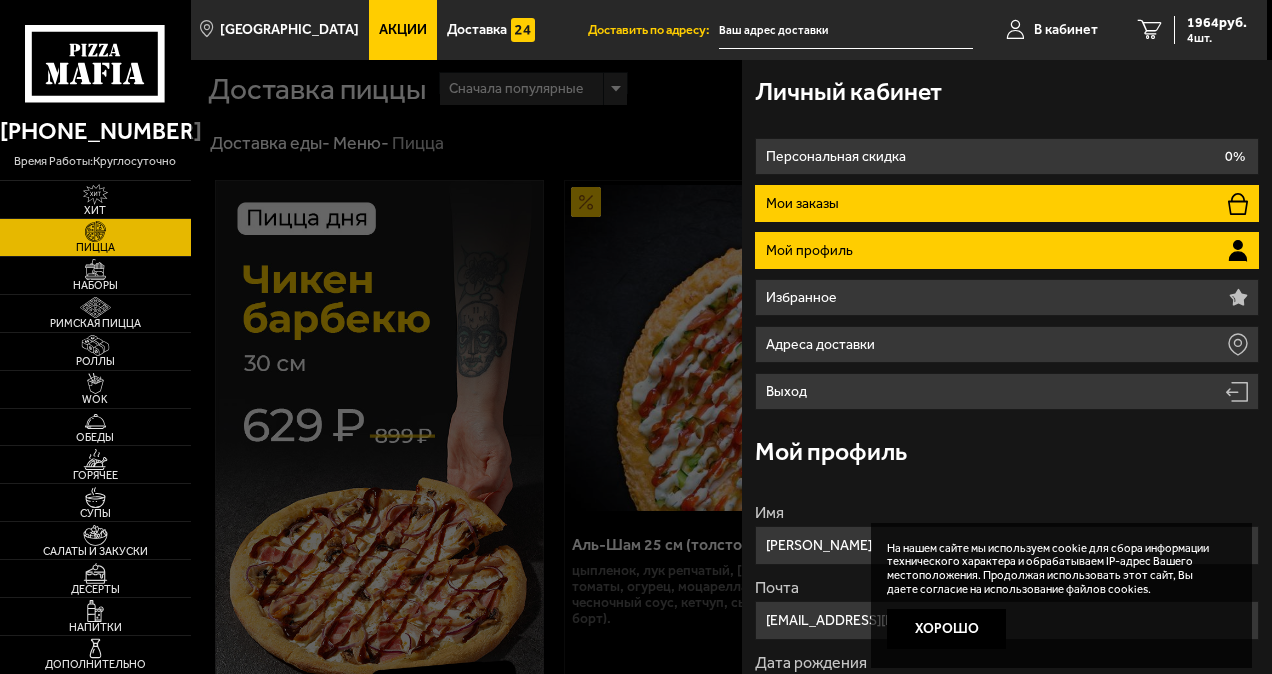 click on "Мои заказы" at bounding box center (1007, 203) 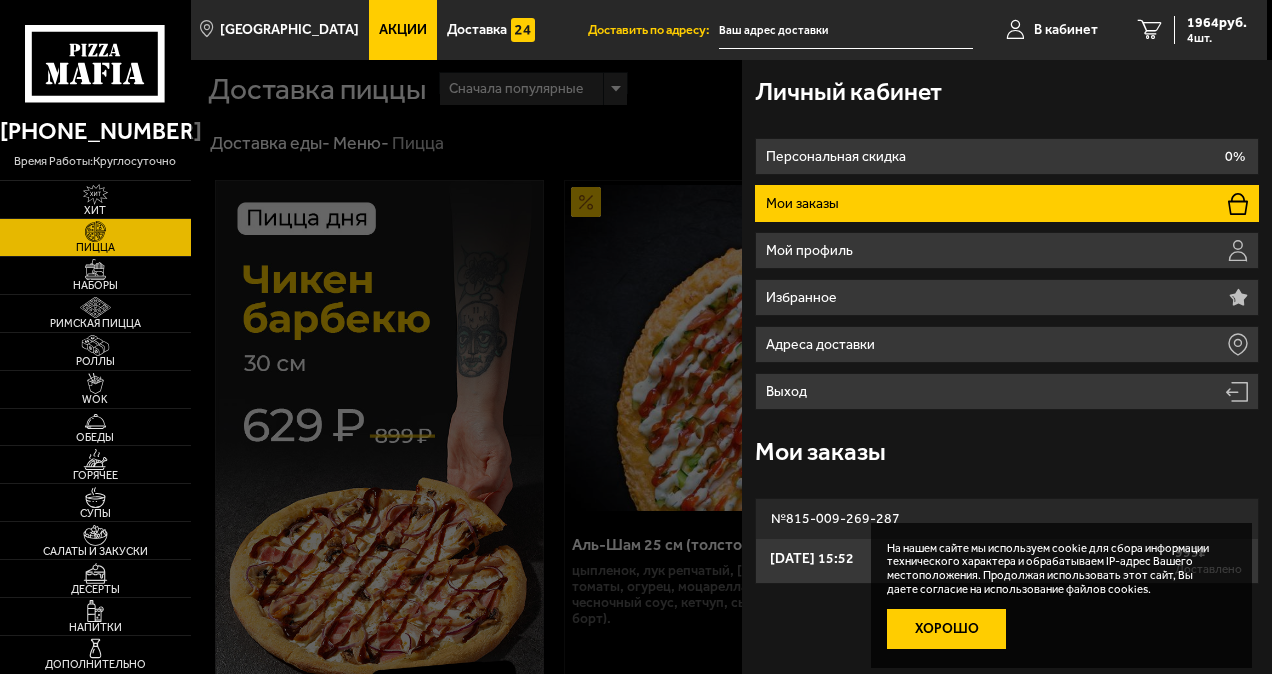 click on "Хорошо" at bounding box center (946, 629) 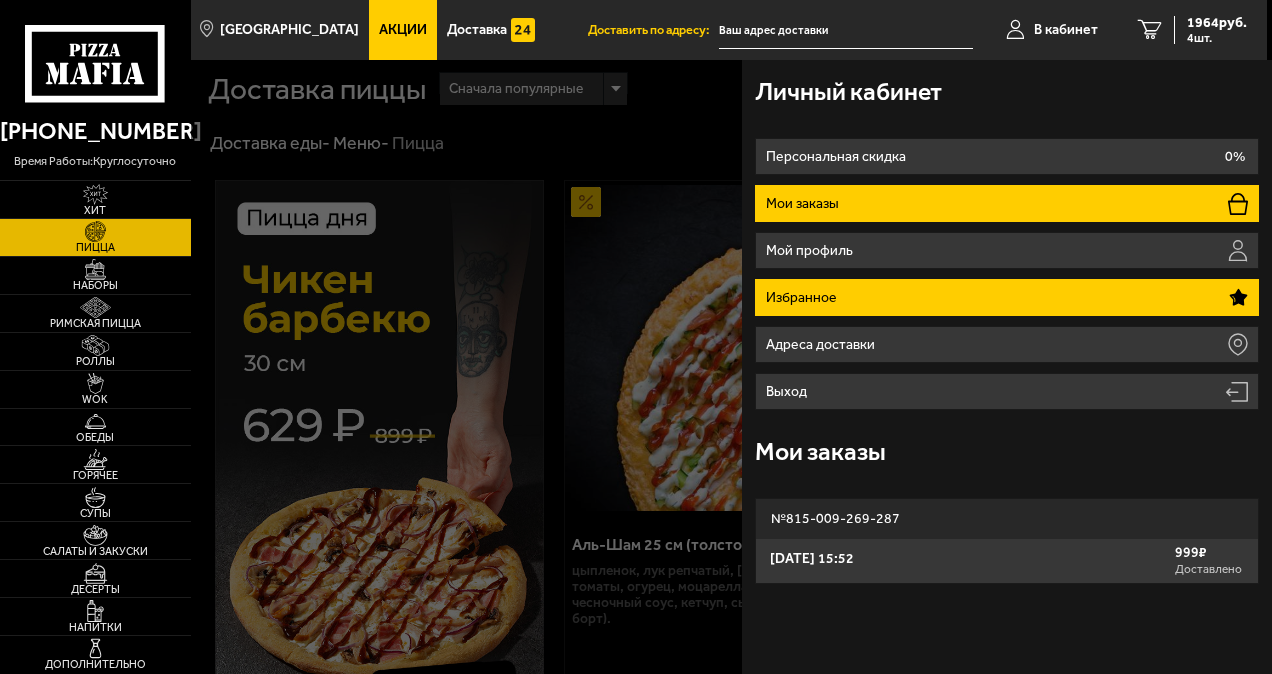 click on "Избранное" at bounding box center [1007, 297] 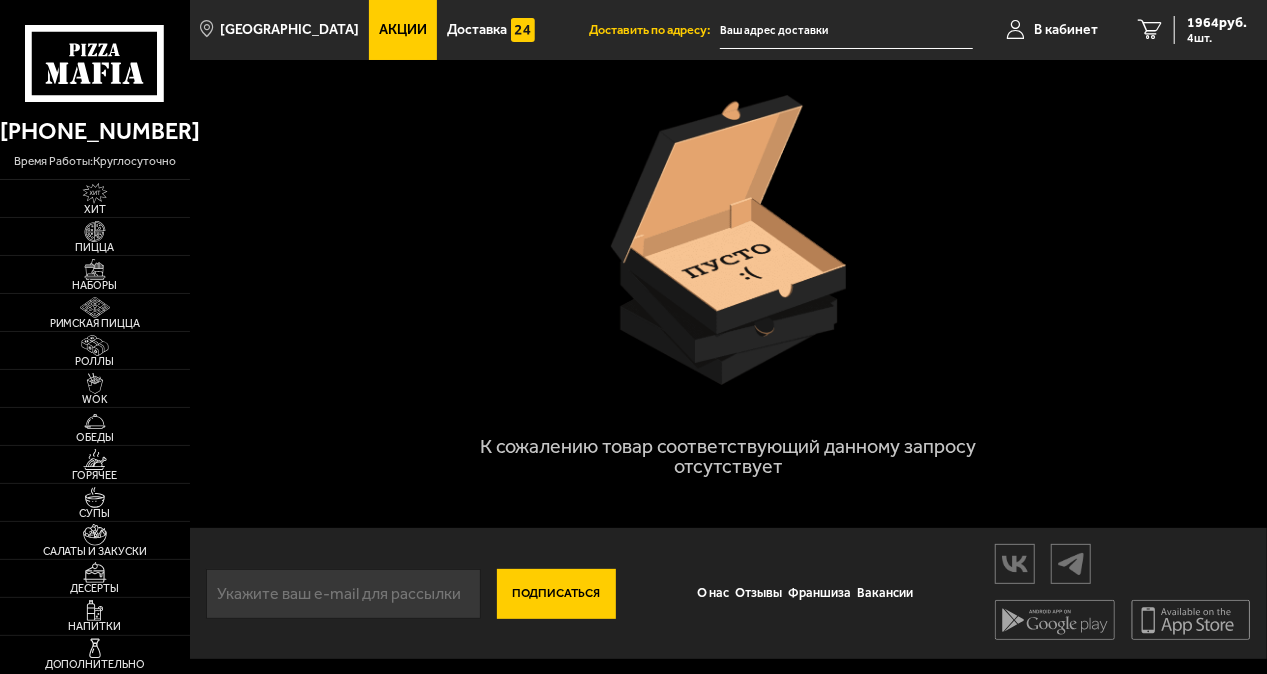 scroll, scrollTop: 20, scrollLeft: 0, axis: vertical 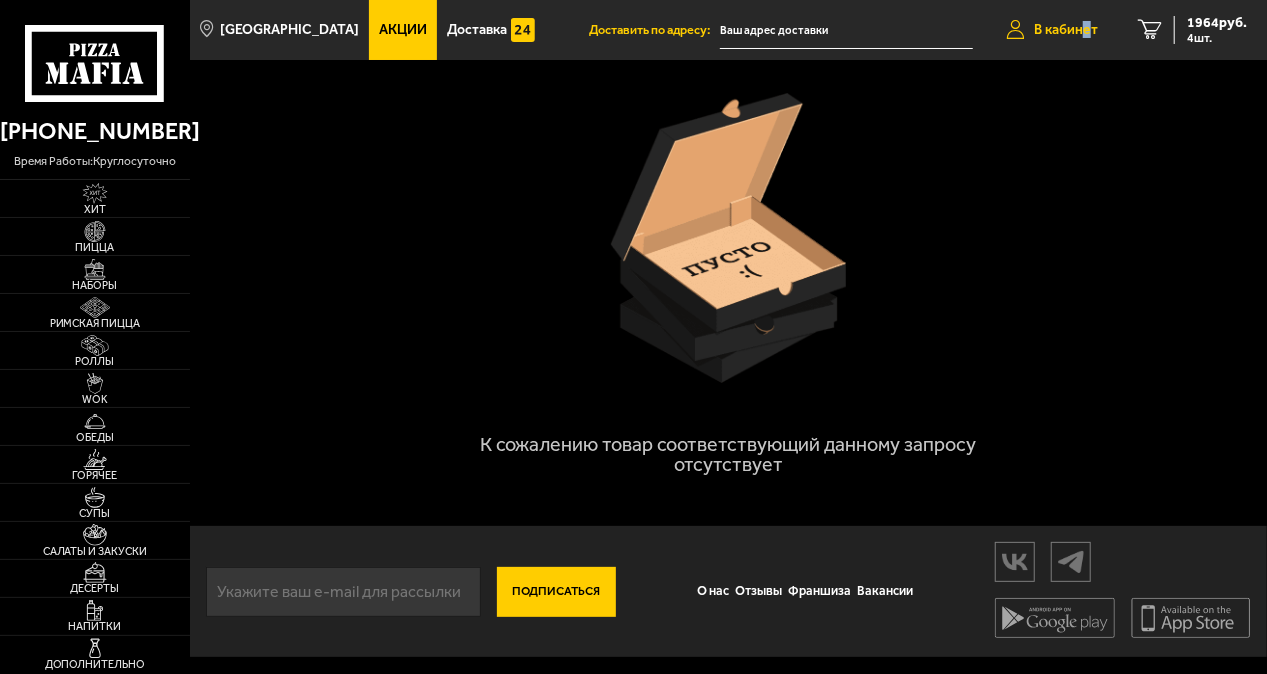 click on "В кабинет" at bounding box center [1052, 30] 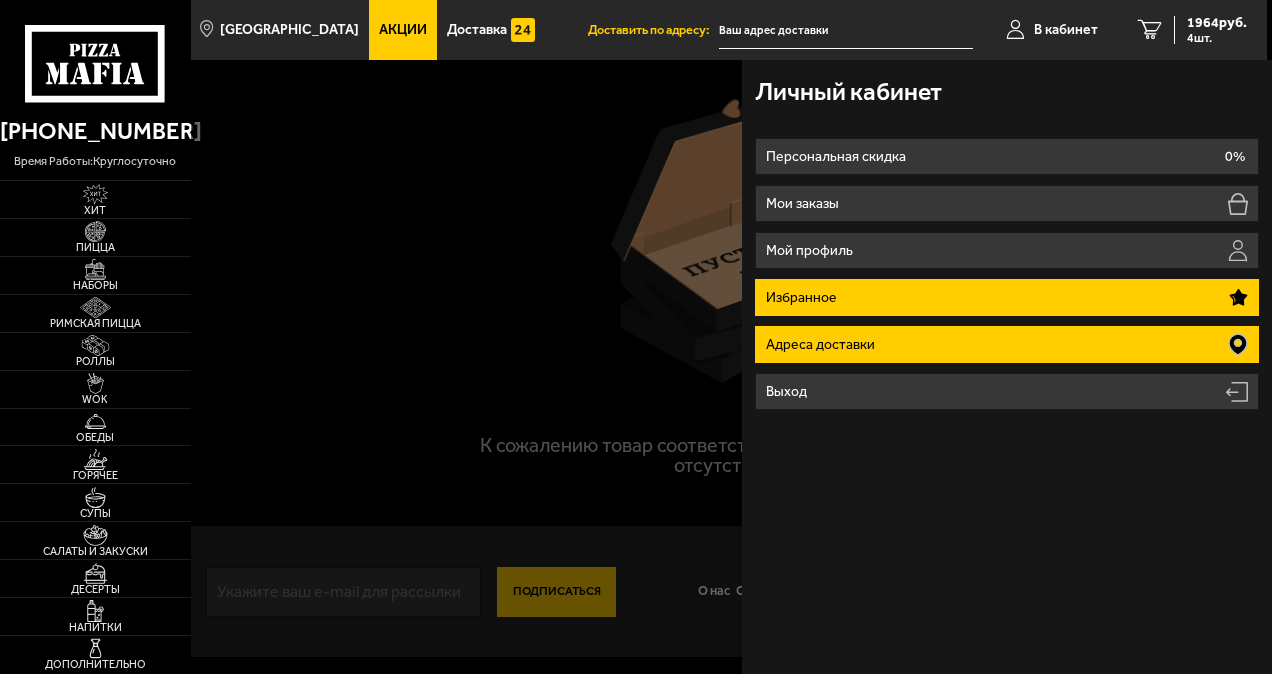 click on "Адреса доставки" at bounding box center (1007, 344) 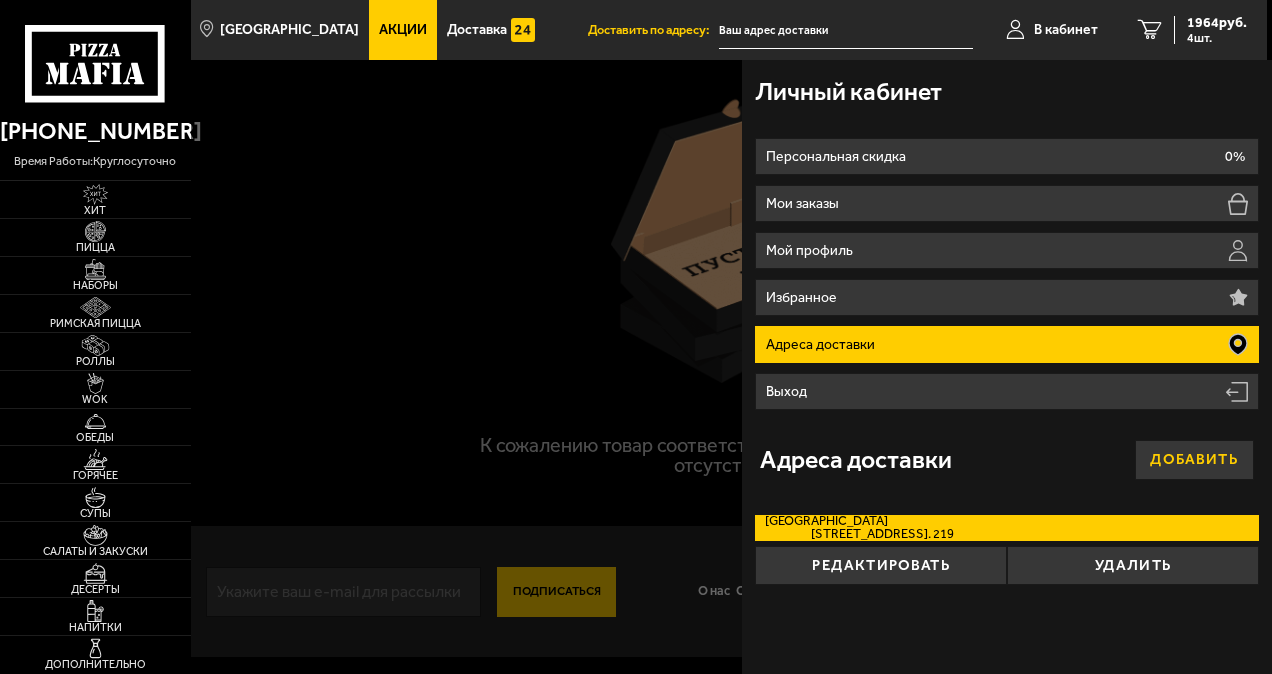 click on "Добавить" at bounding box center [1194, 460] 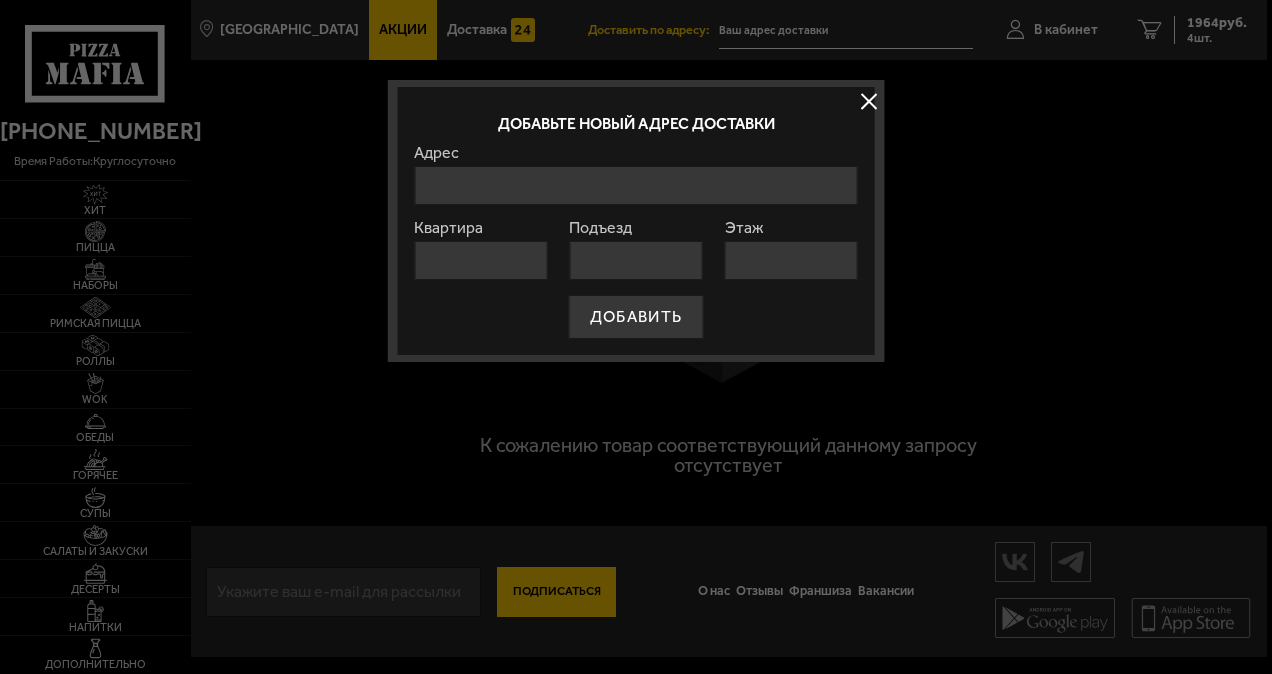click on "Адрес" at bounding box center [636, 185] 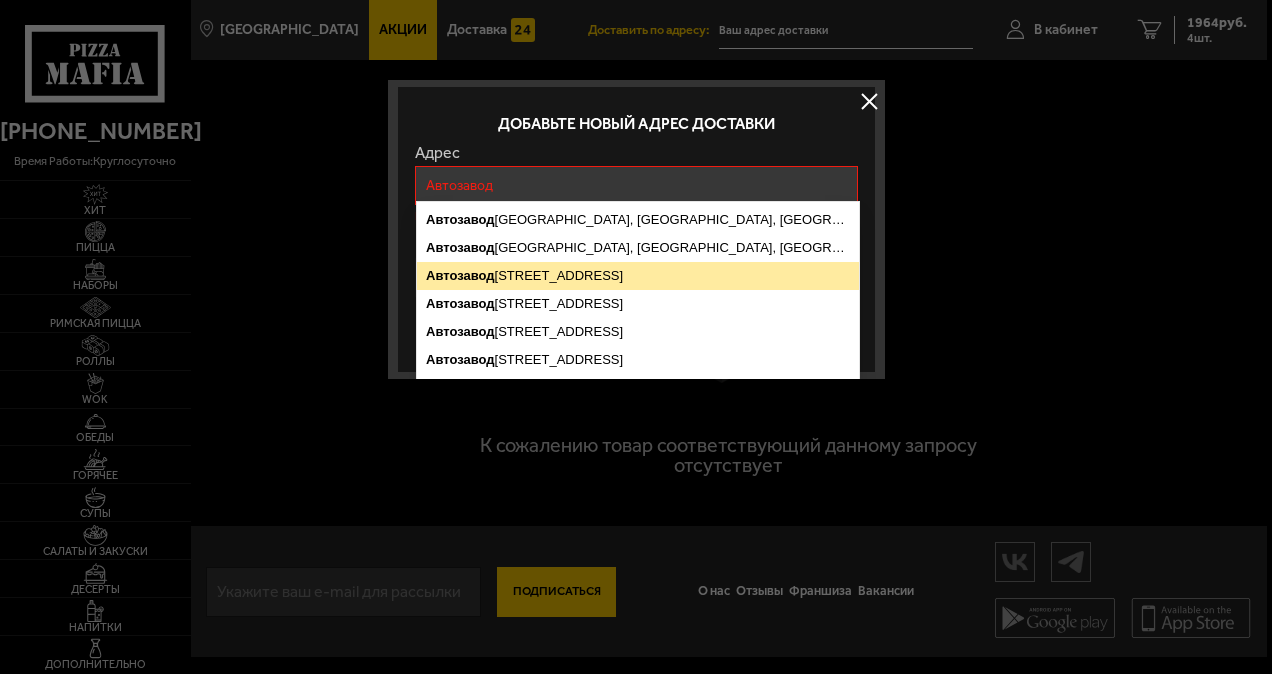 click on "Автозавод [STREET_ADDRESS]" at bounding box center (638, 276) 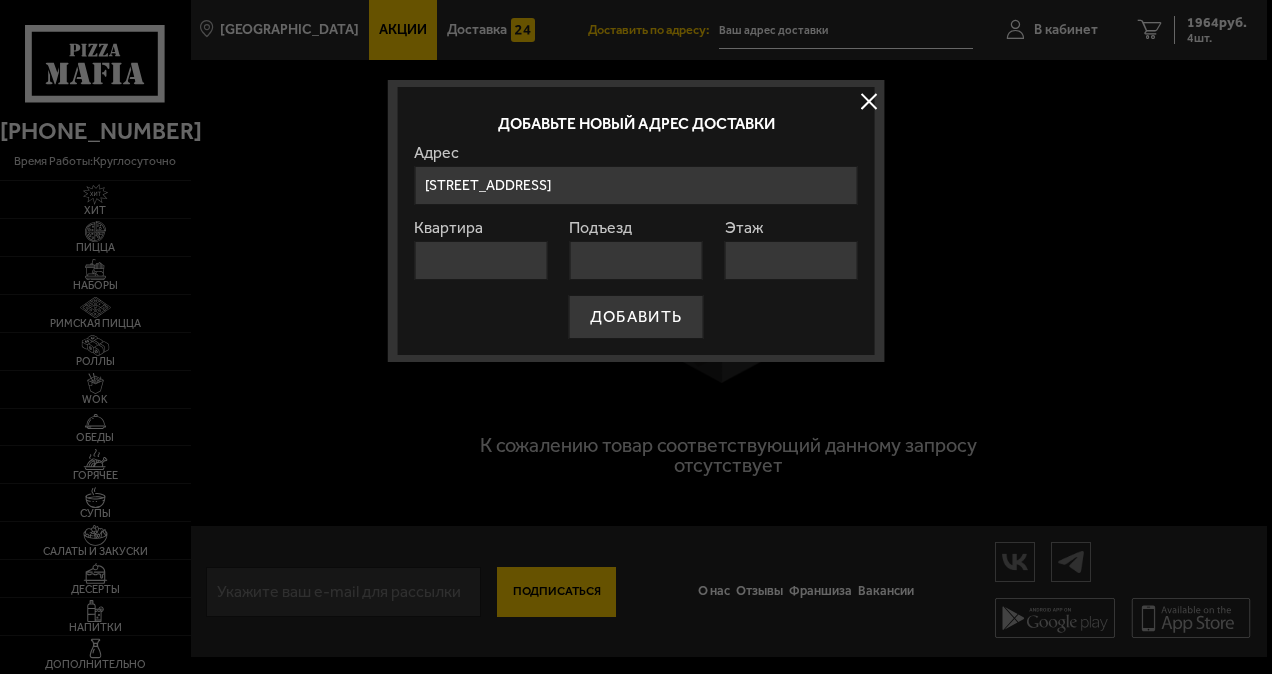 click on "Квартира" at bounding box center [480, 260] 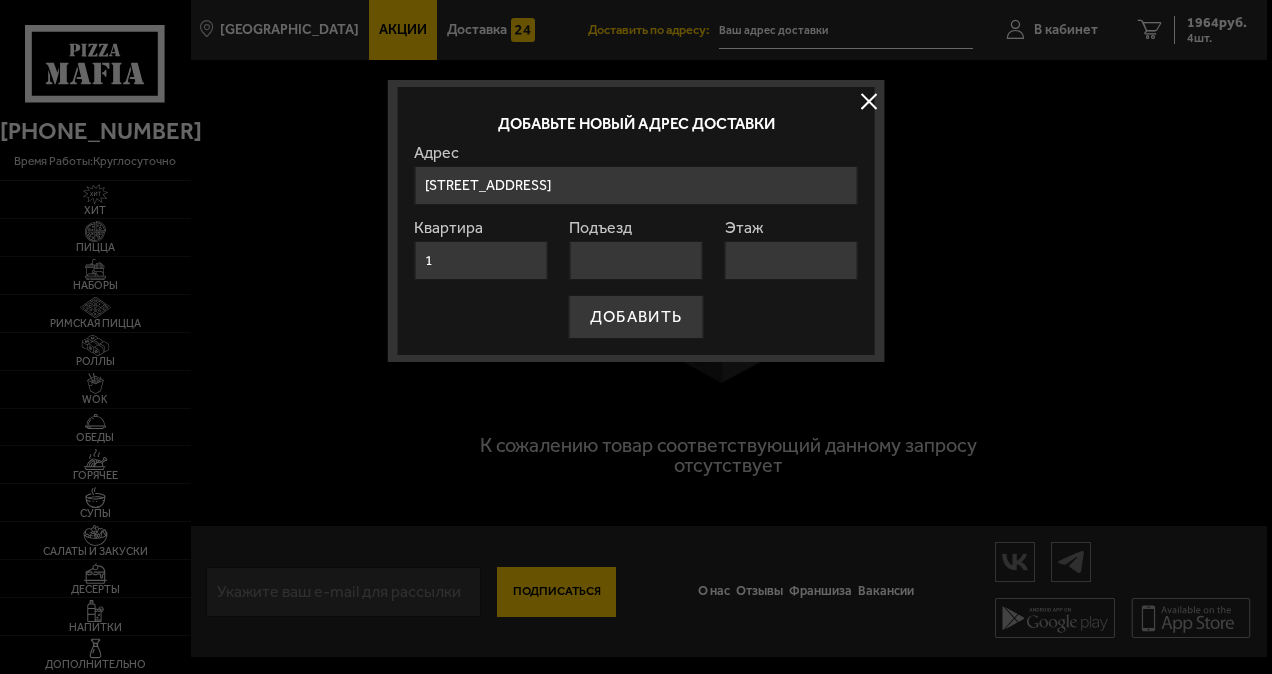 type on "1" 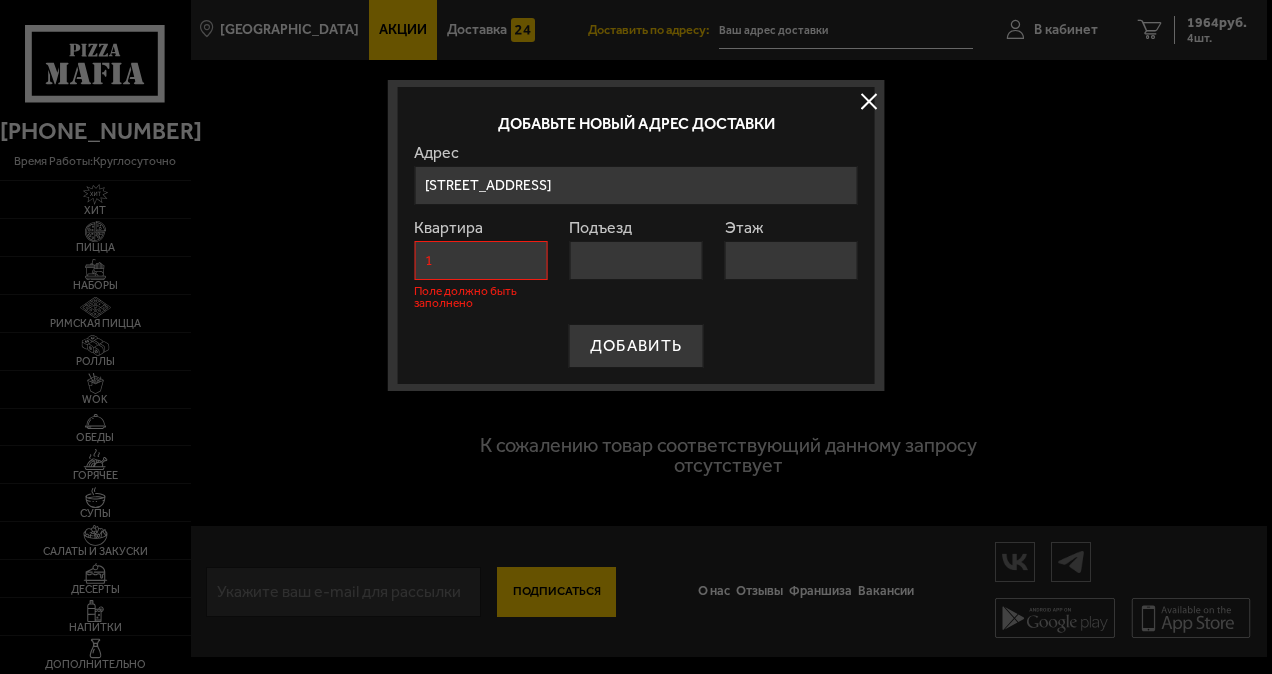 click on "Подъезд" at bounding box center [635, 260] 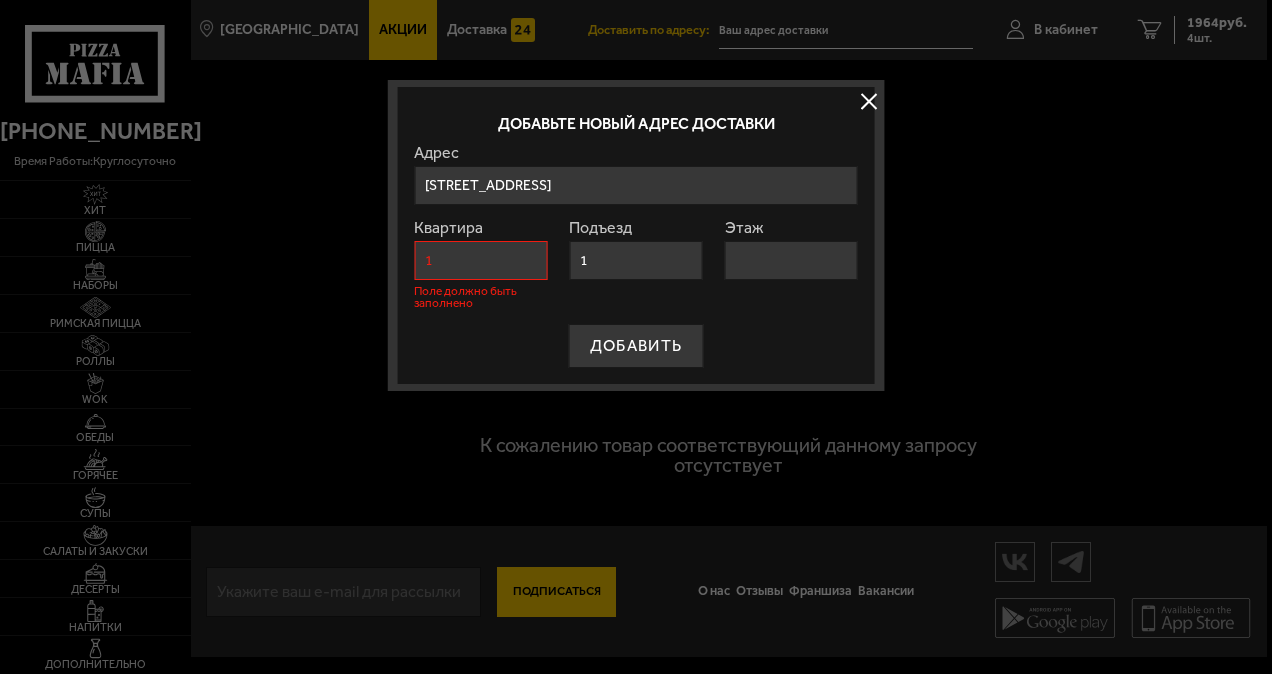 type on "1" 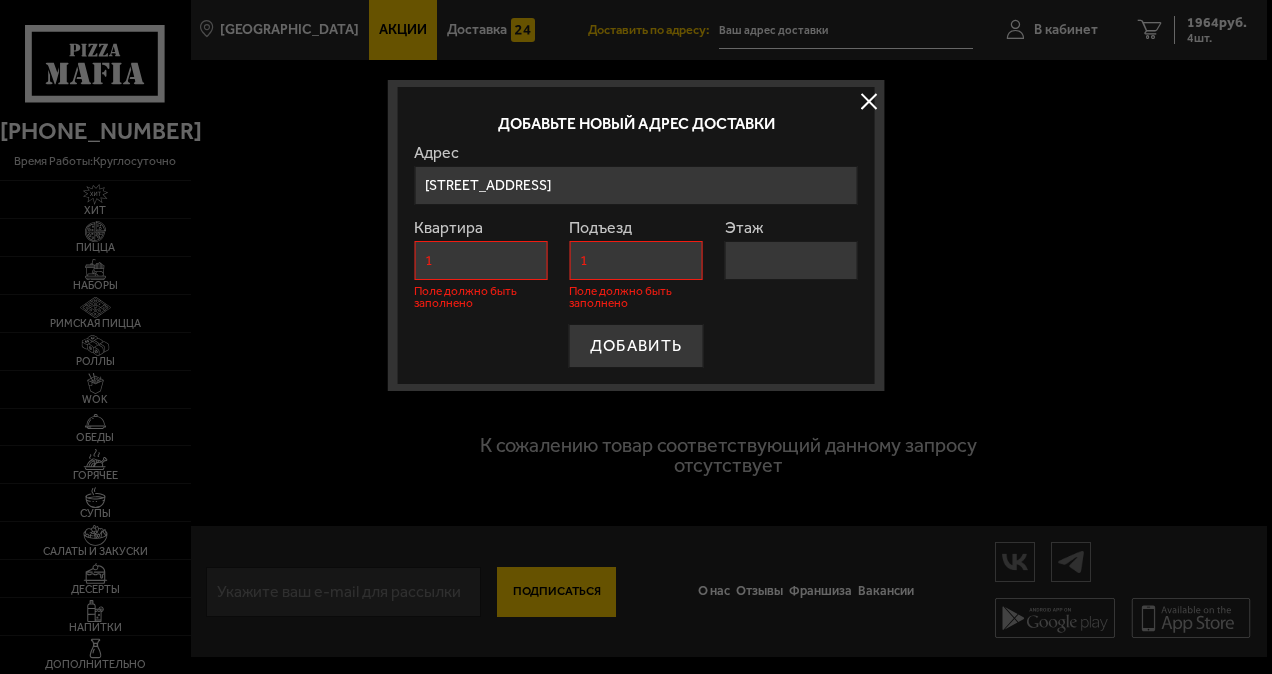 click on "Этаж" at bounding box center (791, 260) 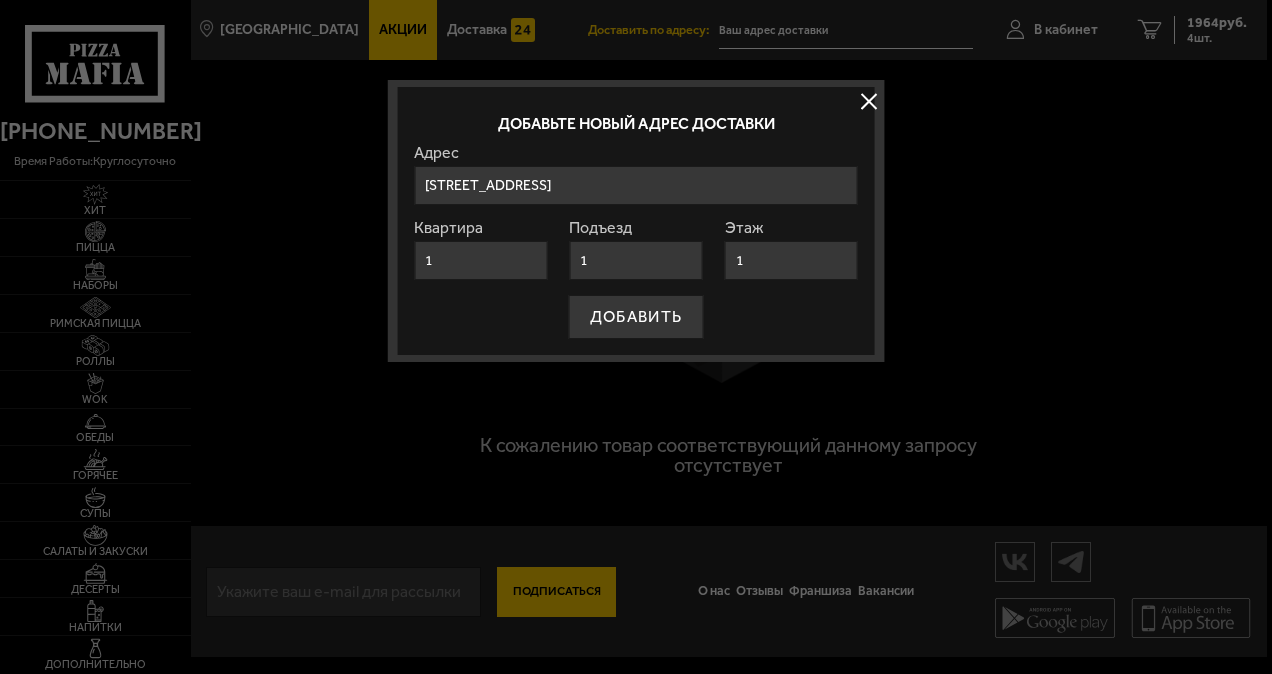 type on "1" 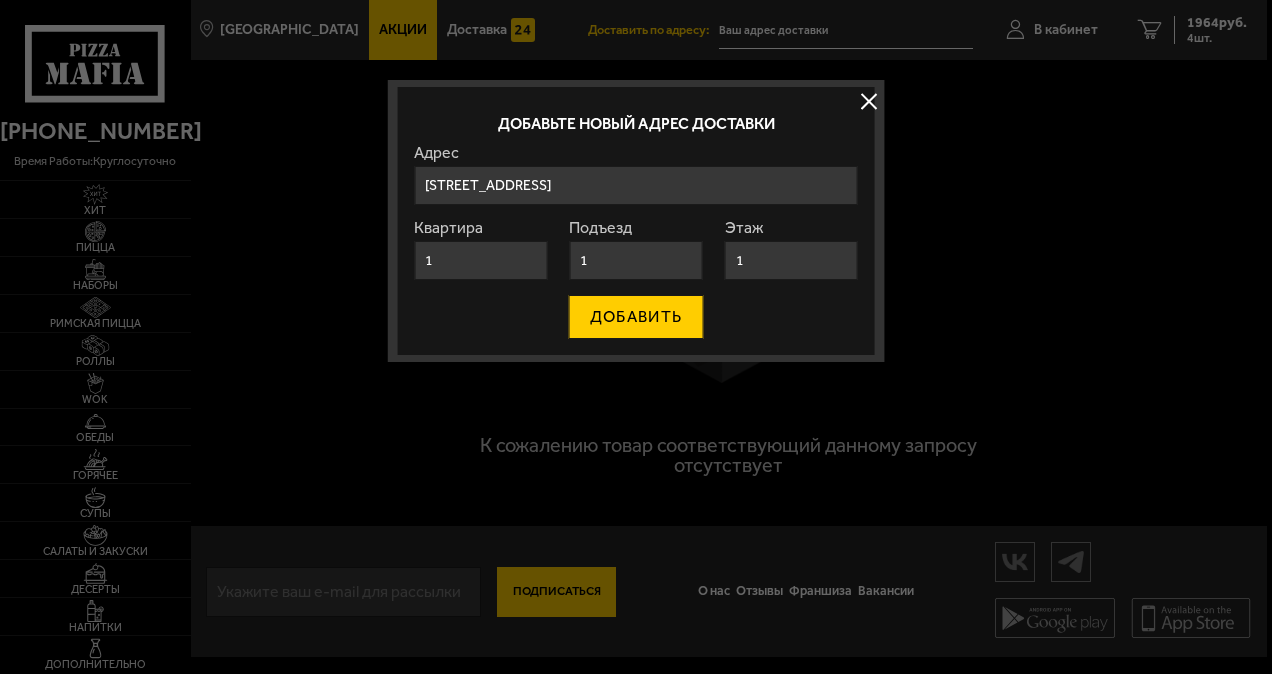 click on "ДОБАВИТЬ" at bounding box center [636, 317] 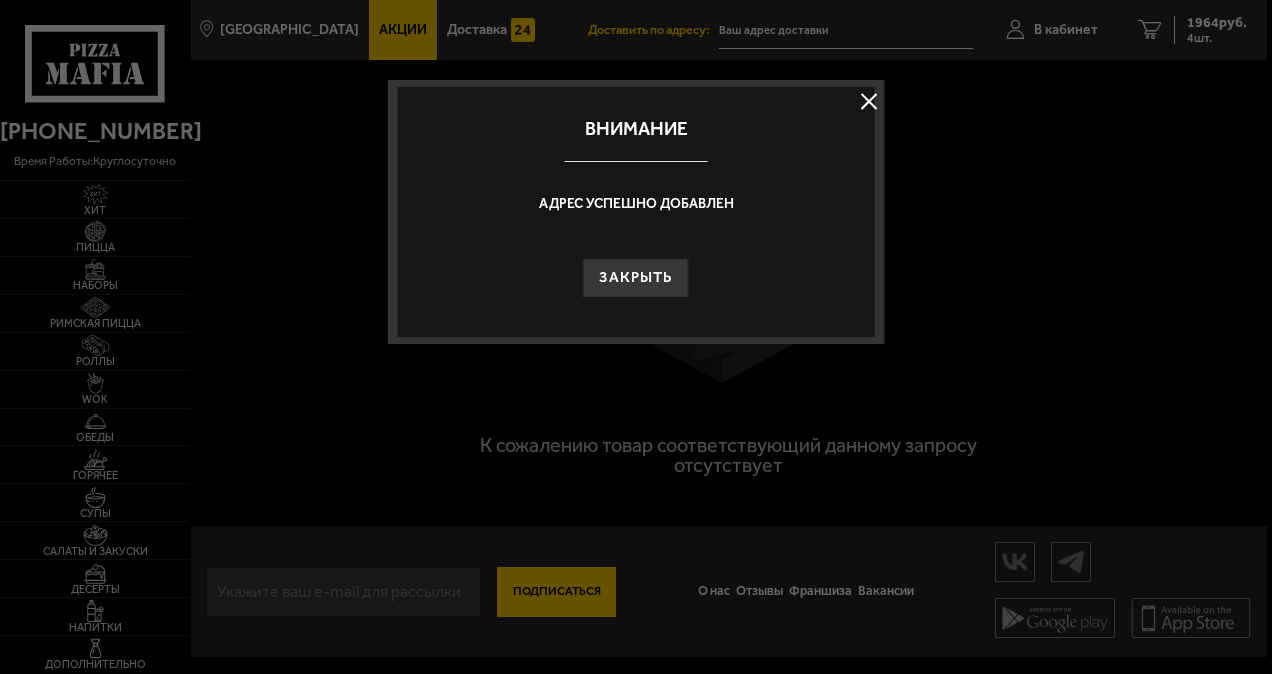 click at bounding box center [869, 101] 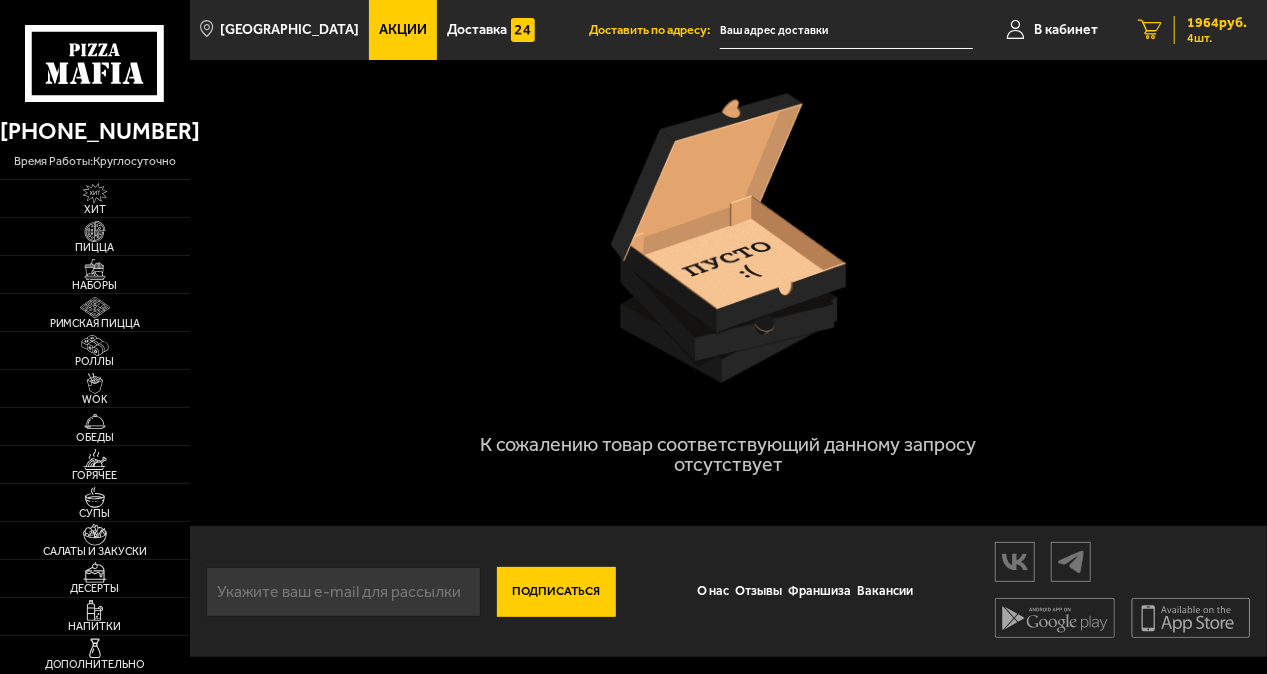 click on "1964  руб." at bounding box center [1217, 23] 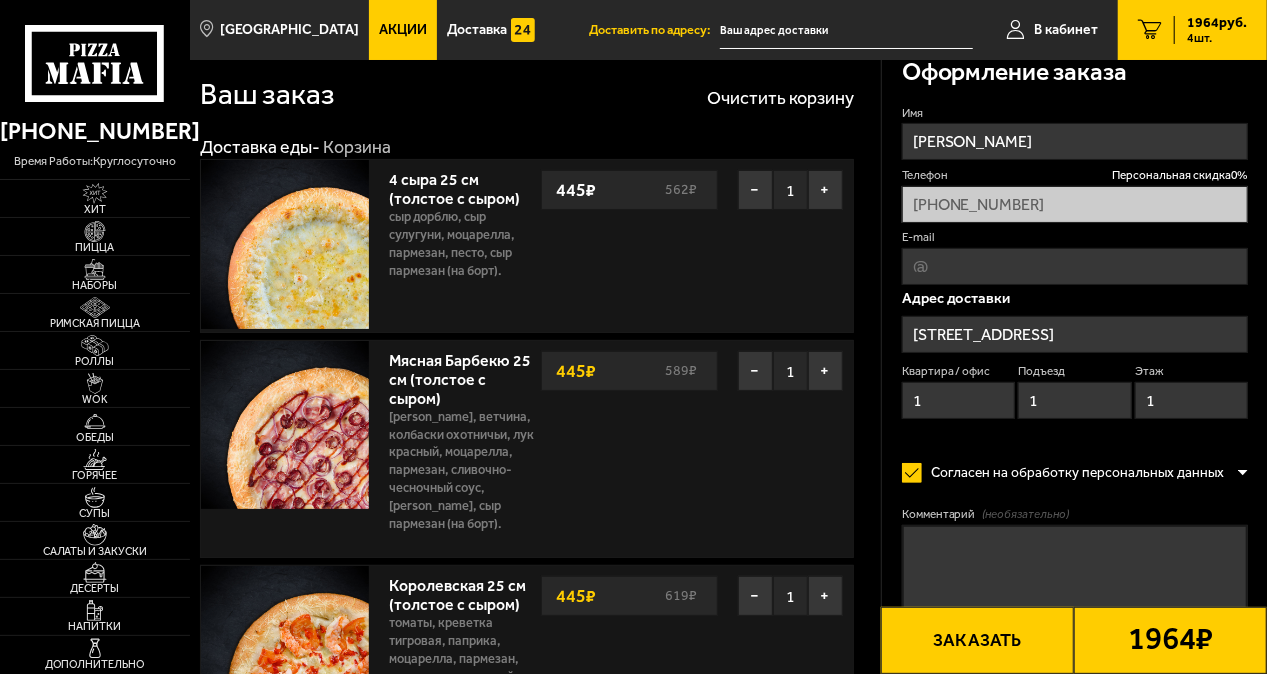 scroll, scrollTop: 0, scrollLeft: 0, axis: both 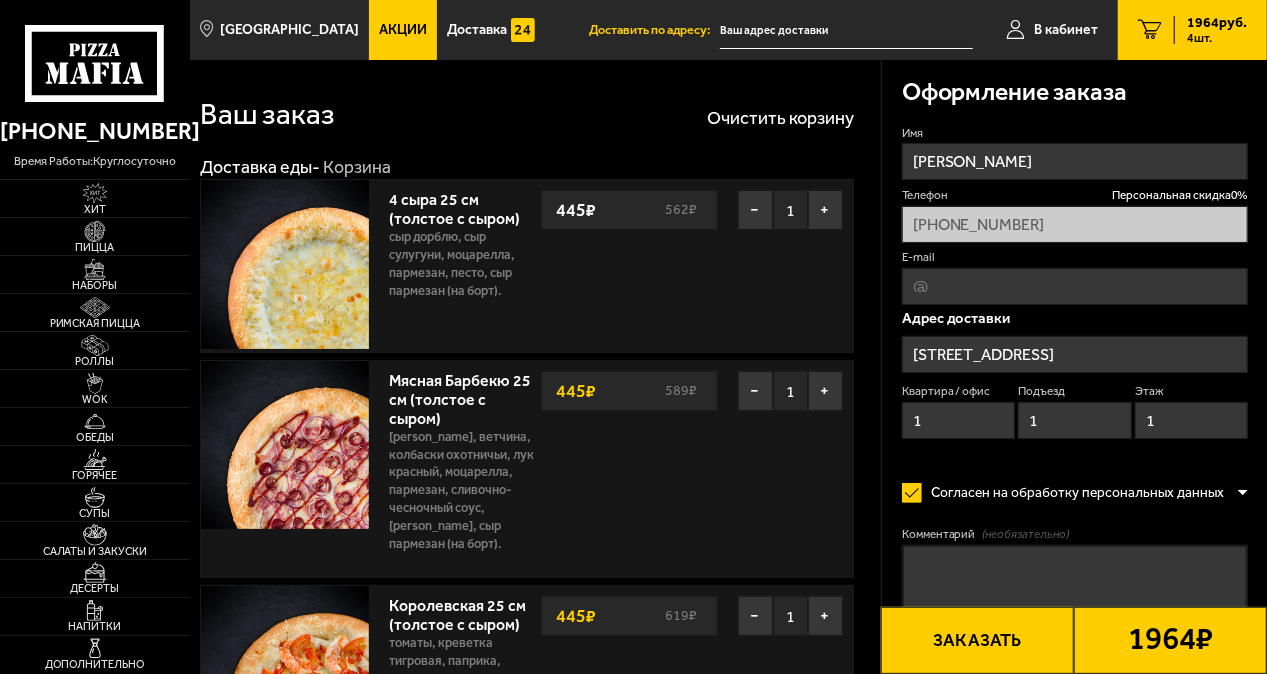 type on "[STREET_ADDRESS]" 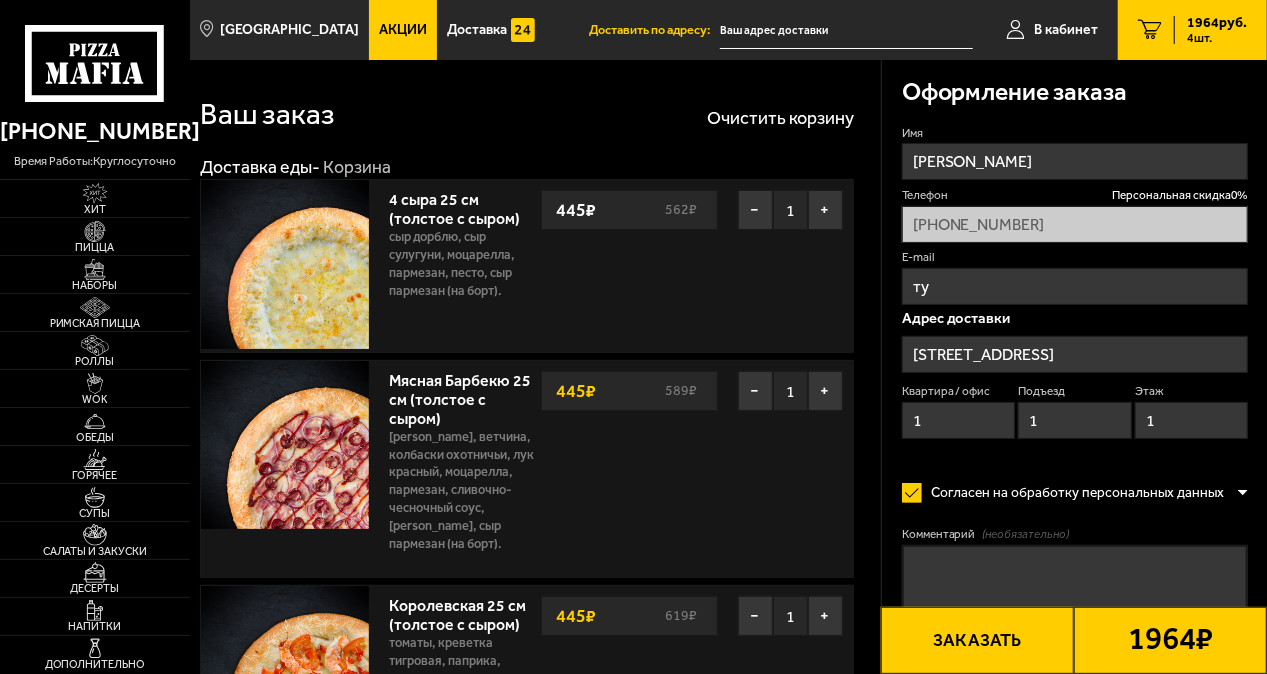 type on "т" 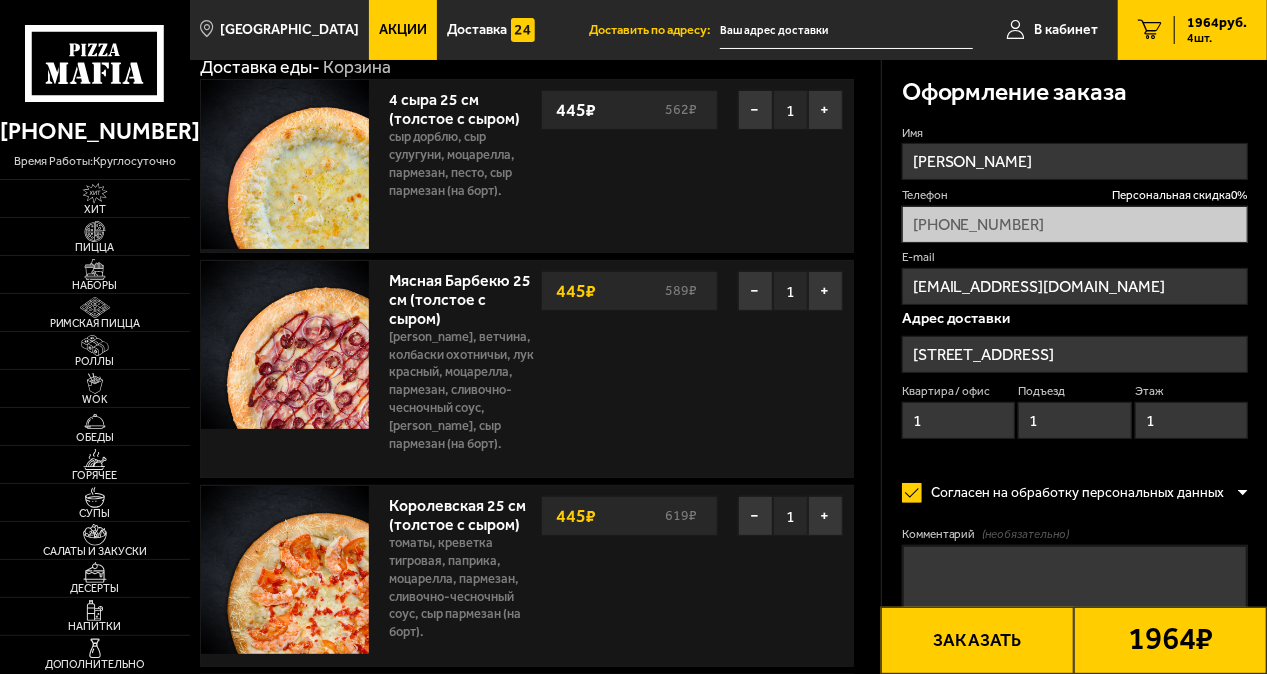 scroll, scrollTop: 600, scrollLeft: 0, axis: vertical 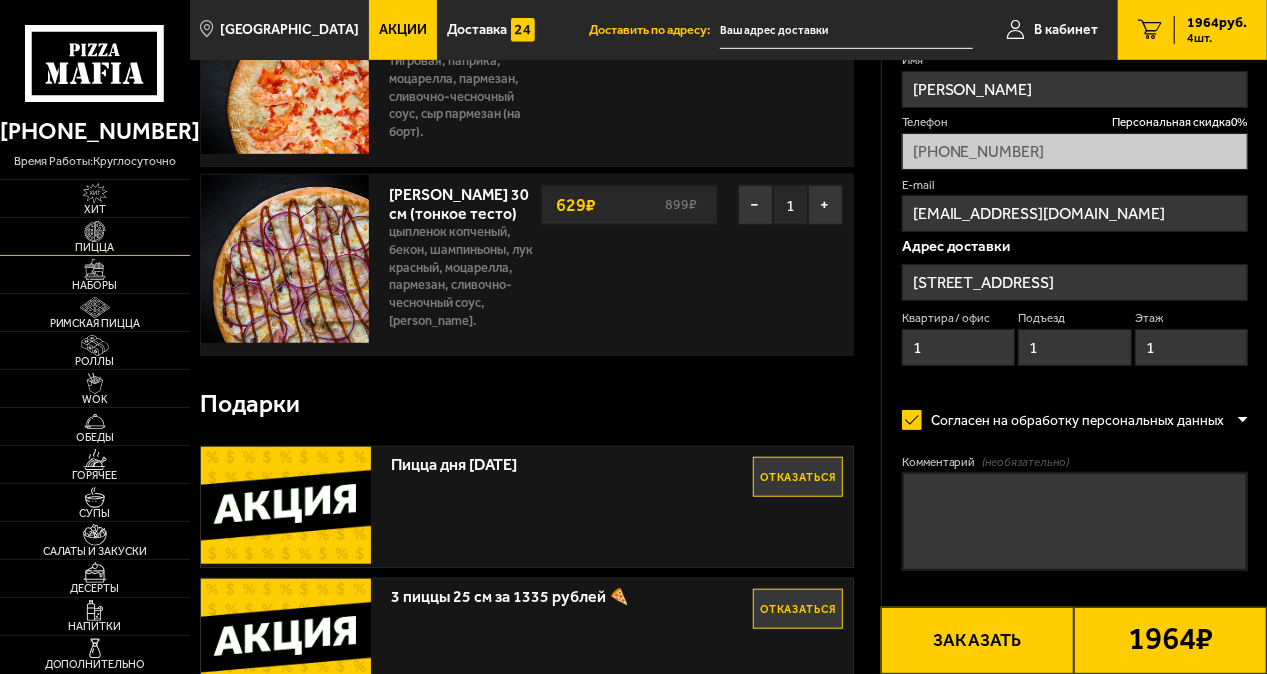 type on "[EMAIL_ADDRESS][DOMAIN_NAME]" 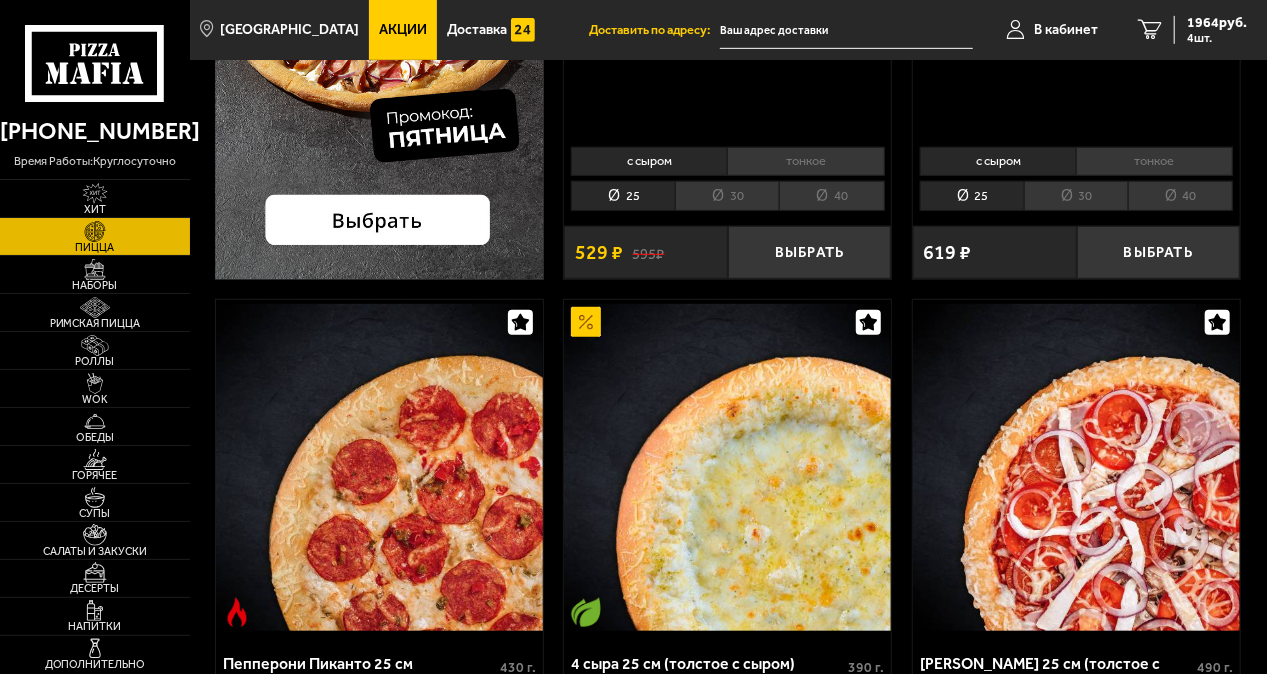 scroll, scrollTop: 900, scrollLeft: 0, axis: vertical 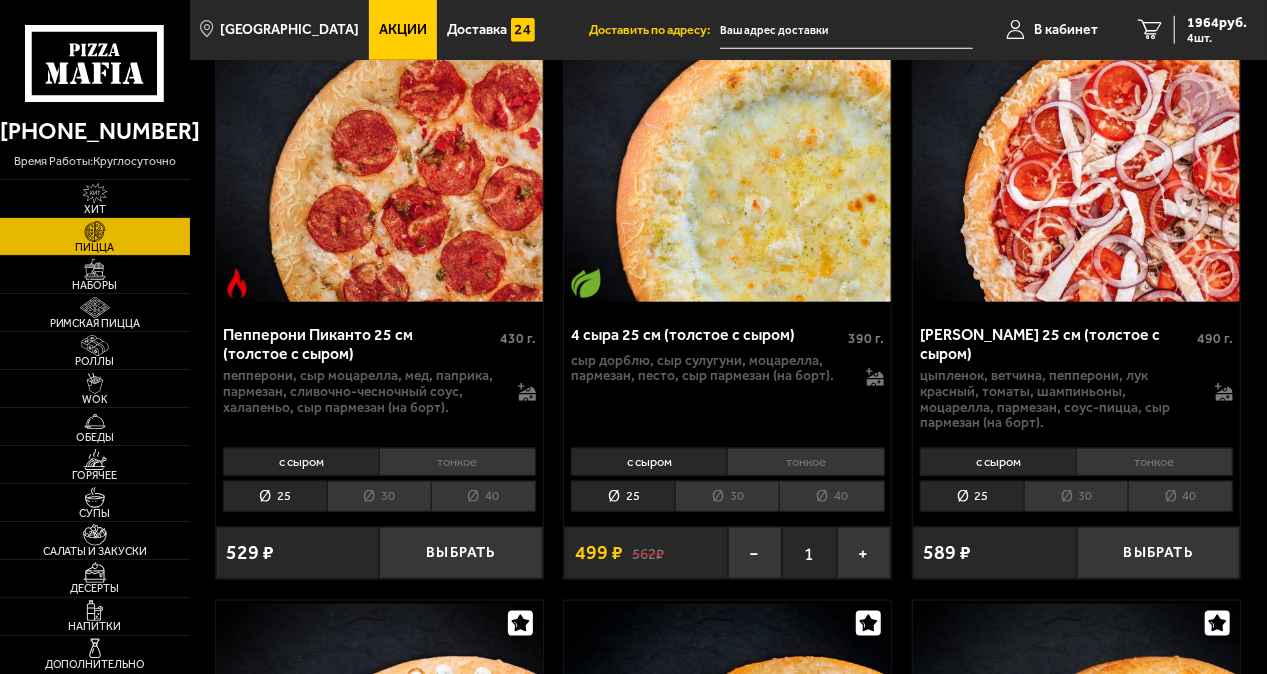 click on "тонкое" at bounding box center [805, 462] 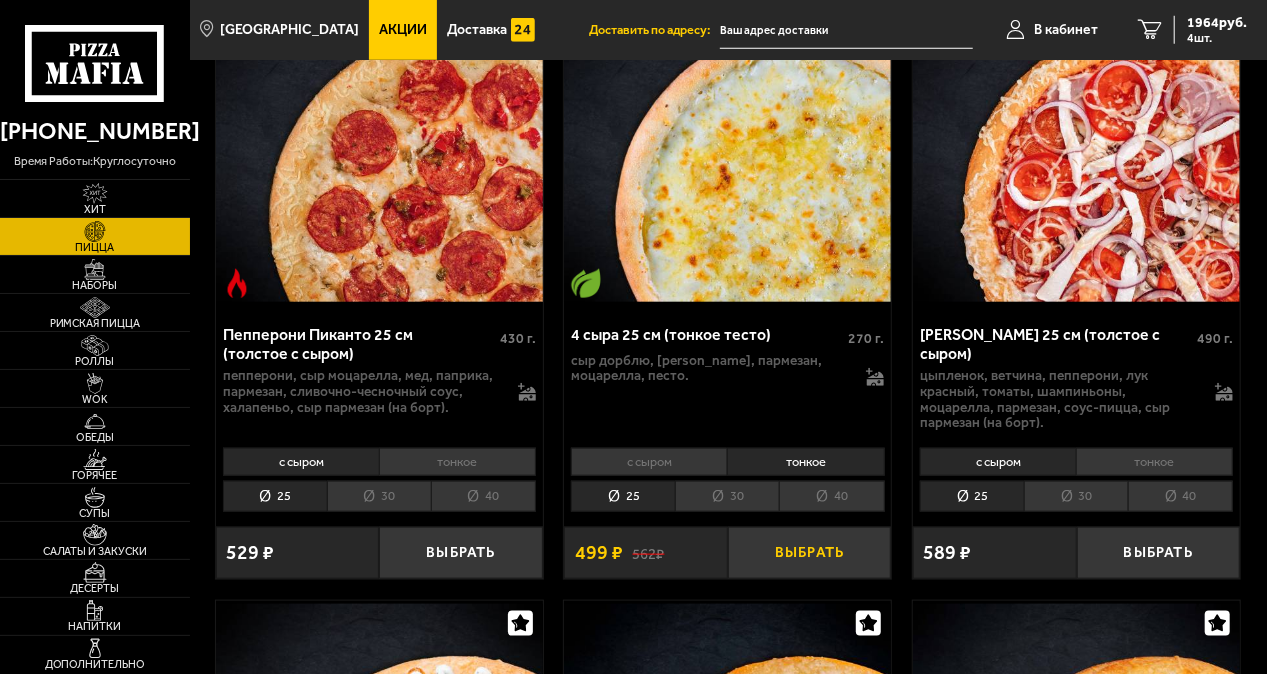click on "Выбрать" at bounding box center [809, 553] 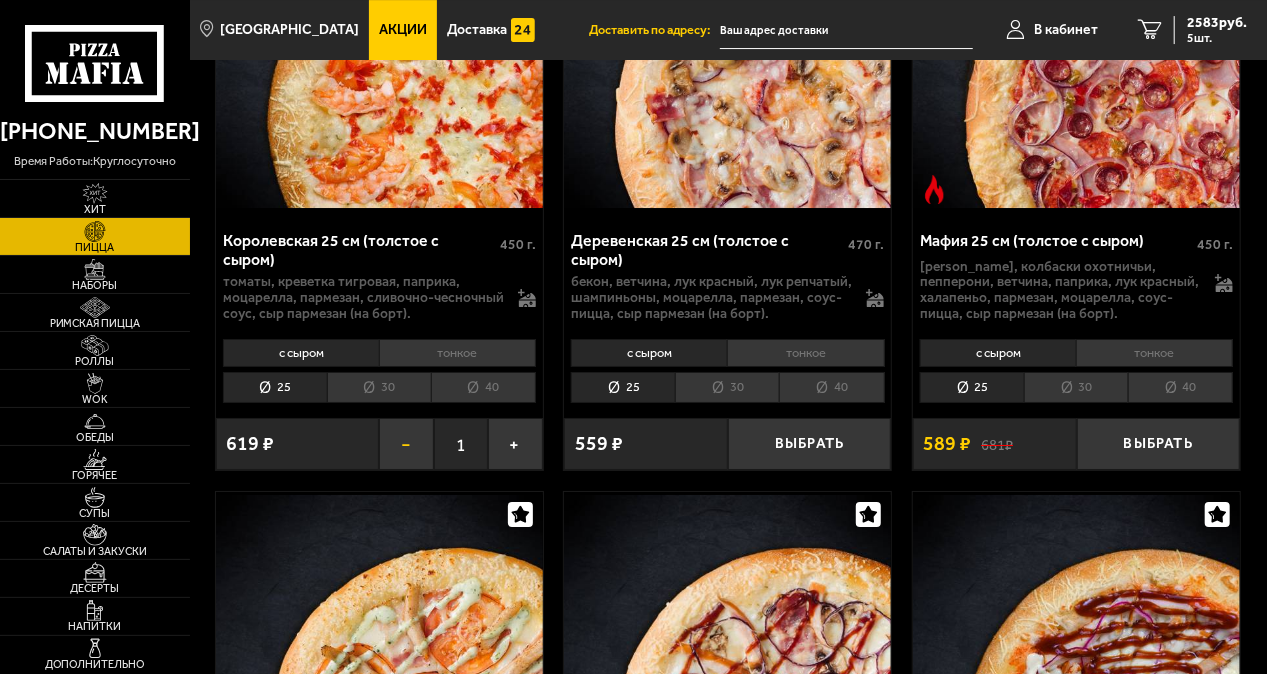 scroll, scrollTop: 3500, scrollLeft: 0, axis: vertical 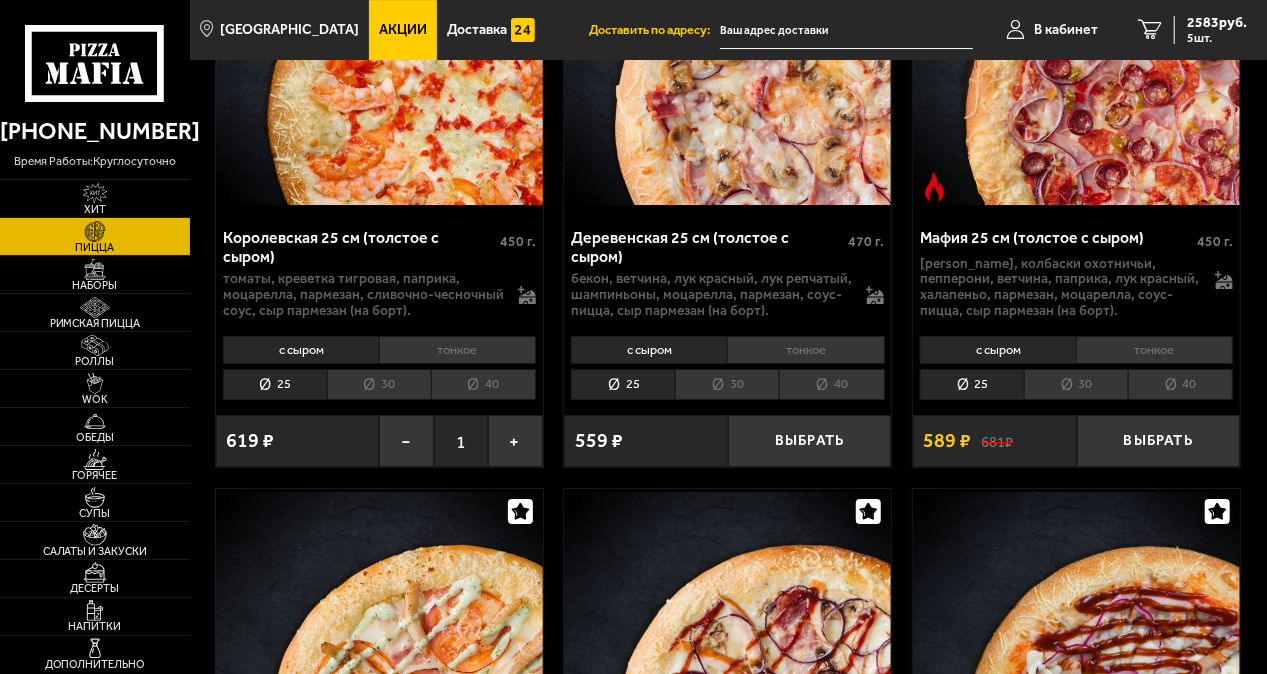 click on "тонкое" at bounding box center [457, 350] 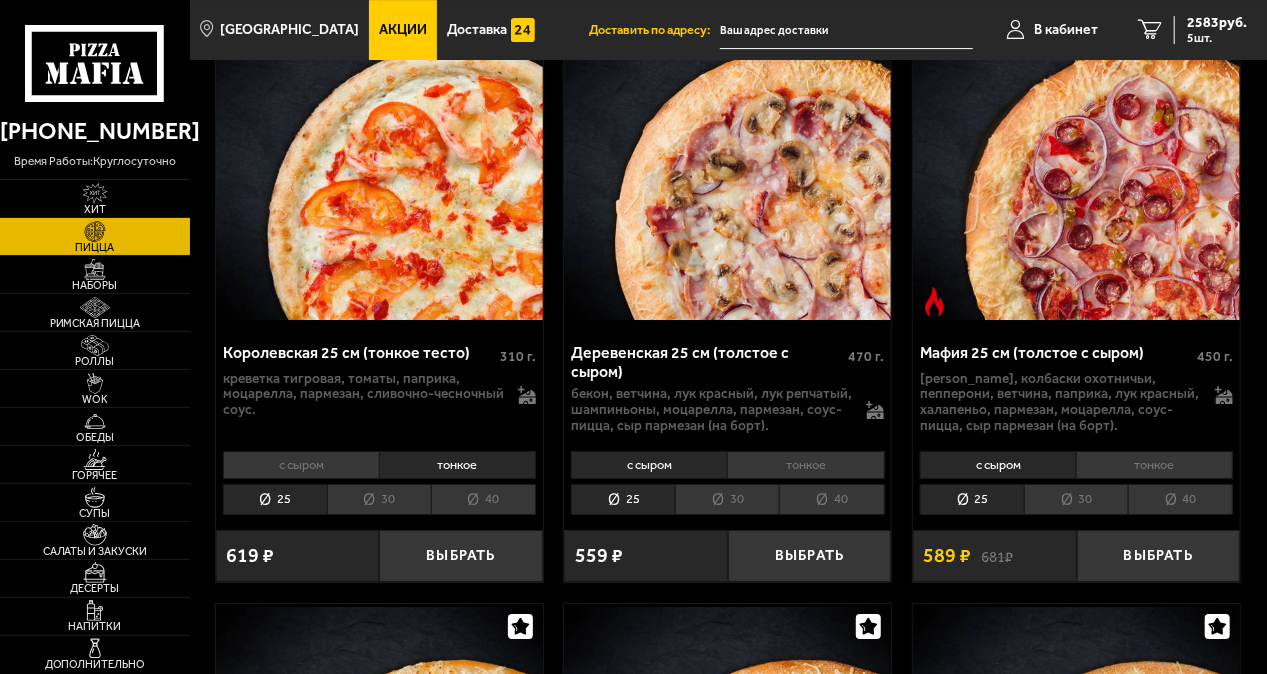 scroll, scrollTop: 3400, scrollLeft: 0, axis: vertical 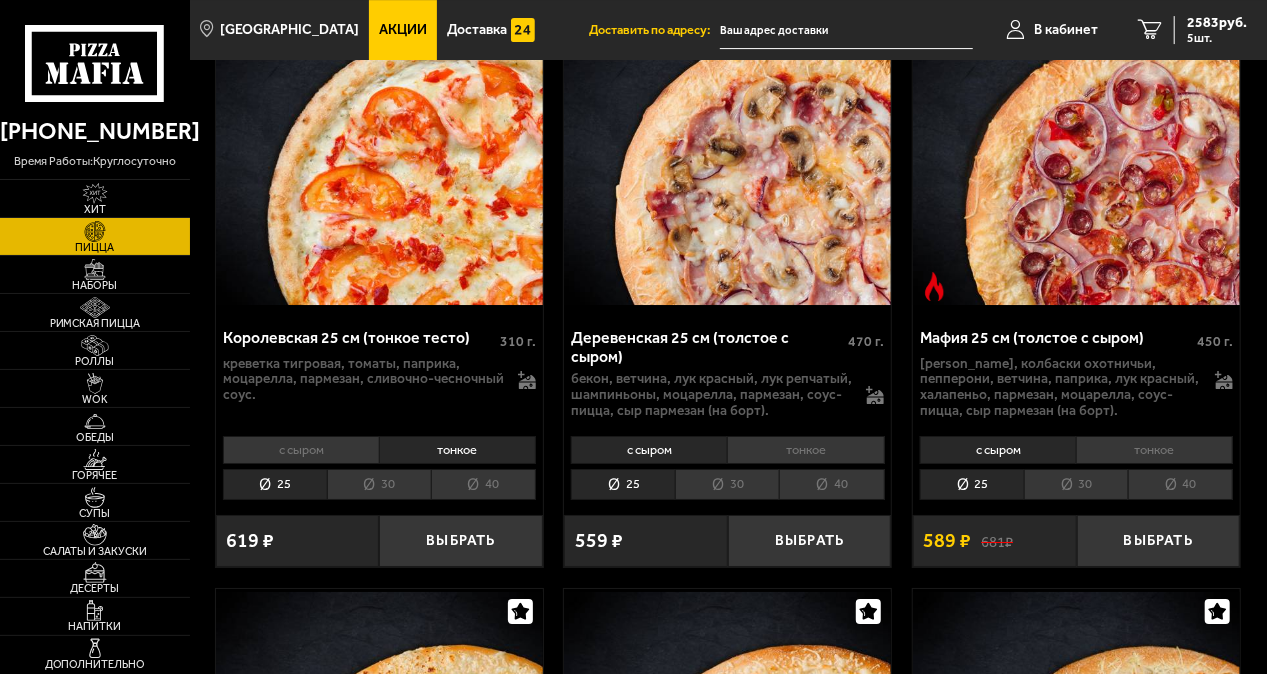 click on "30" at bounding box center (379, 484) 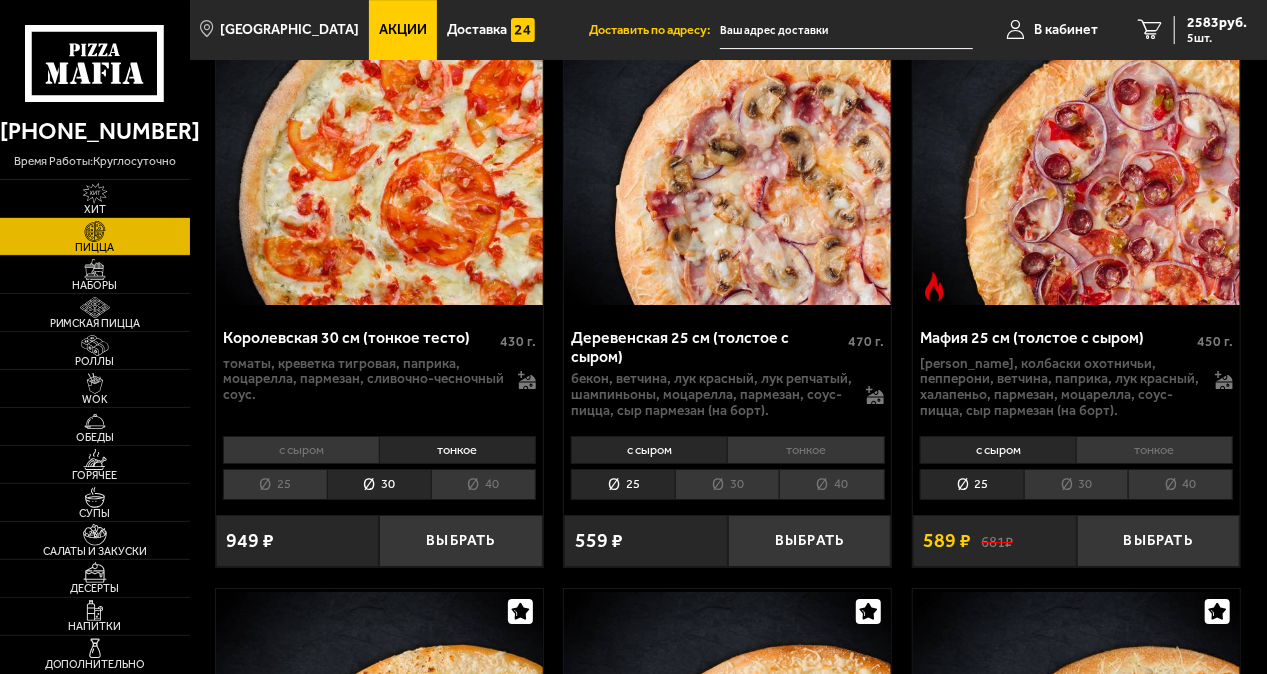 click on "25" at bounding box center (275, 484) 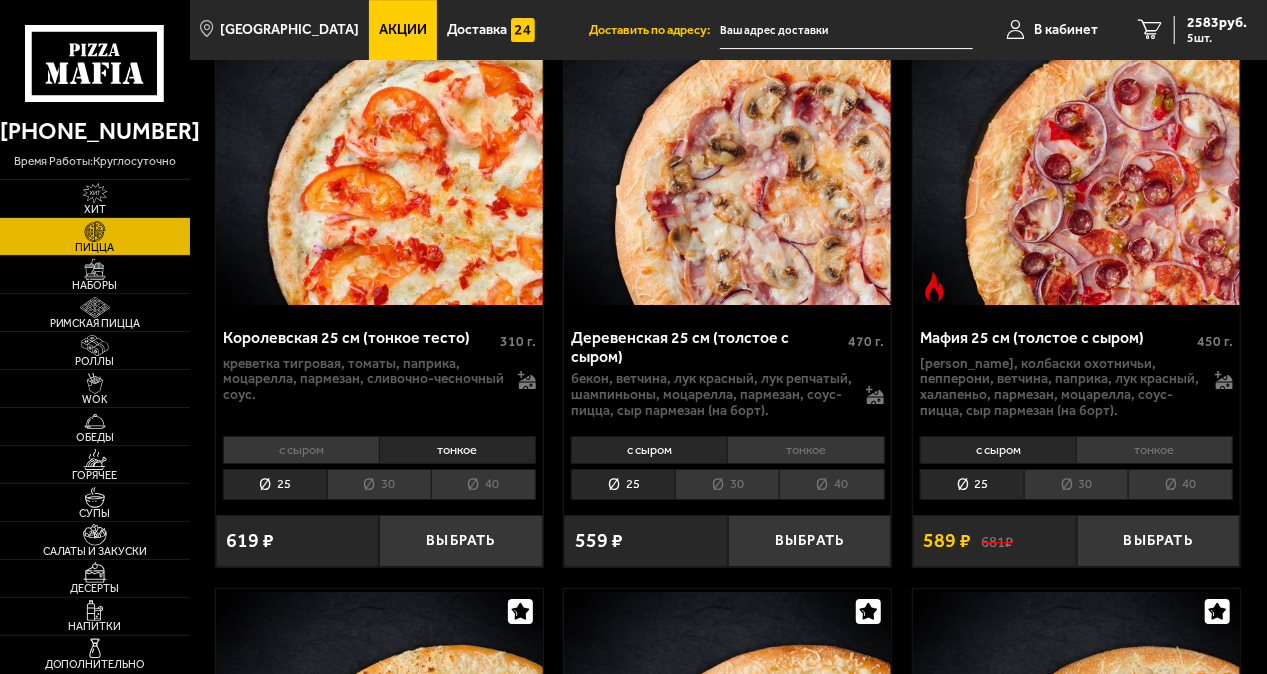 click on "с сыром" at bounding box center [301, 450] 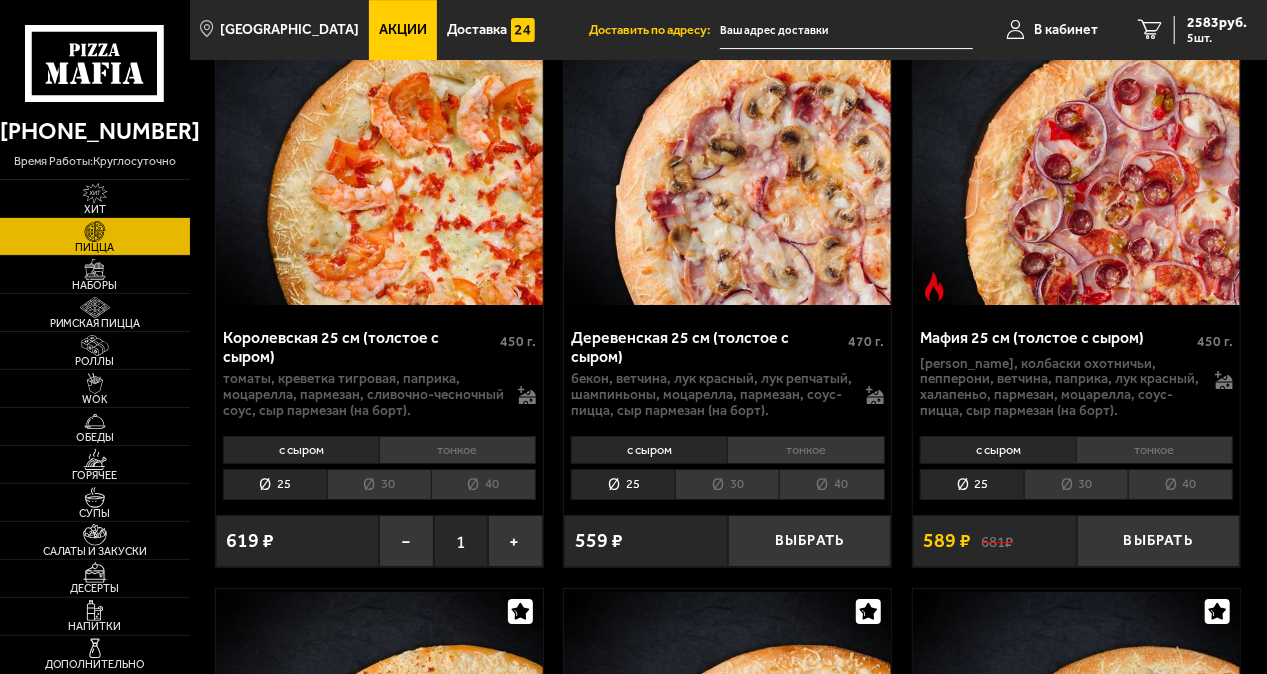 click on "тонкое" at bounding box center [457, 450] 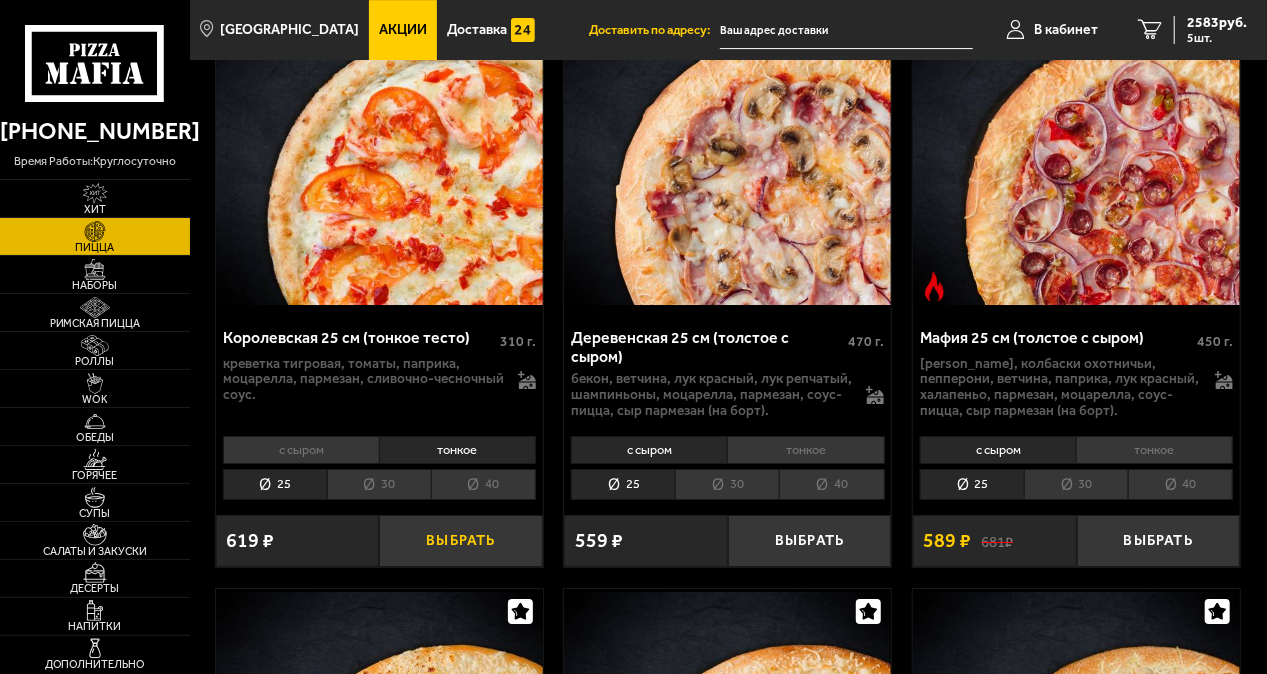 click on "Выбрать" at bounding box center [460, 541] 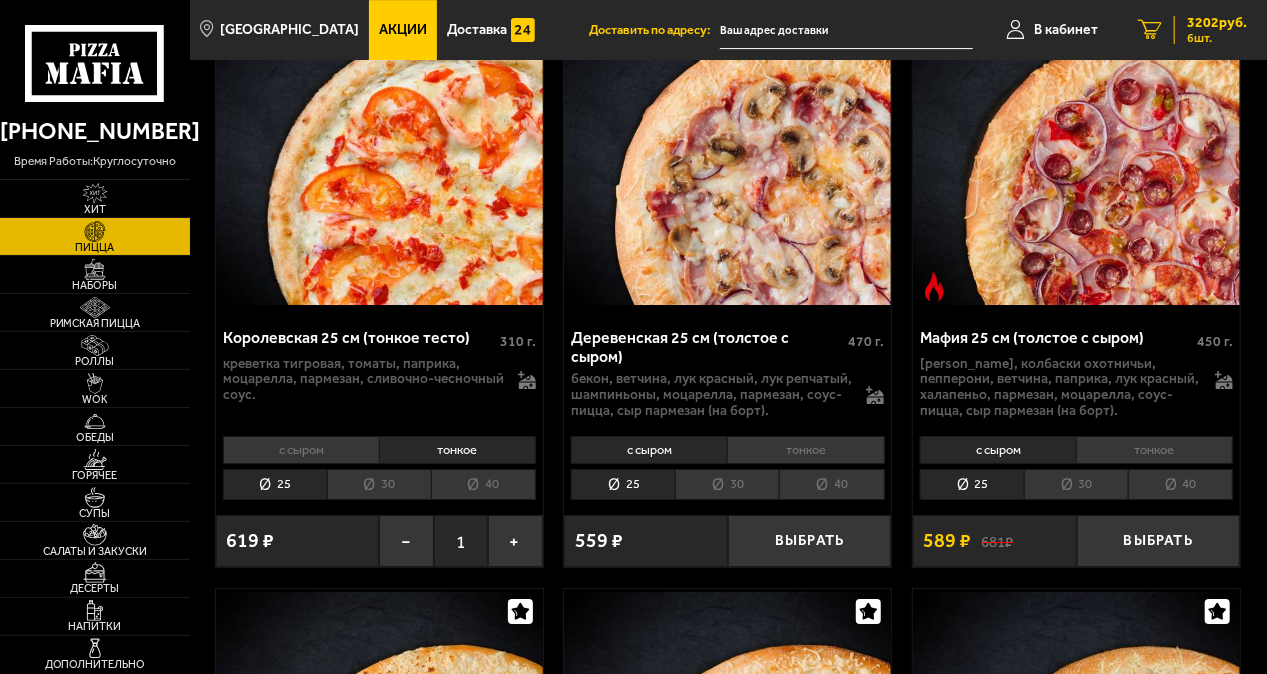 click on "6  шт." at bounding box center [1217, 38] 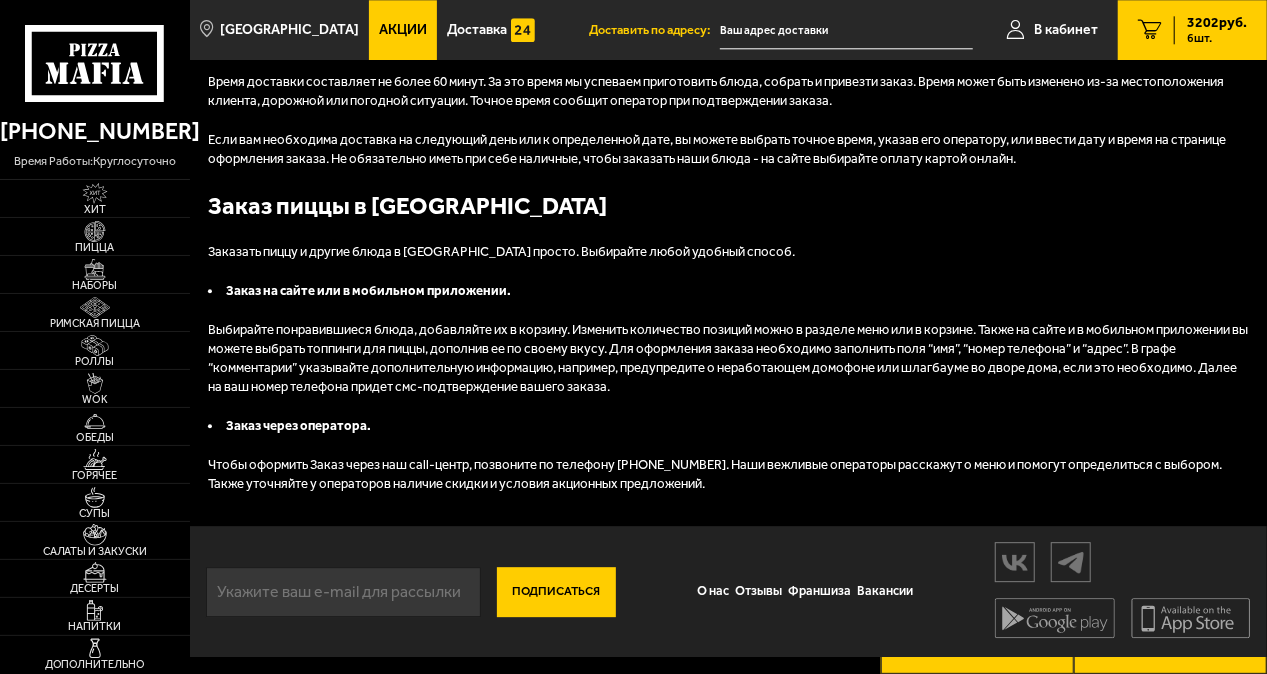 scroll, scrollTop: 0, scrollLeft: 0, axis: both 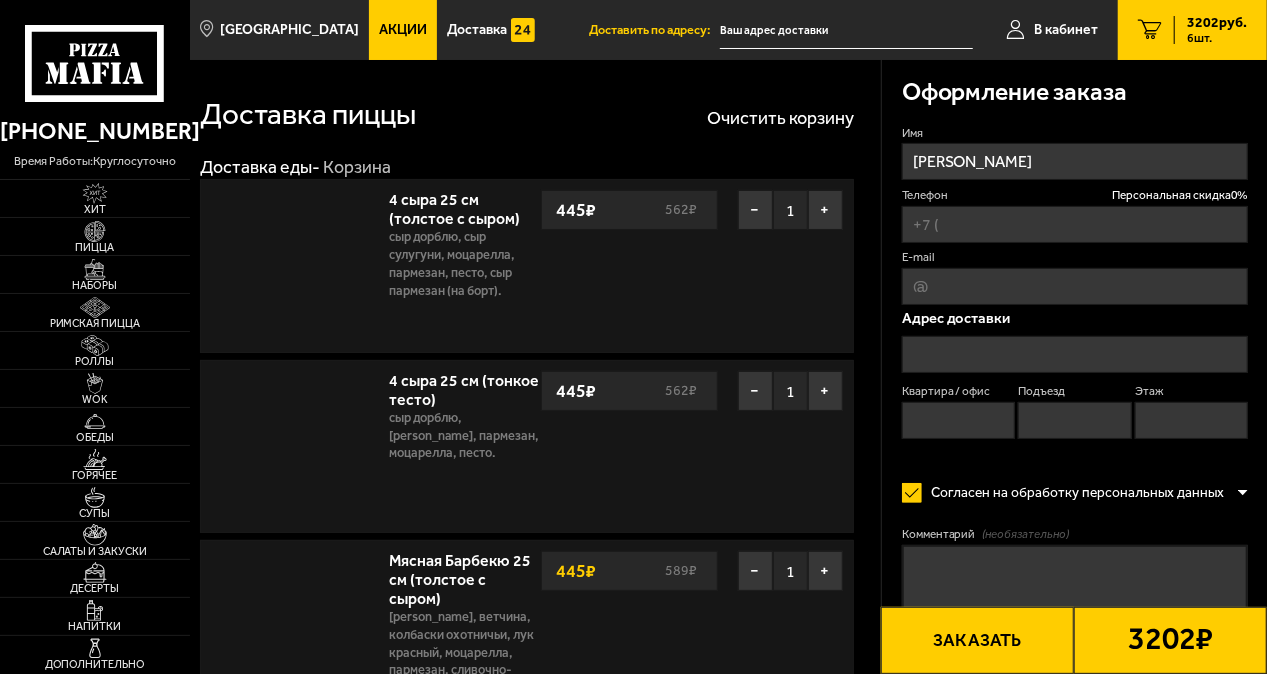 type on "[PHONE_NUMBER]" 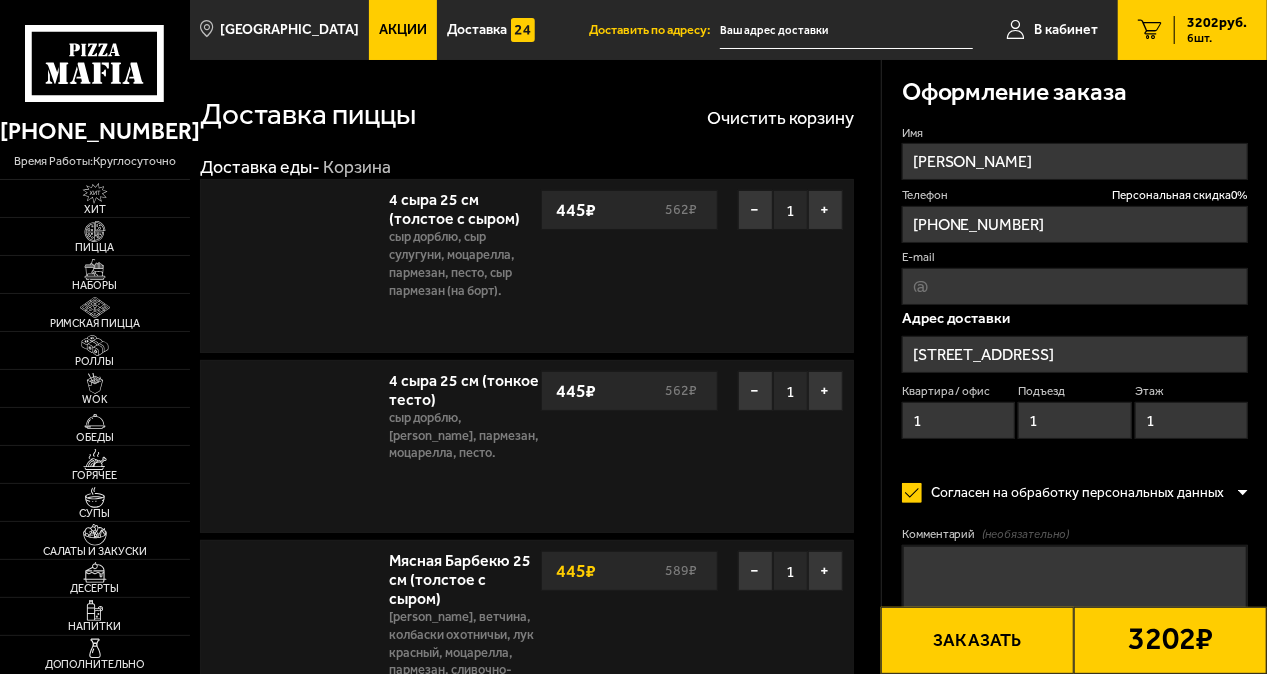 type on "[STREET_ADDRESS]" 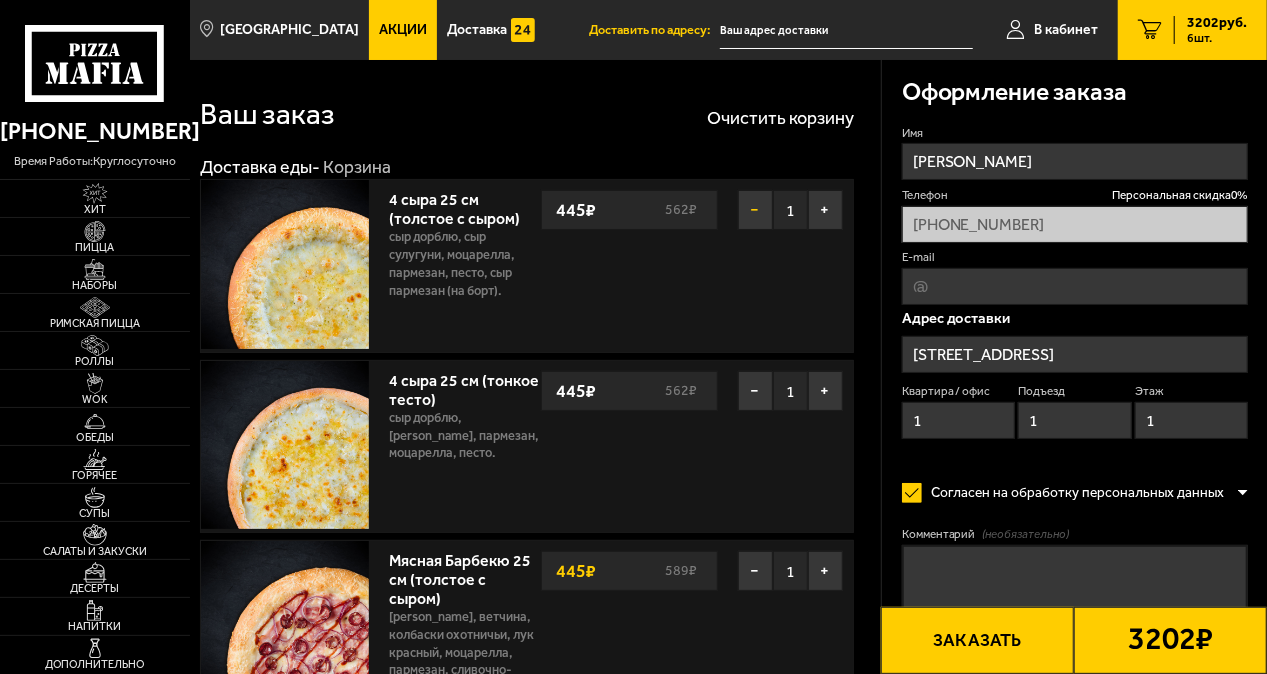 click on "−" at bounding box center [755, 210] 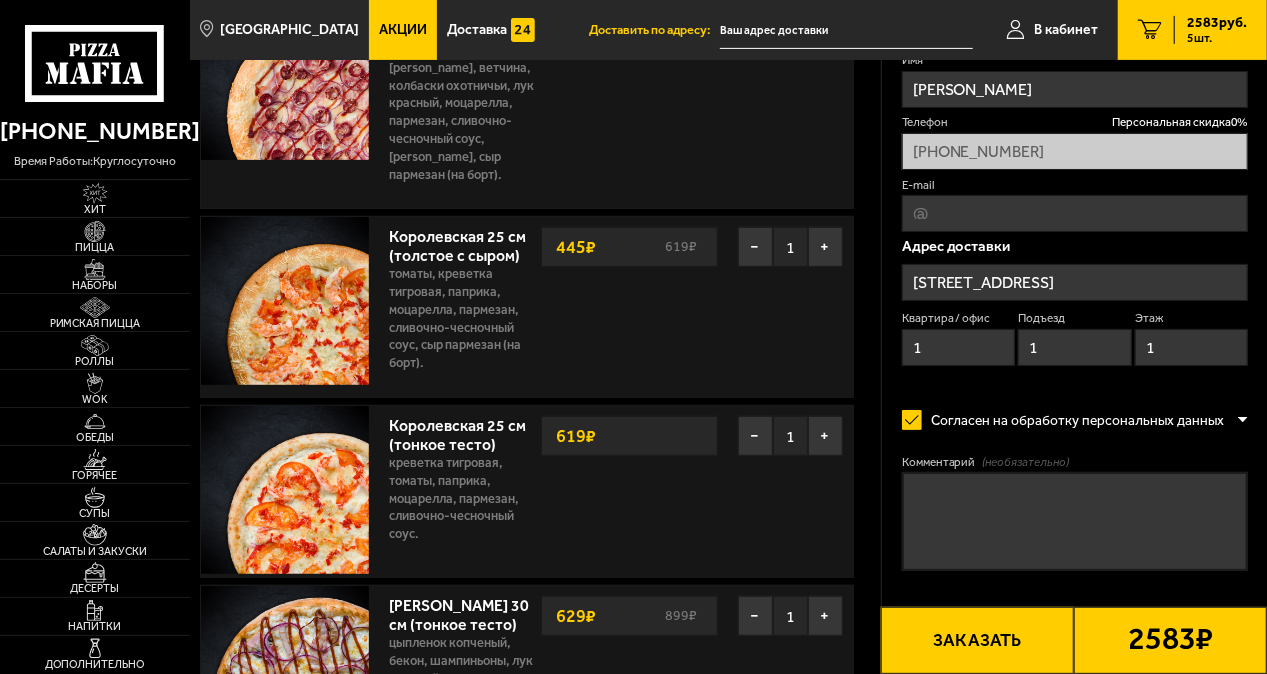 scroll, scrollTop: 400, scrollLeft: 0, axis: vertical 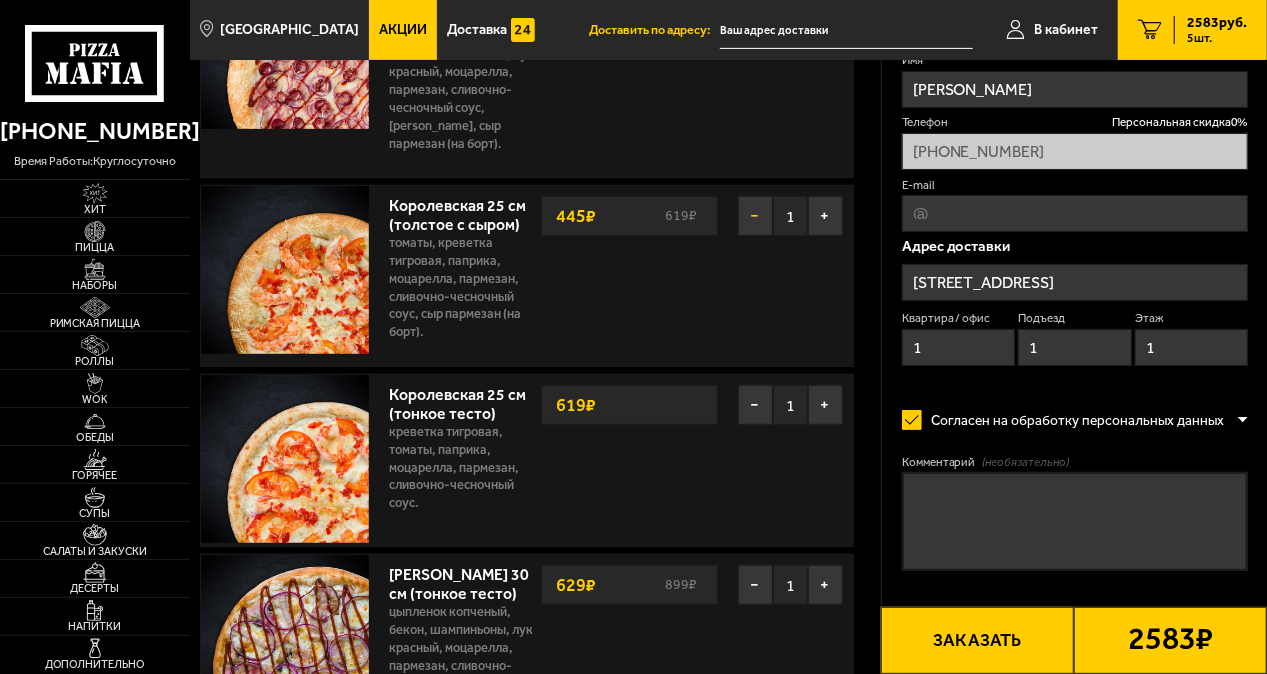 click on "−" at bounding box center (755, 216) 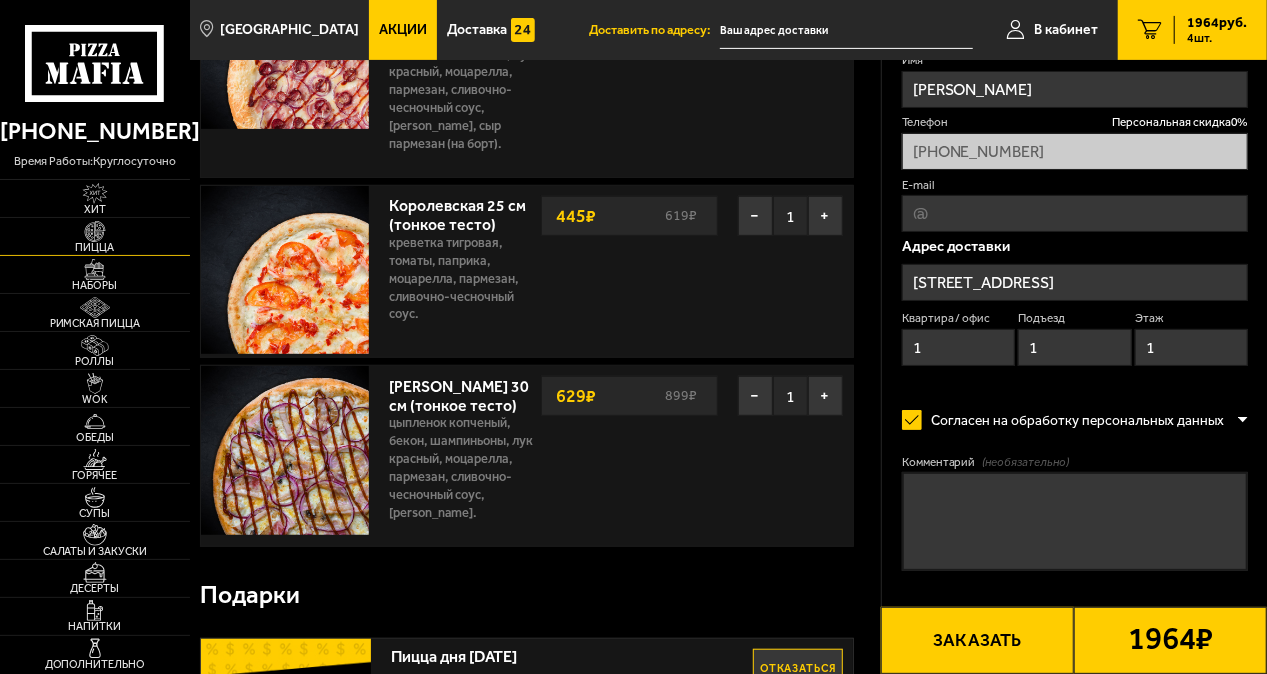 click at bounding box center (95, 231) 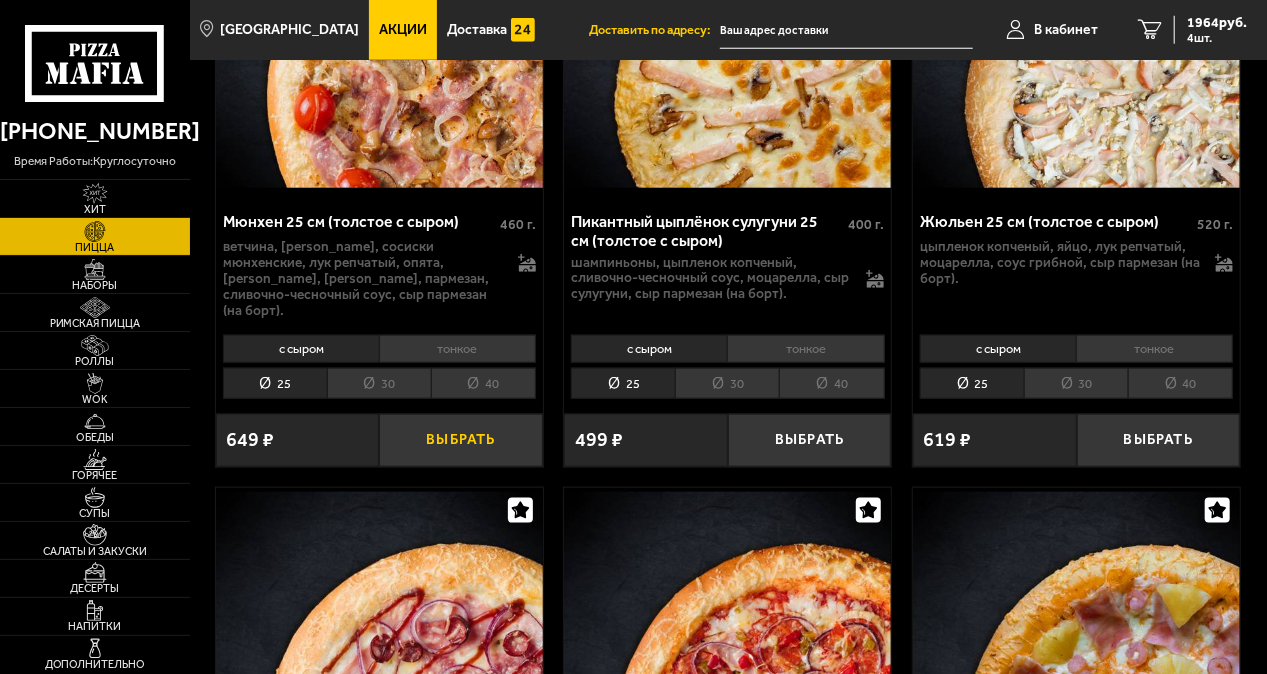 scroll, scrollTop: 4900, scrollLeft: 0, axis: vertical 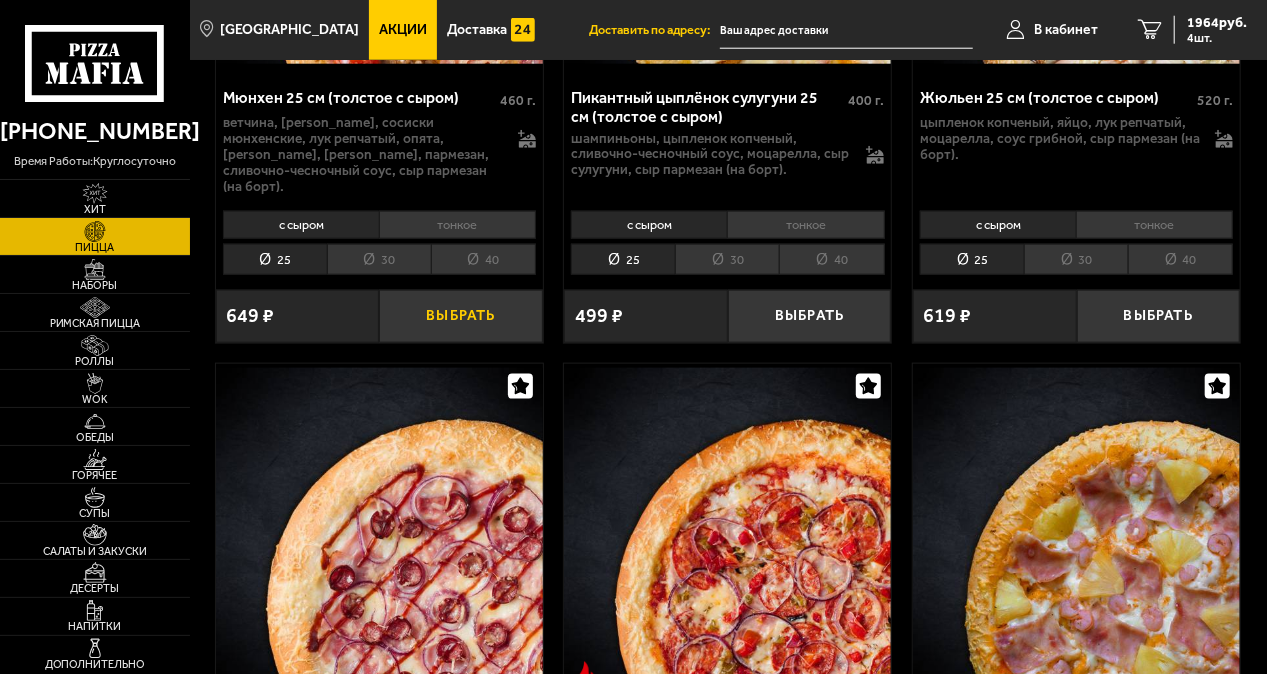 click on "Выбрать" at bounding box center [460, 316] 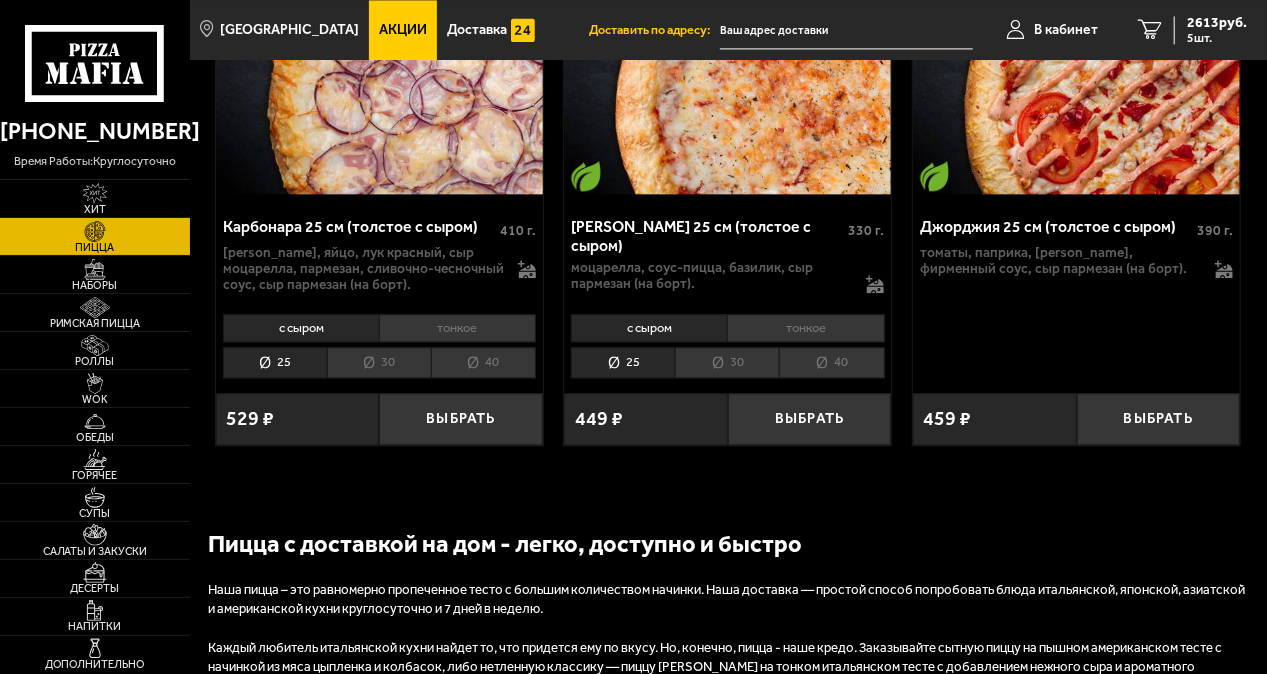 scroll, scrollTop: 6000, scrollLeft: 0, axis: vertical 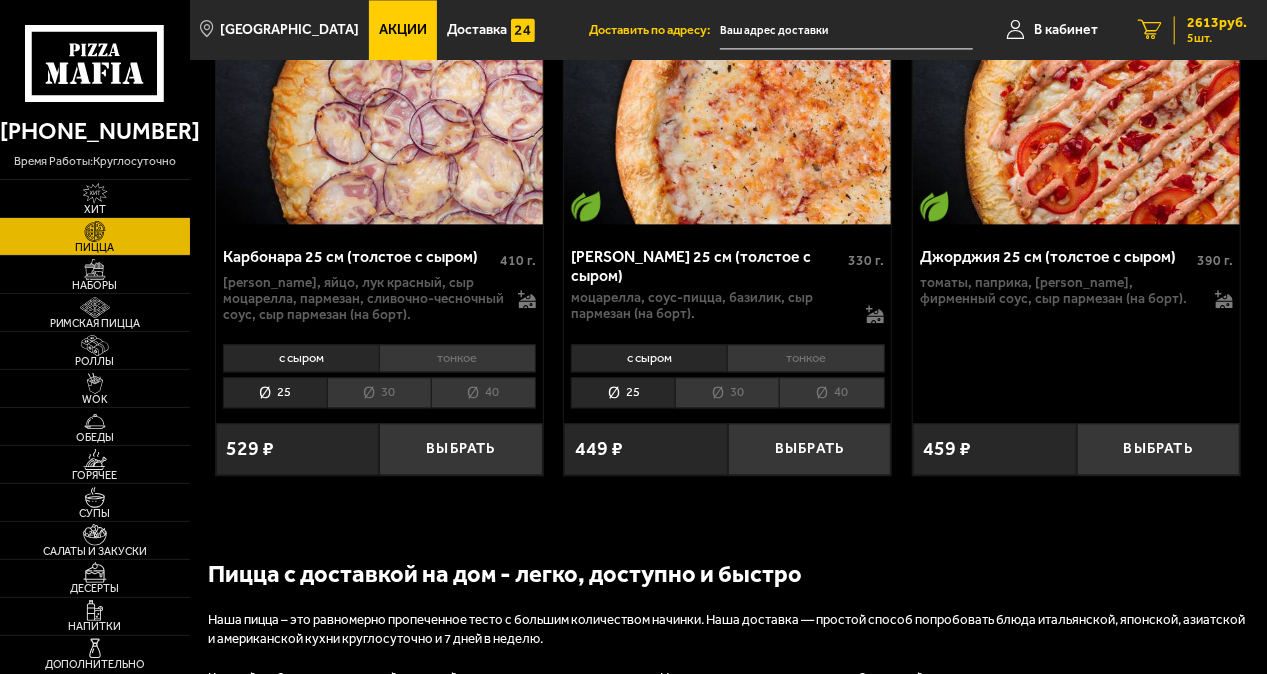 click on "2613  руб." at bounding box center [1217, 23] 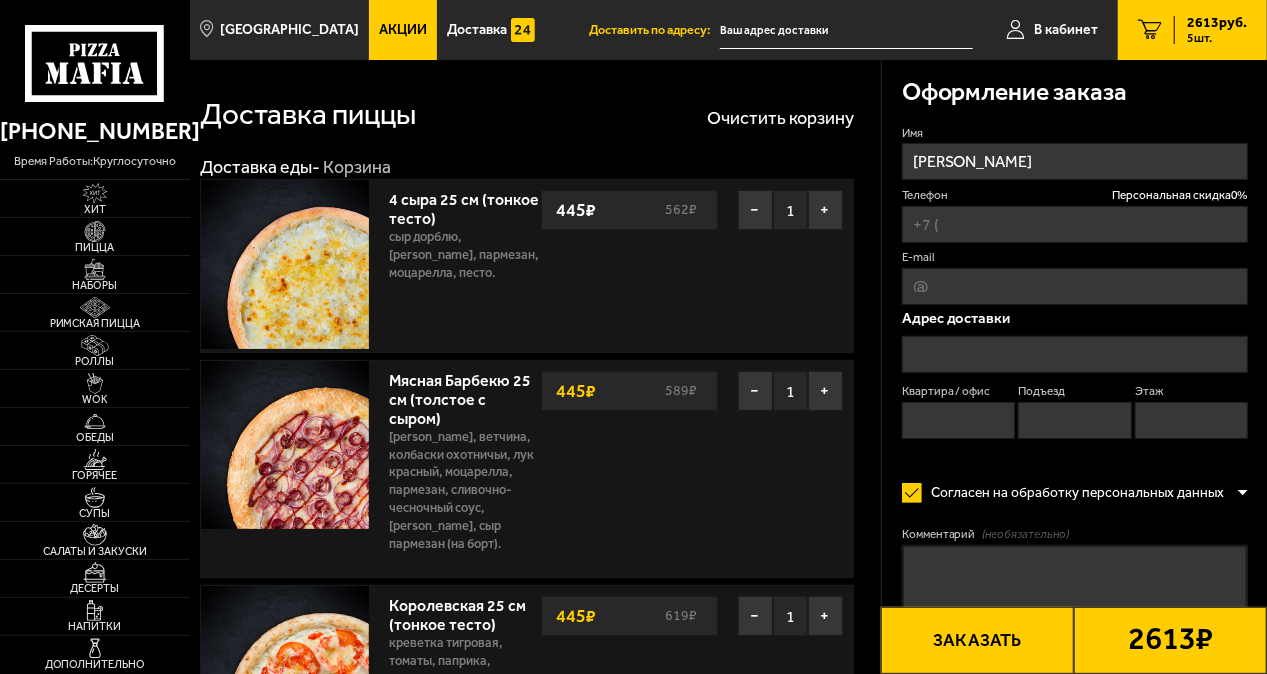 type on "[PHONE_NUMBER]" 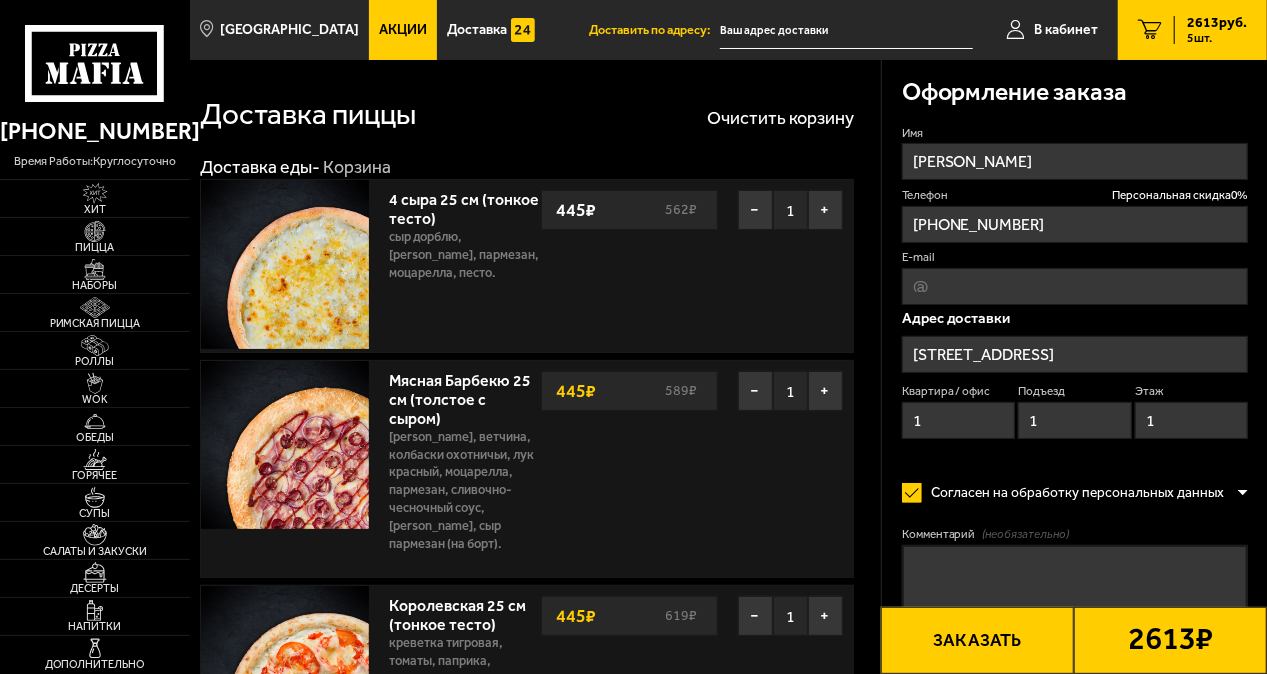 type on "[STREET_ADDRESS]" 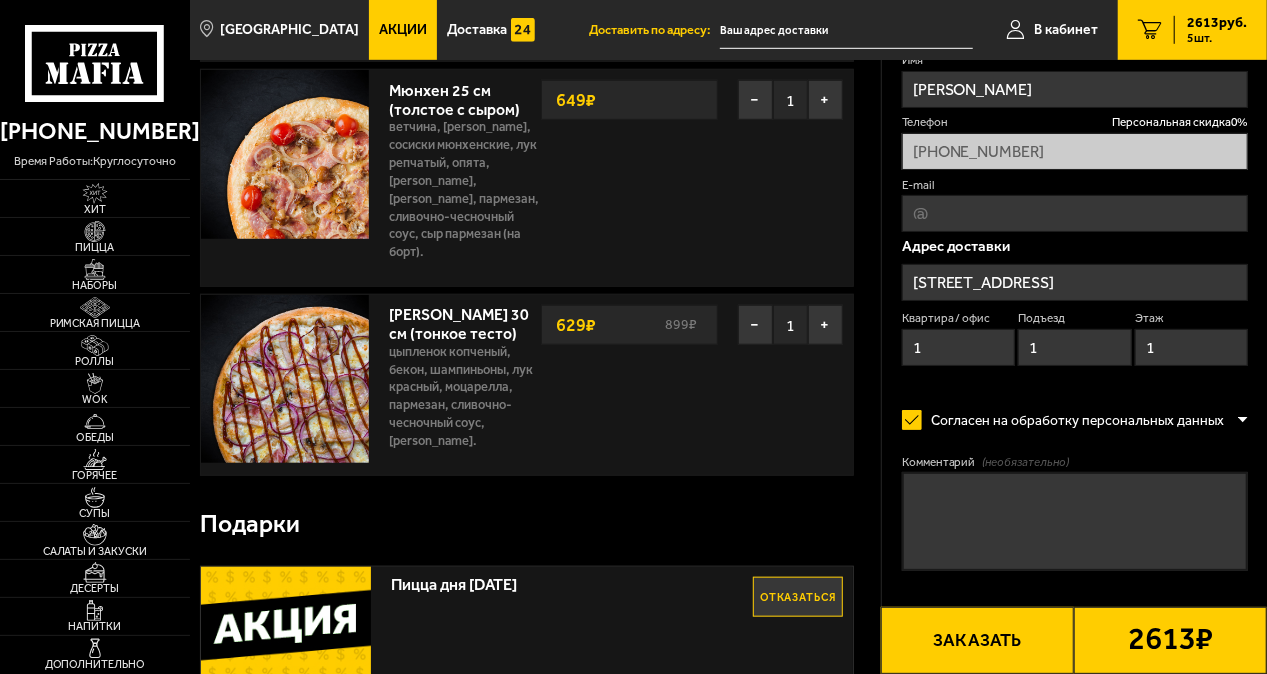 scroll, scrollTop: 700, scrollLeft: 0, axis: vertical 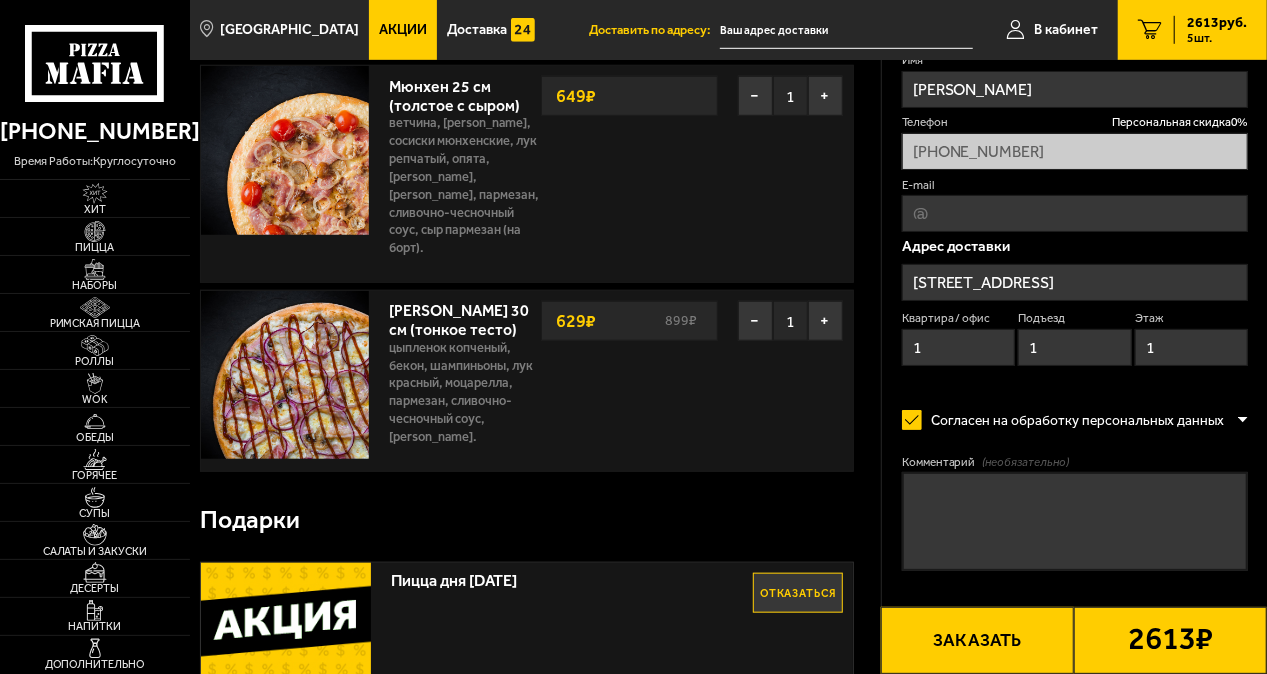 click on "[PERSON_NAME] 30 см (тонкое тесто)" at bounding box center (463, 317) 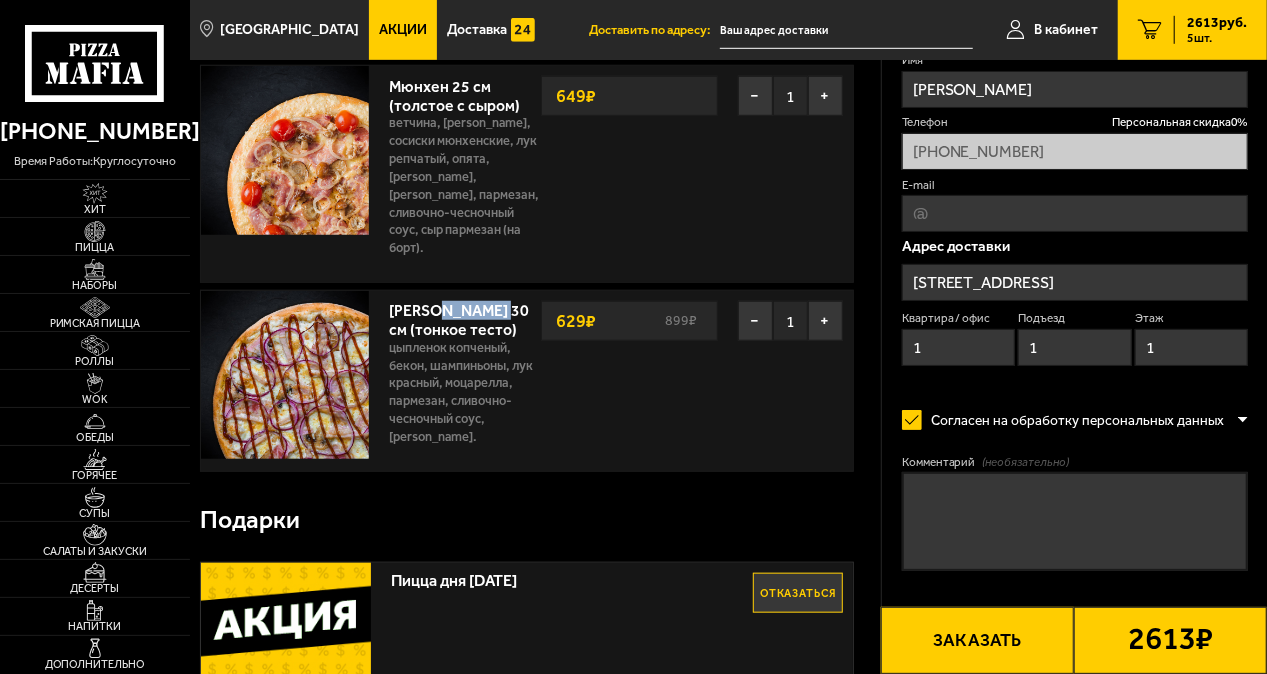 click on "[PERSON_NAME] 30 см (тонкое тесто)" at bounding box center (463, 317) 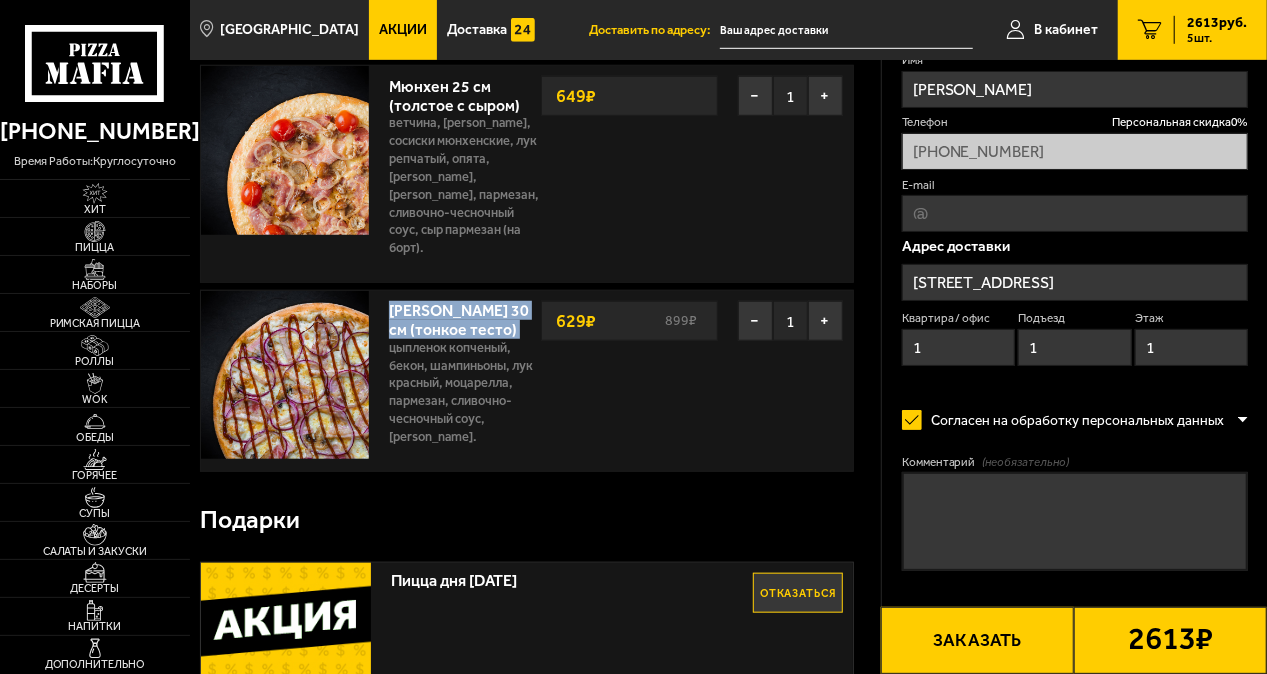 click on "[PERSON_NAME] 30 см (тонкое тесто)" at bounding box center [463, 317] 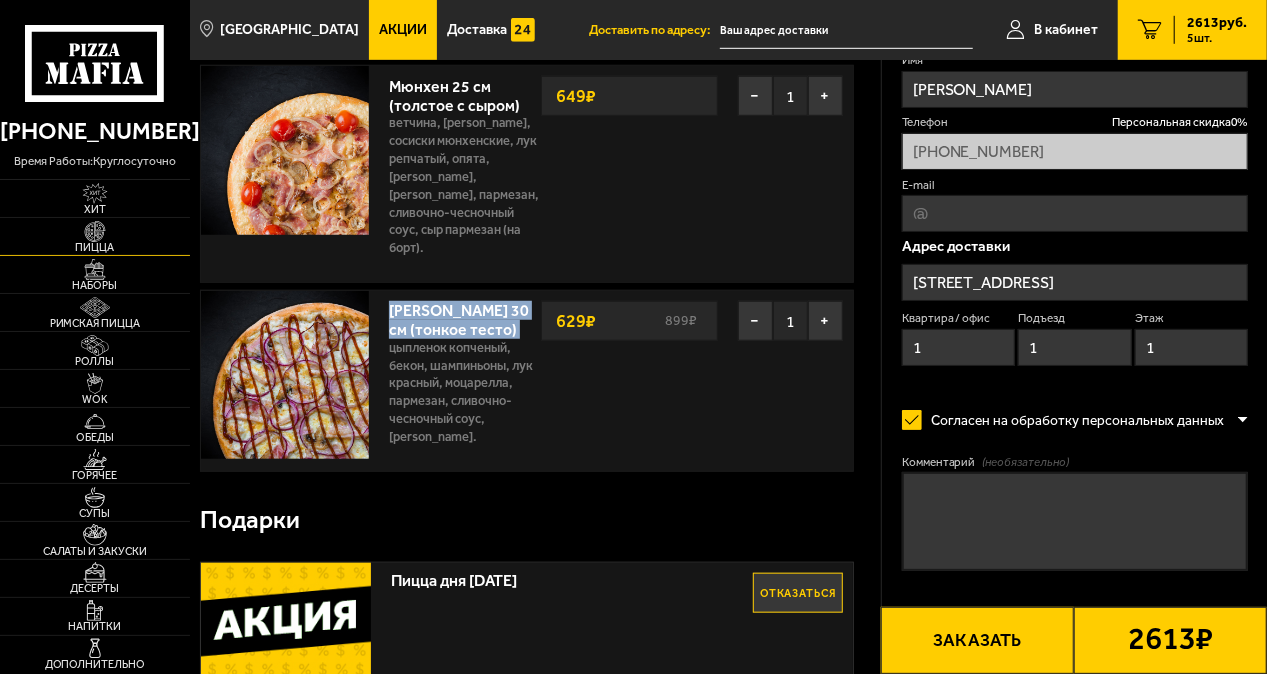 click on "Пицца" at bounding box center (95, 247) 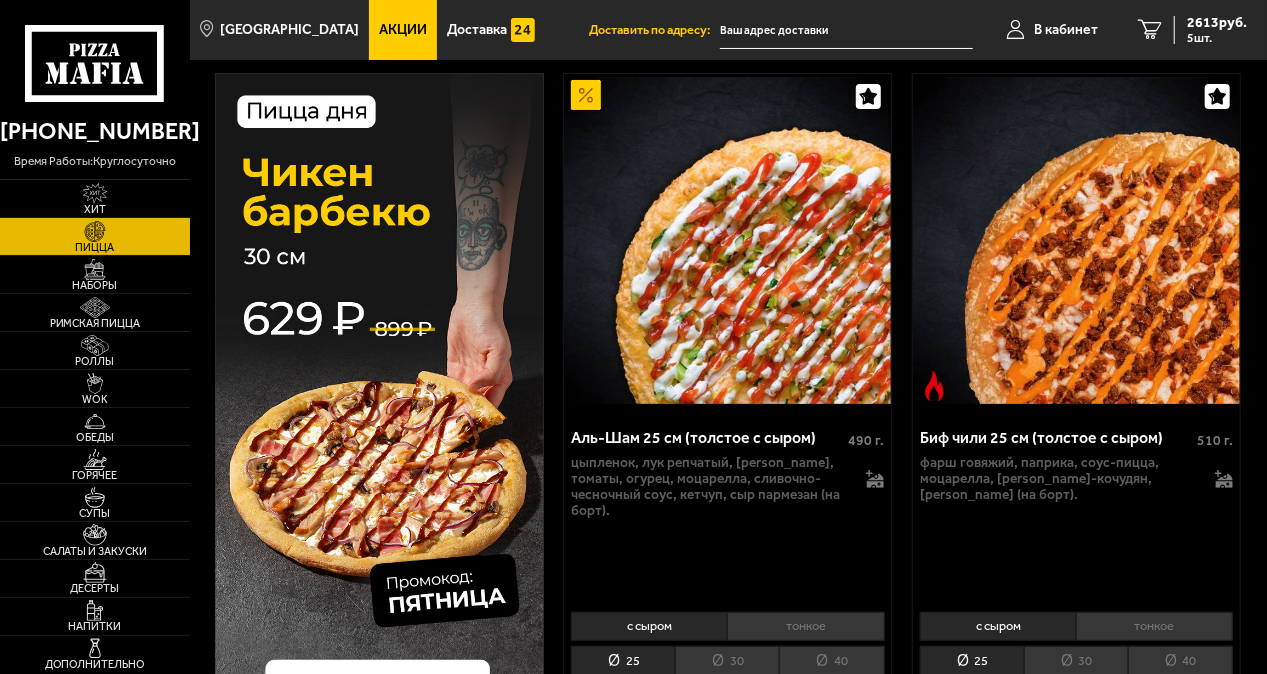 scroll, scrollTop: 300, scrollLeft: 0, axis: vertical 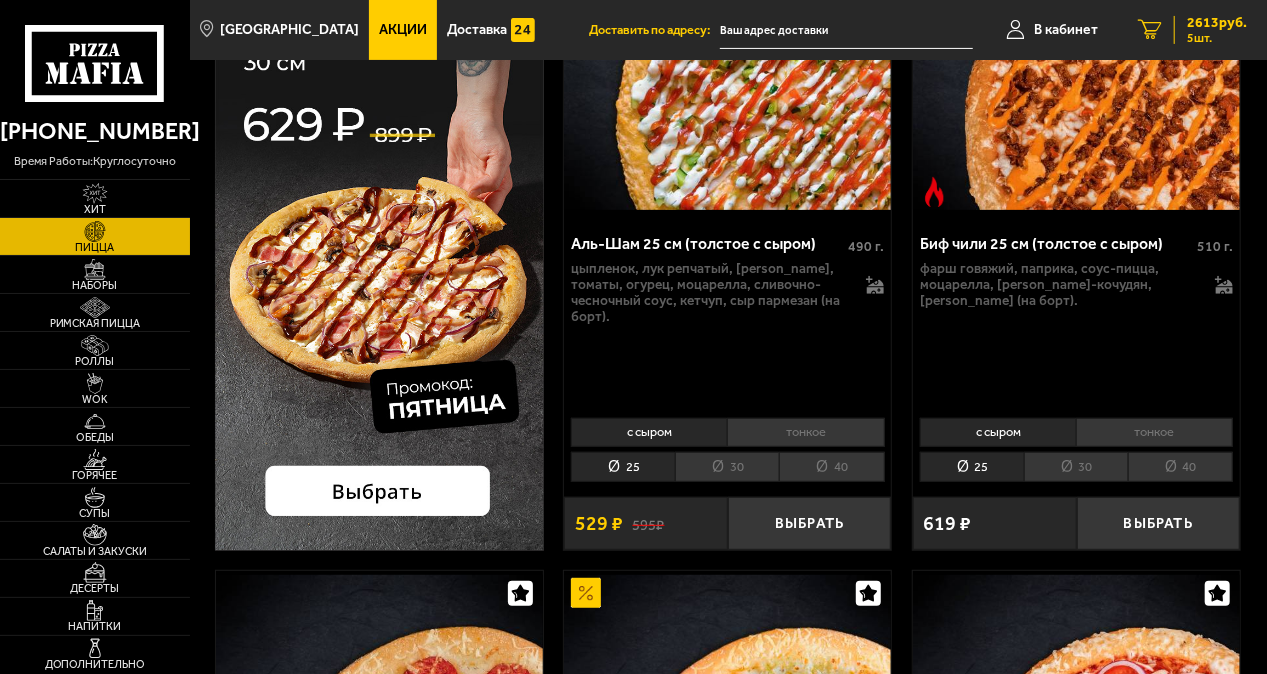 click on "5 2613  руб. 5  шт." at bounding box center [1192, 30] 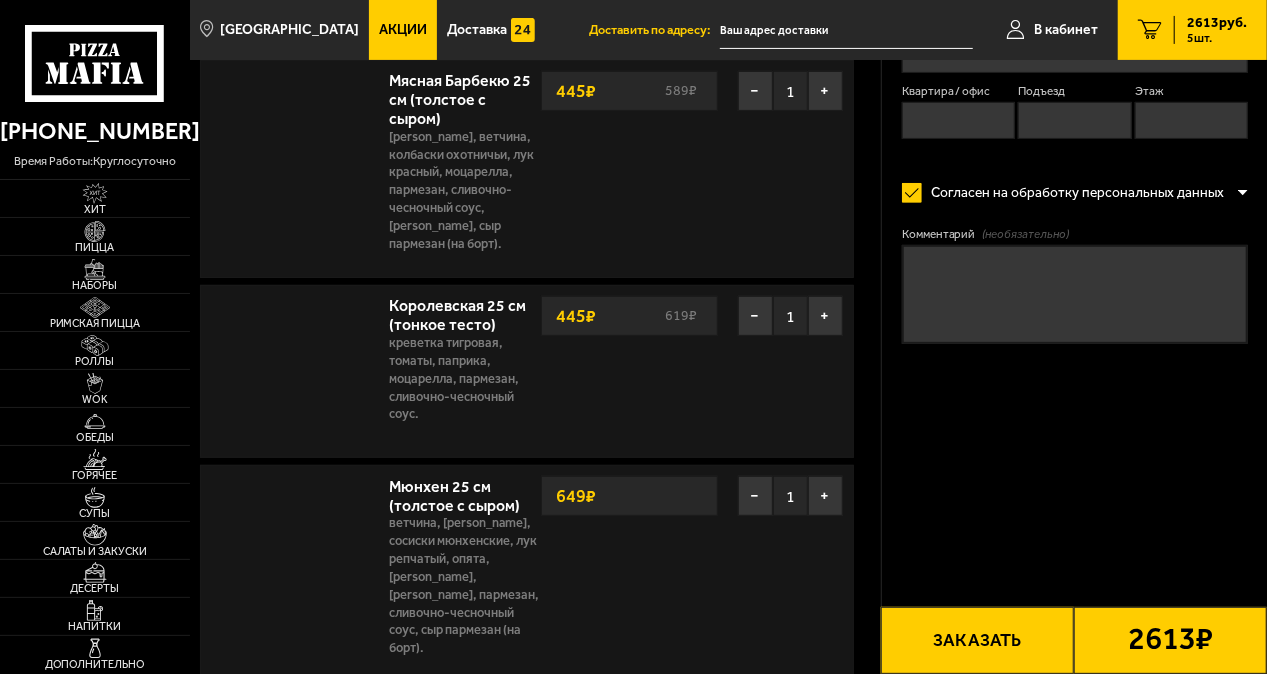 scroll, scrollTop: 0, scrollLeft: 0, axis: both 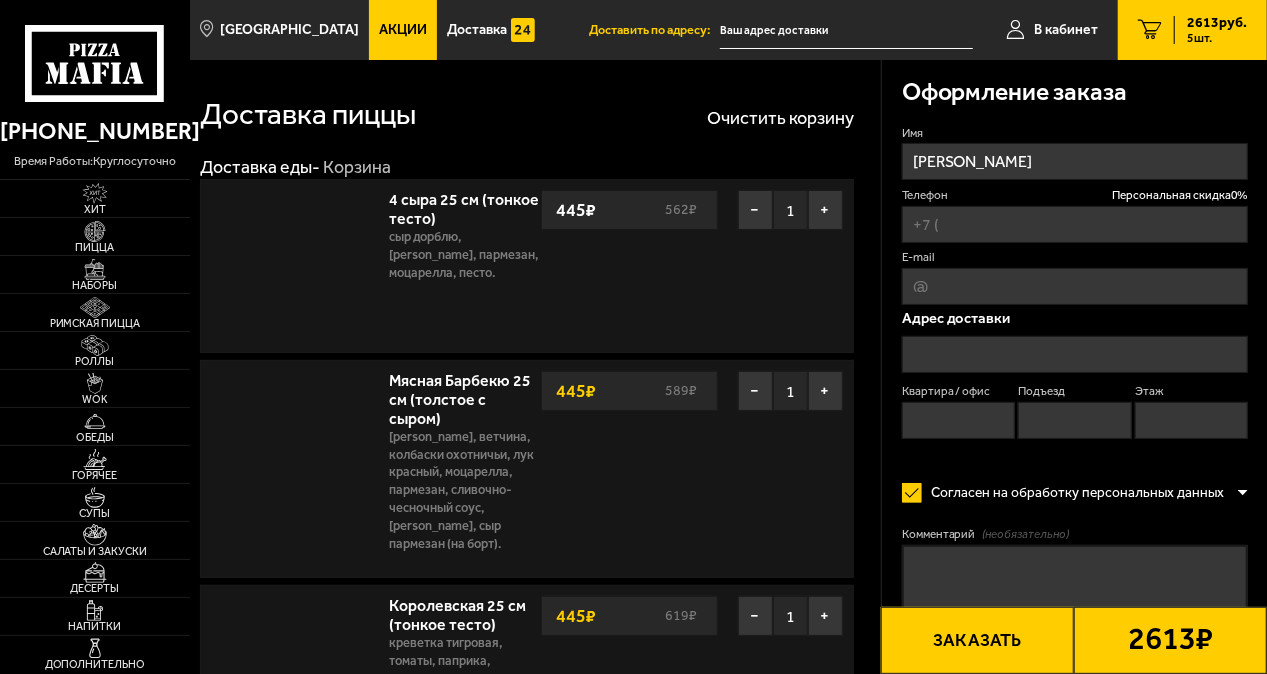 type on "[PHONE_NUMBER]" 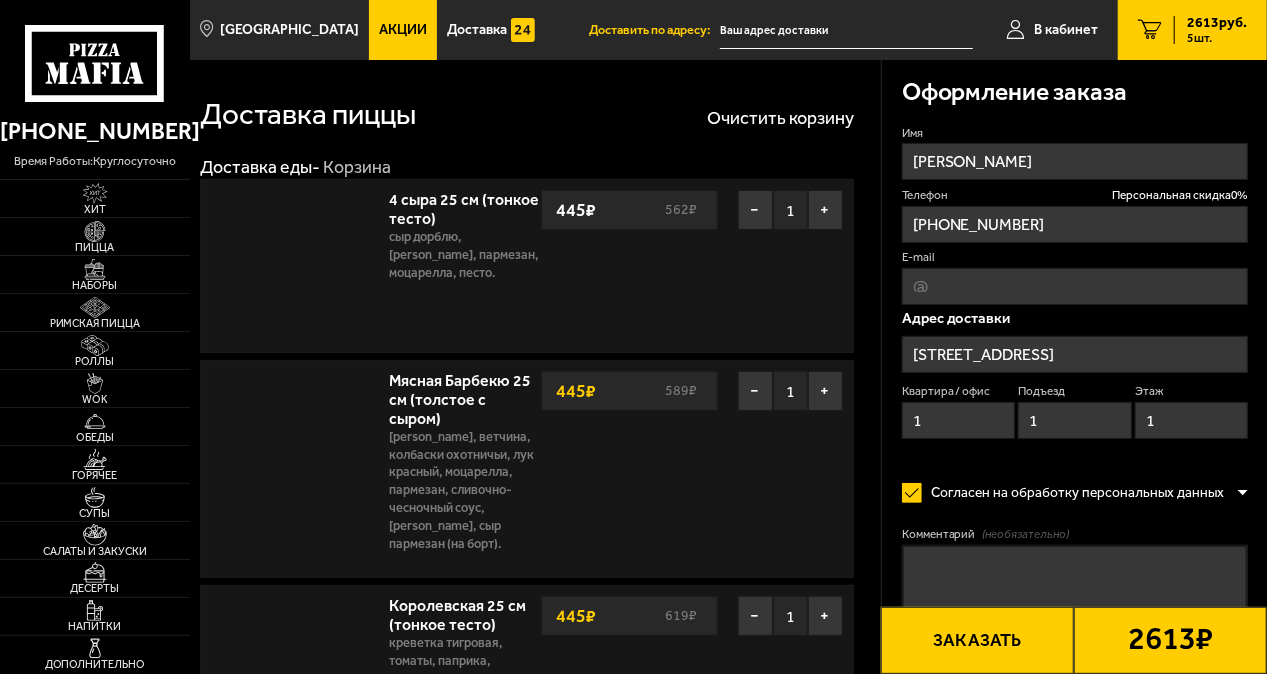 type on "[STREET_ADDRESS]" 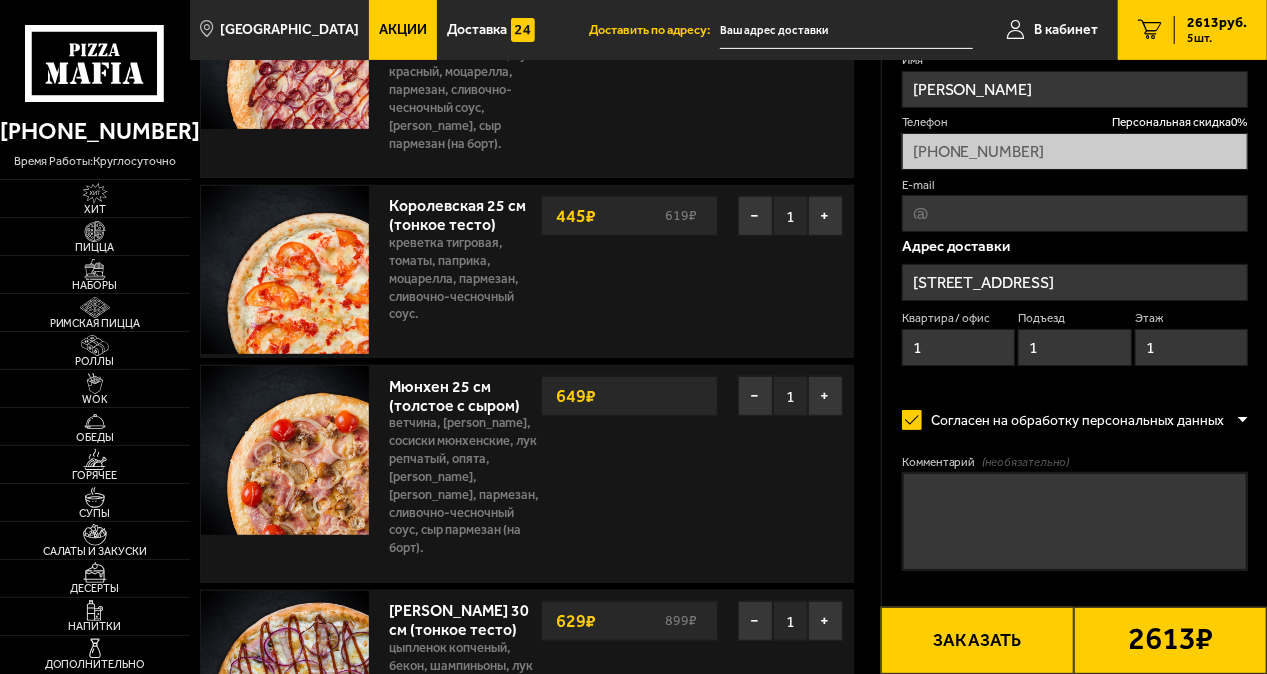 scroll, scrollTop: 500, scrollLeft: 0, axis: vertical 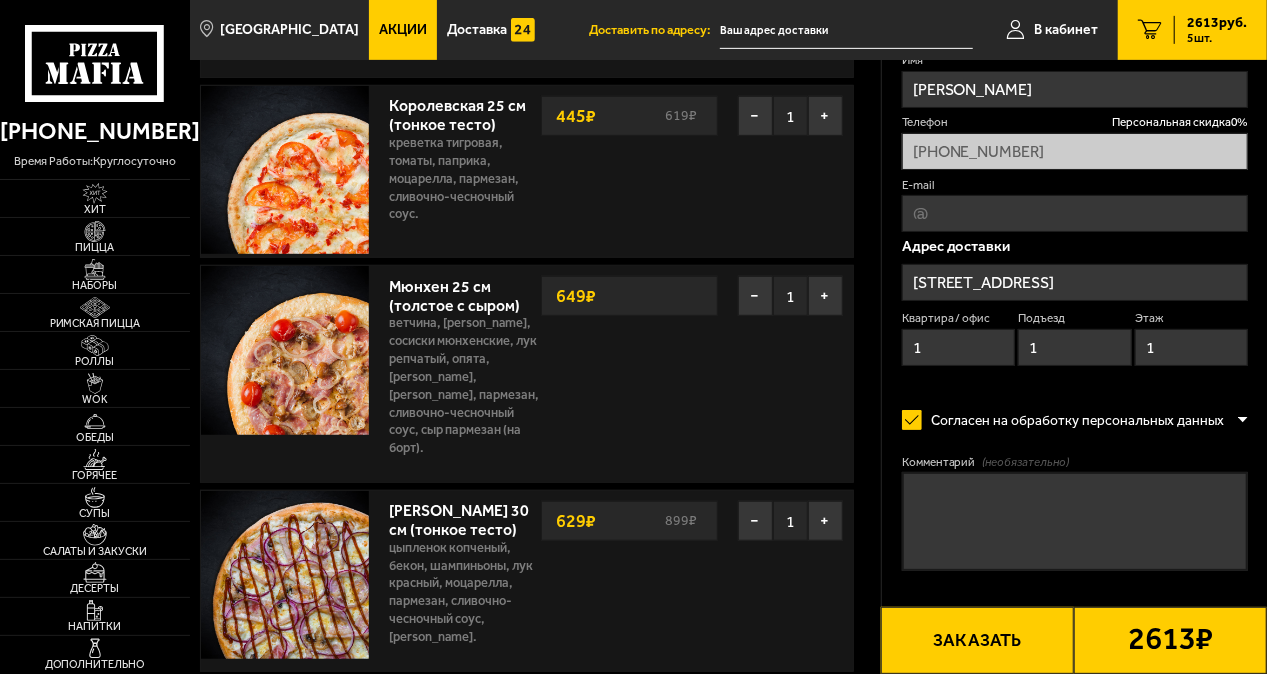 click on "Мюнхен 25 см (толстое с сыром)" at bounding box center [464, 293] 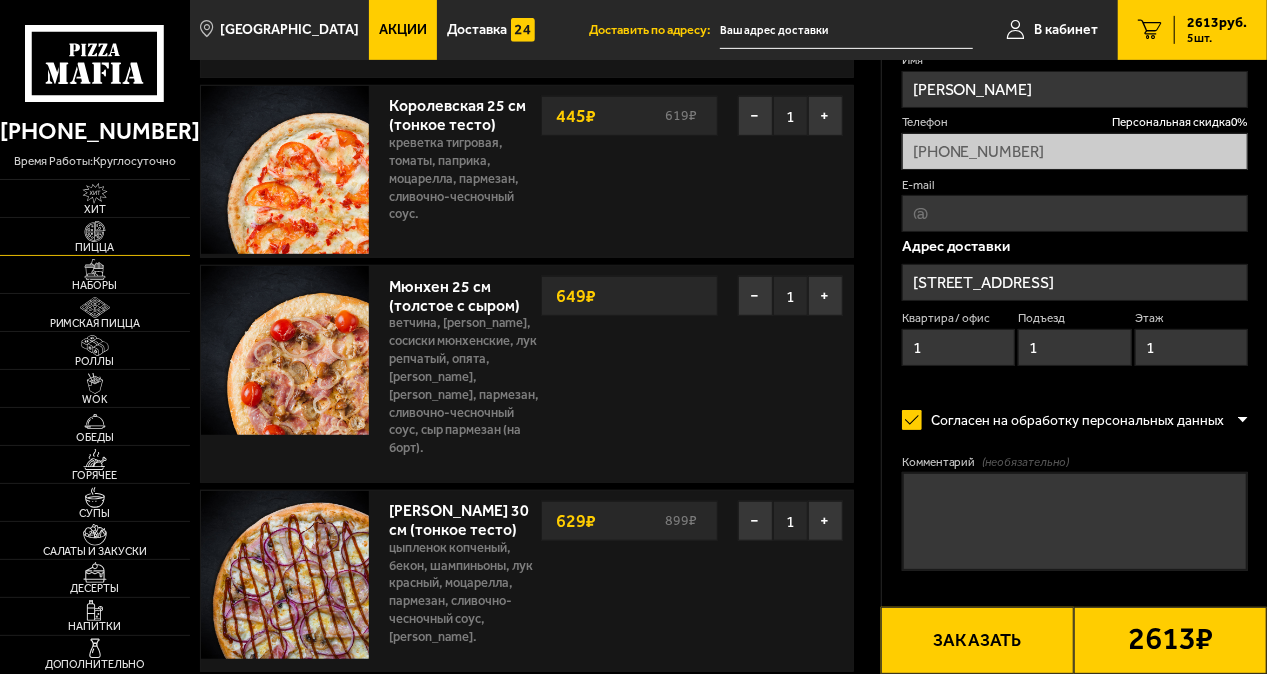 click at bounding box center [95, 231] 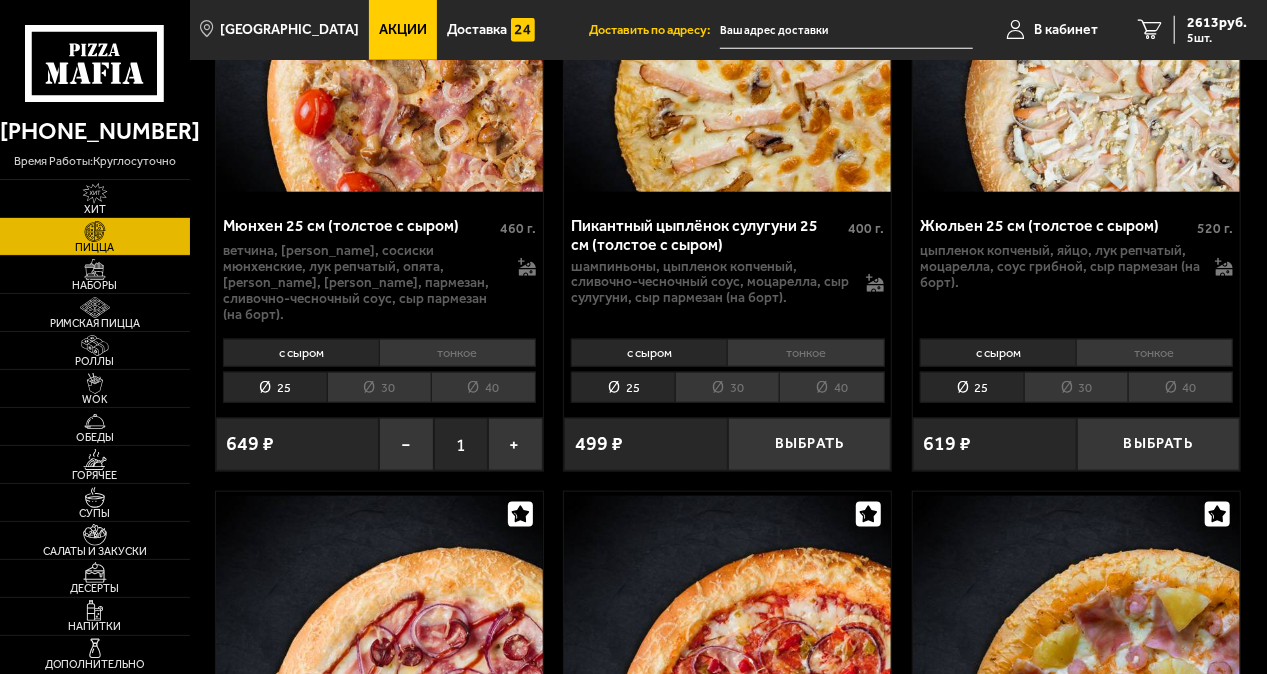 scroll, scrollTop: 4800, scrollLeft: 0, axis: vertical 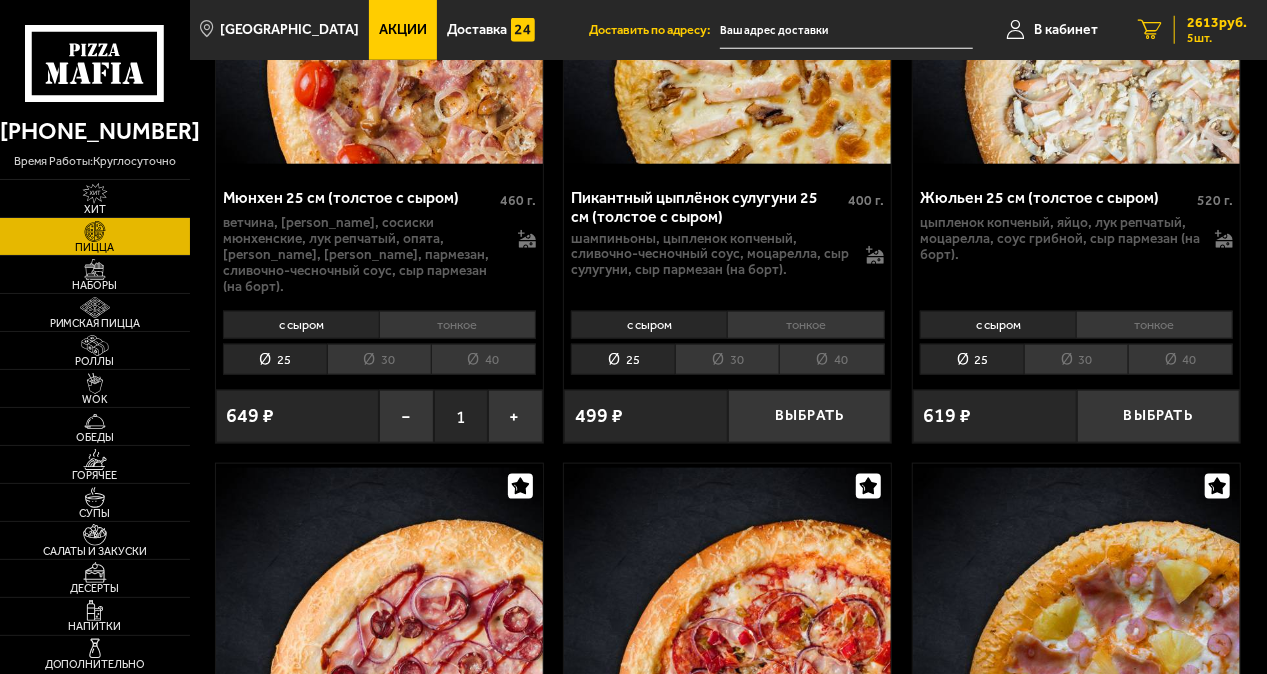 click on "5  шт." at bounding box center (1217, 38) 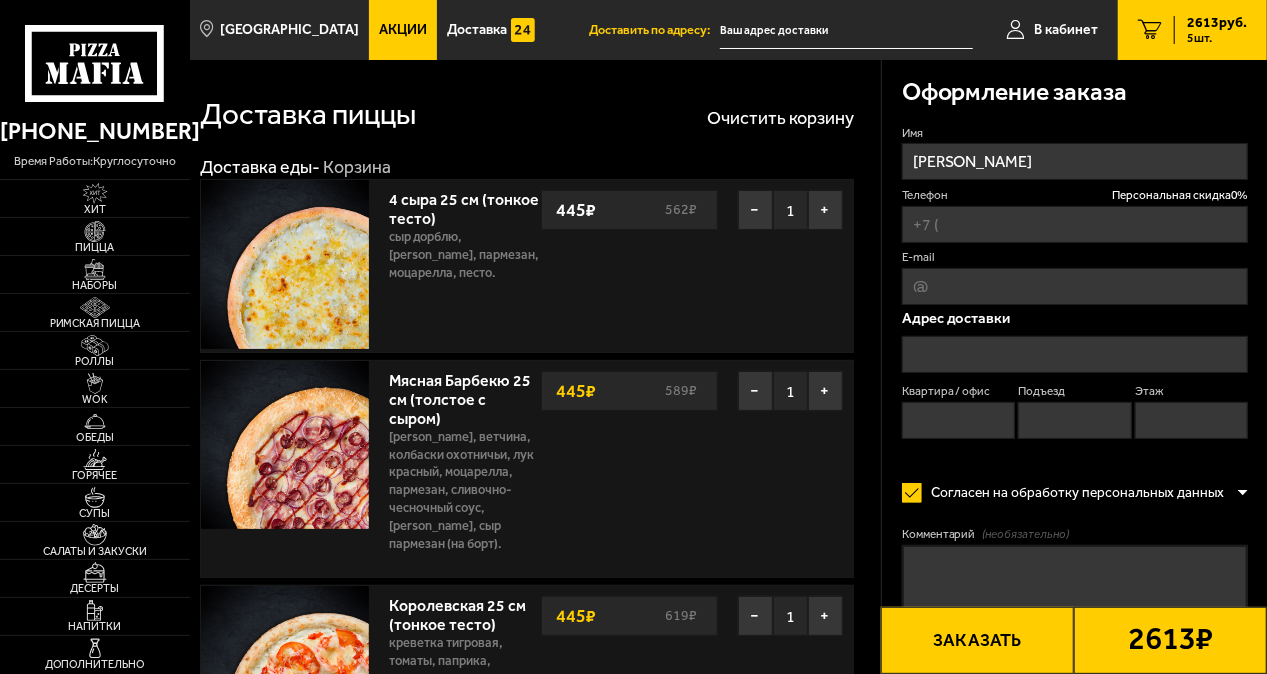 type on "[PHONE_NUMBER]" 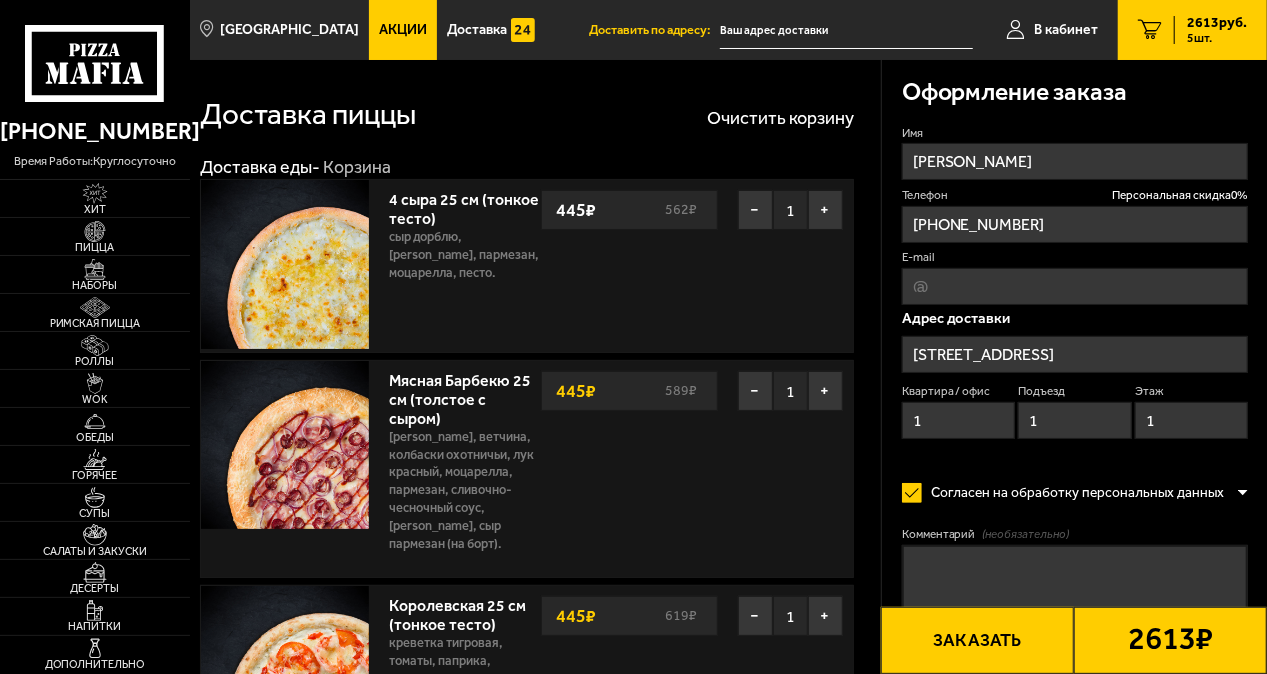 type on "[STREET_ADDRESS]" 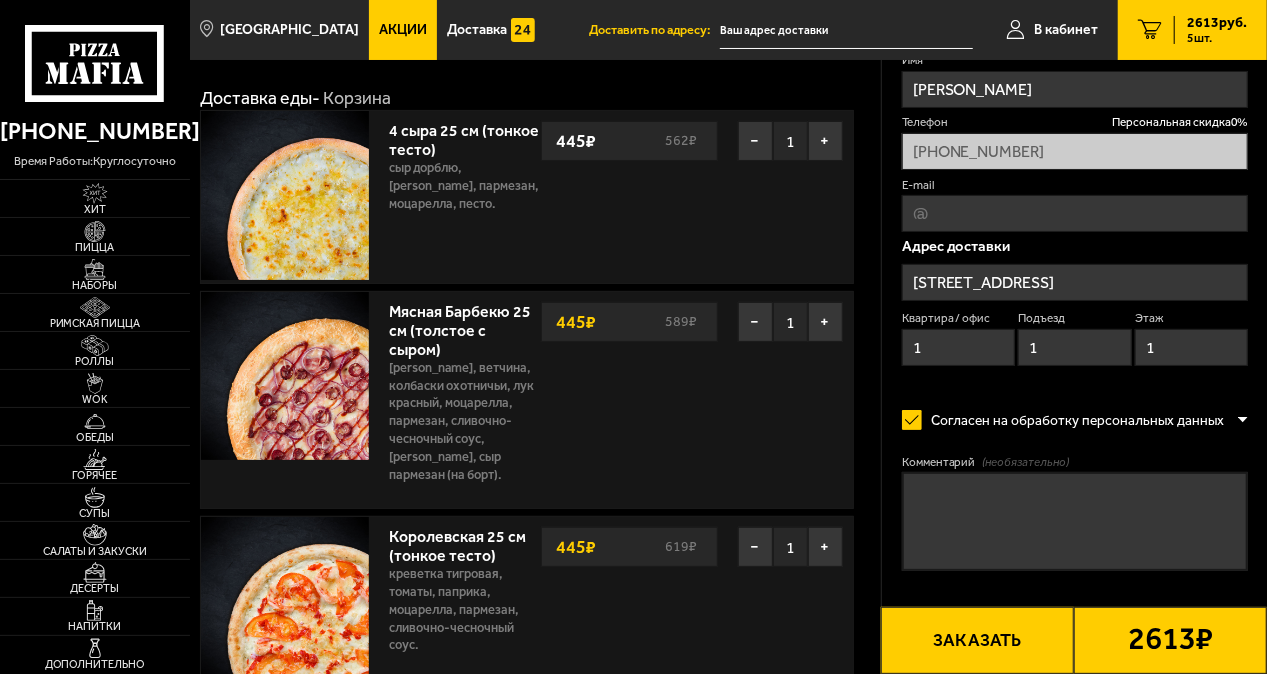 scroll, scrollTop: 100, scrollLeft: 0, axis: vertical 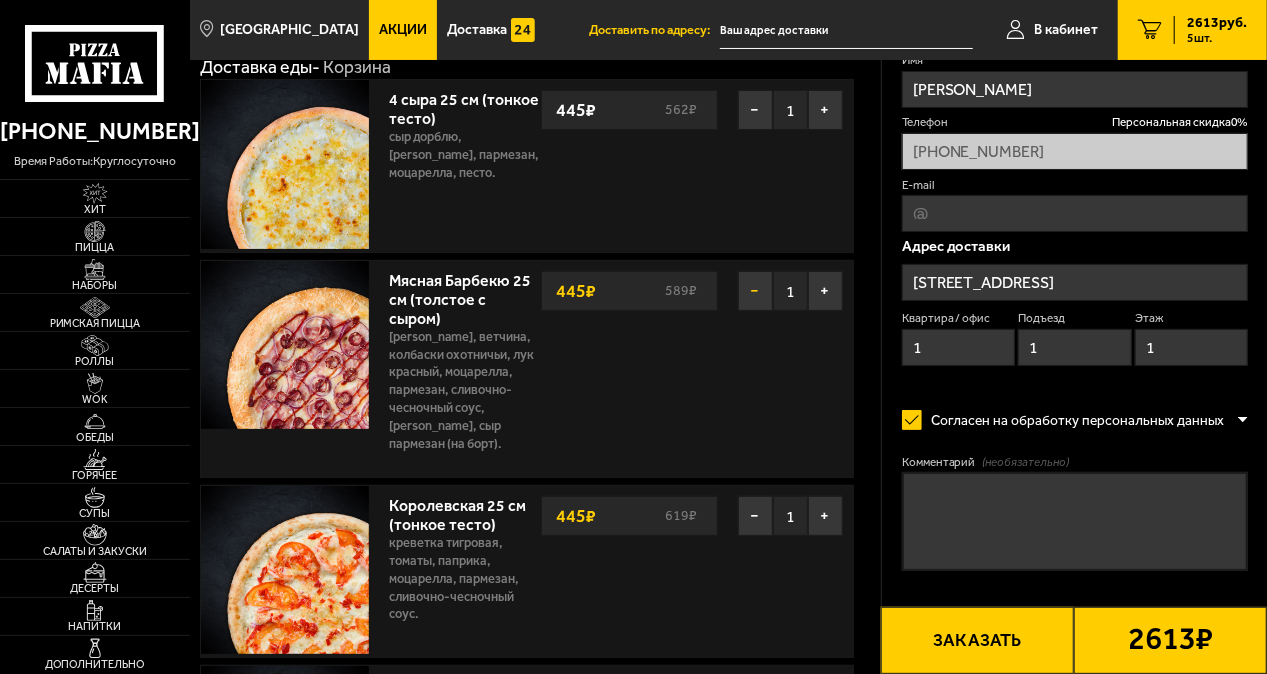 click on "−" at bounding box center (755, 291) 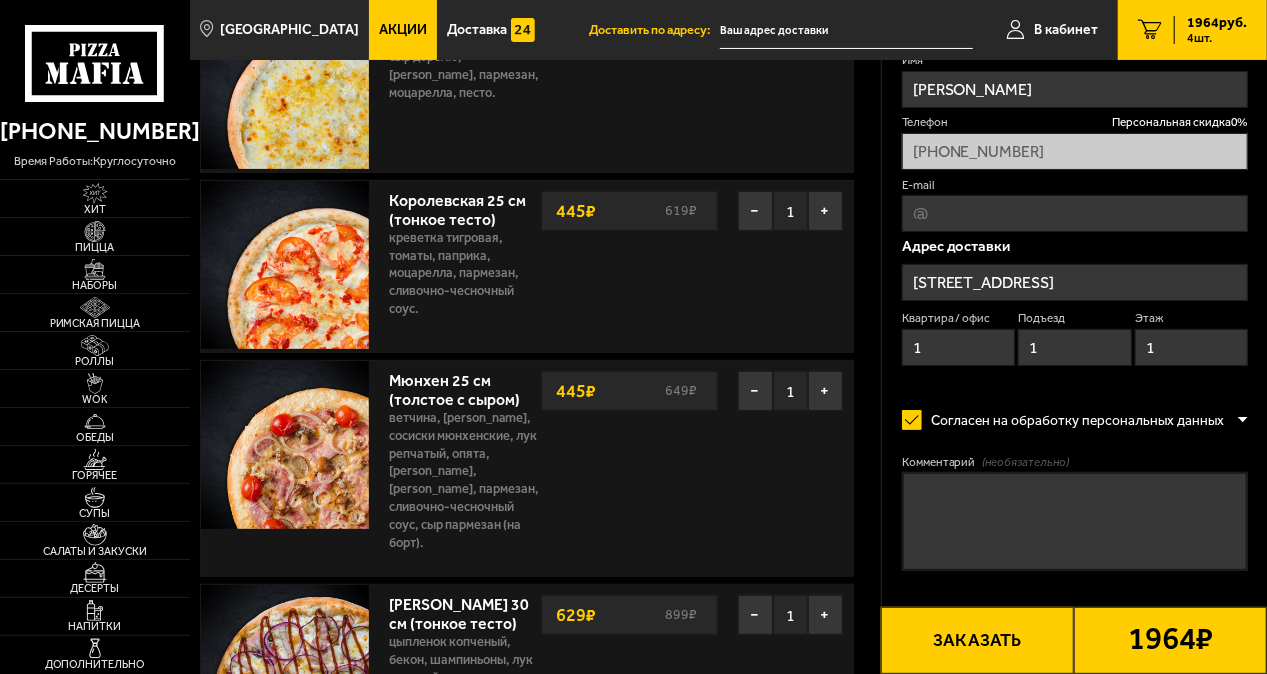 scroll, scrollTop: 300, scrollLeft: 0, axis: vertical 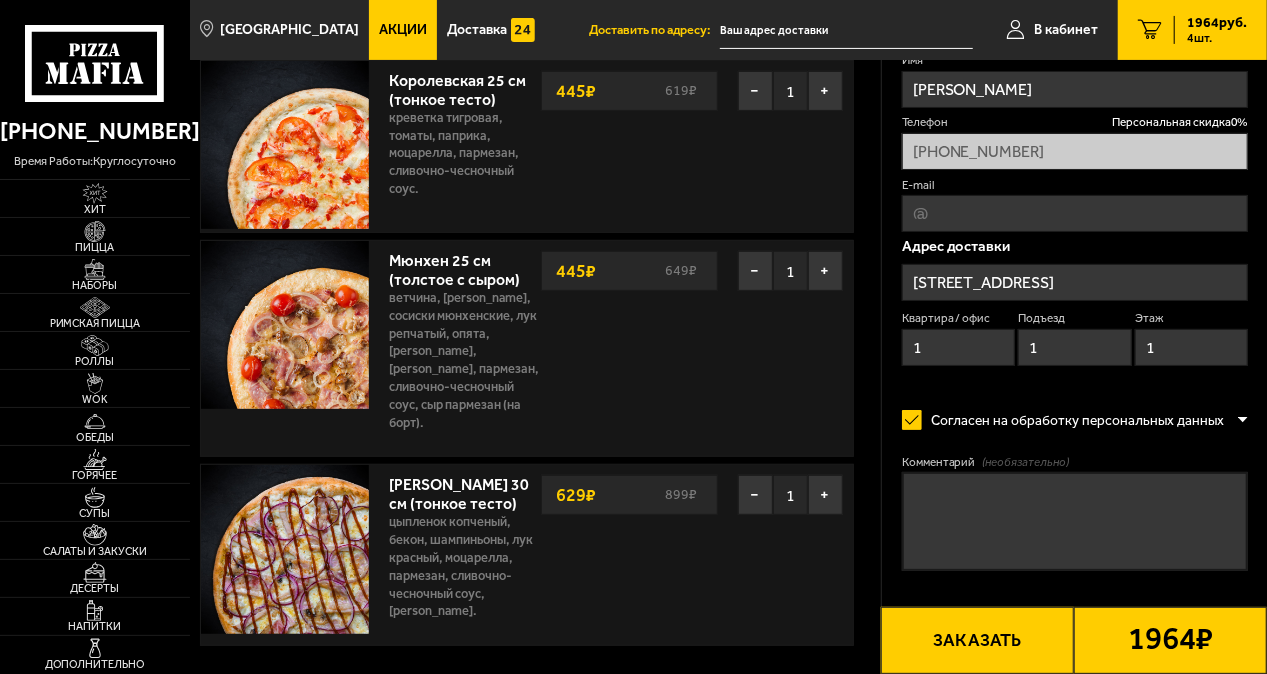 click on "Мюнхен 25 см (толстое с сыром)" at bounding box center [464, 267] 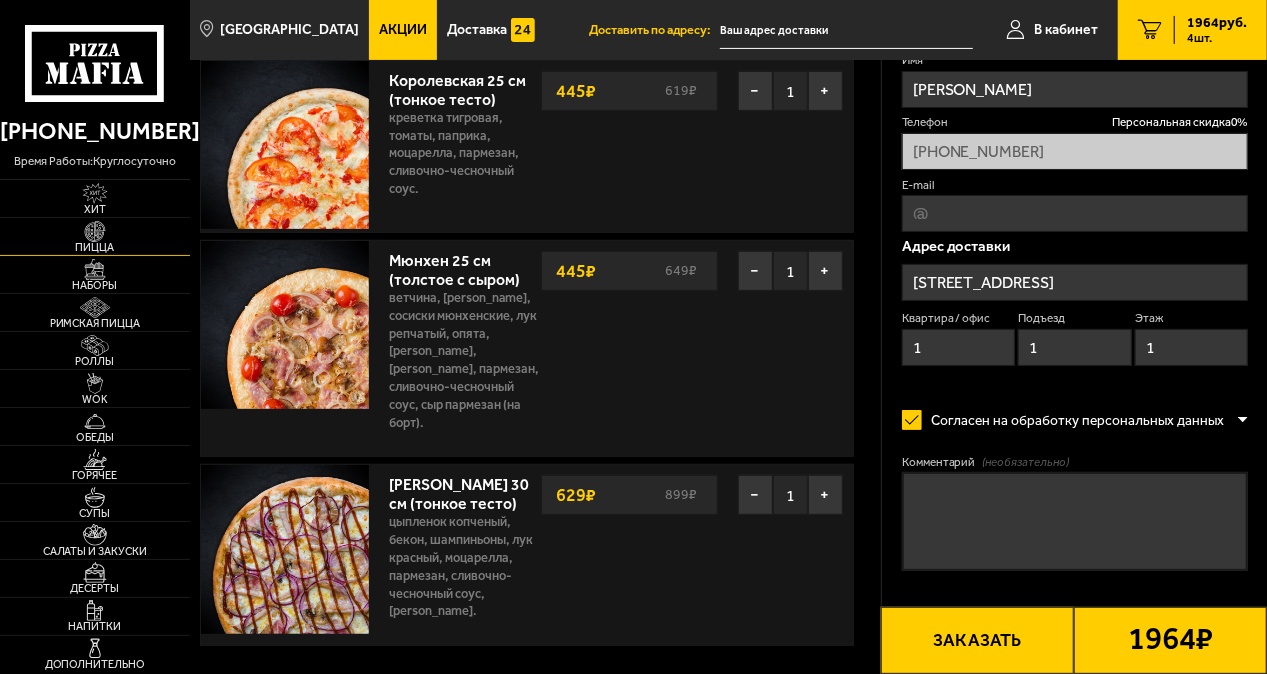 click at bounding box center (95, 231) 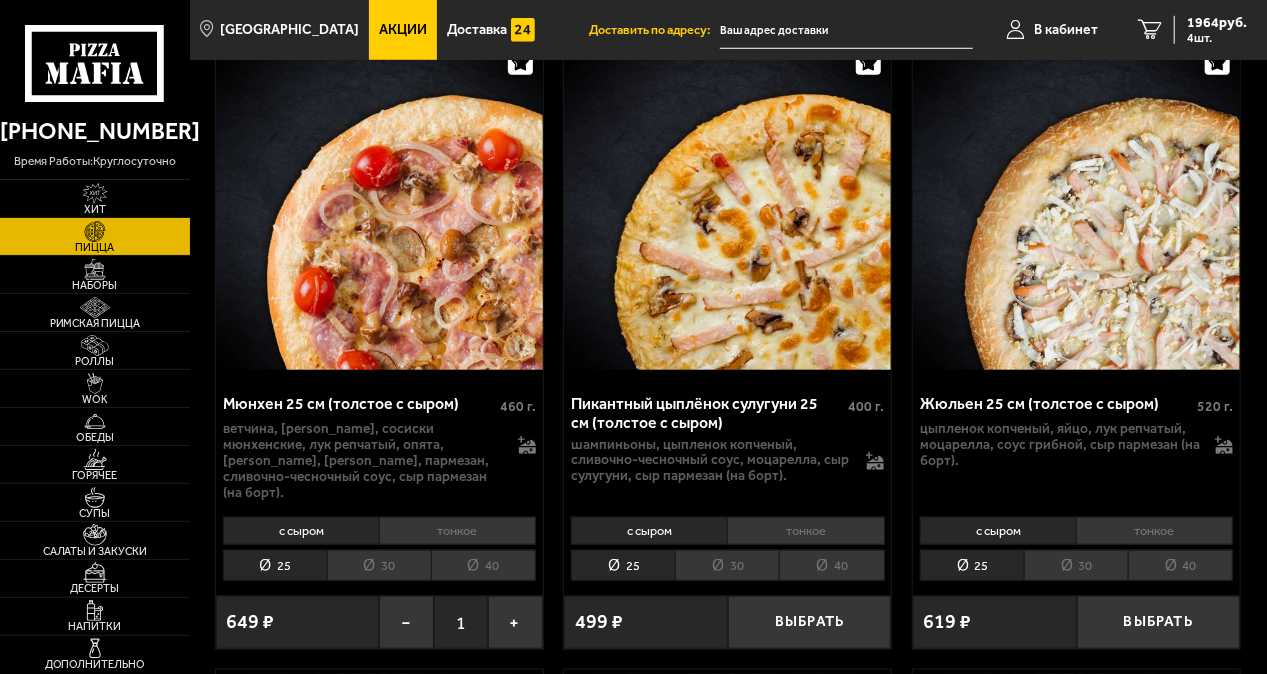 scroll, scrollTop: 4700, scrollLeft: 0, axis: vertical 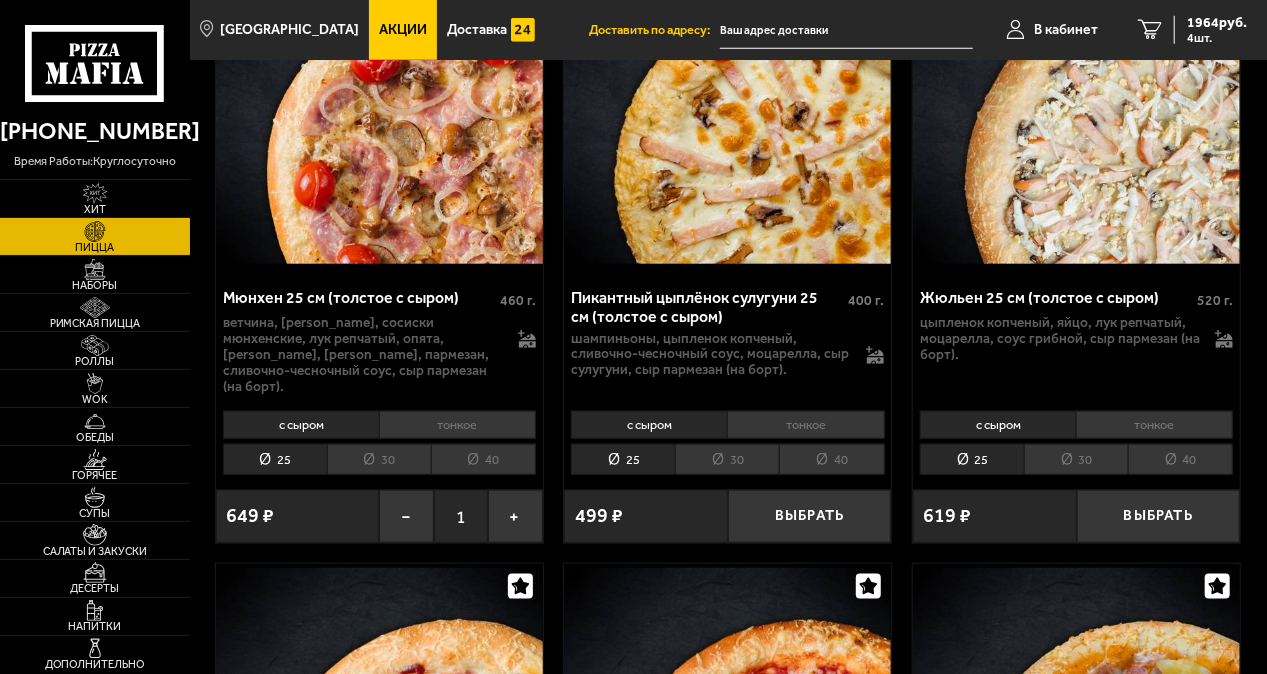 click on "30" at bounding box center (379, 459) 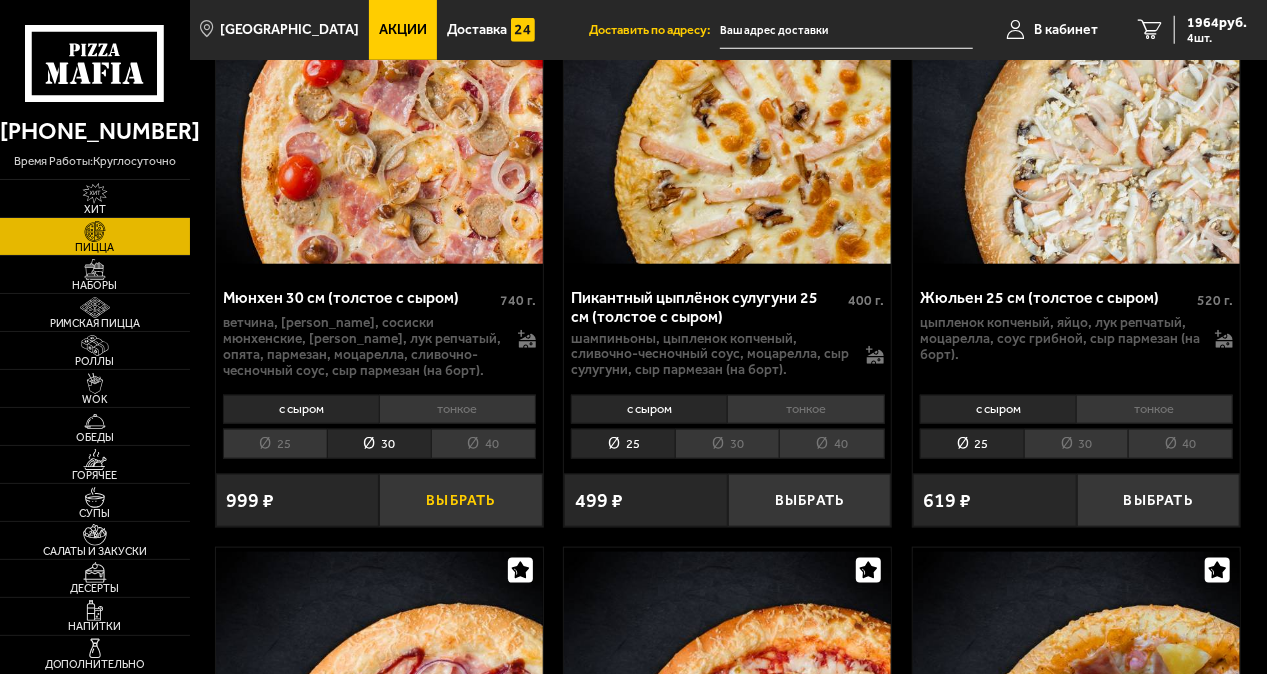click on "Выбрать" at bounding box center [460, 500] 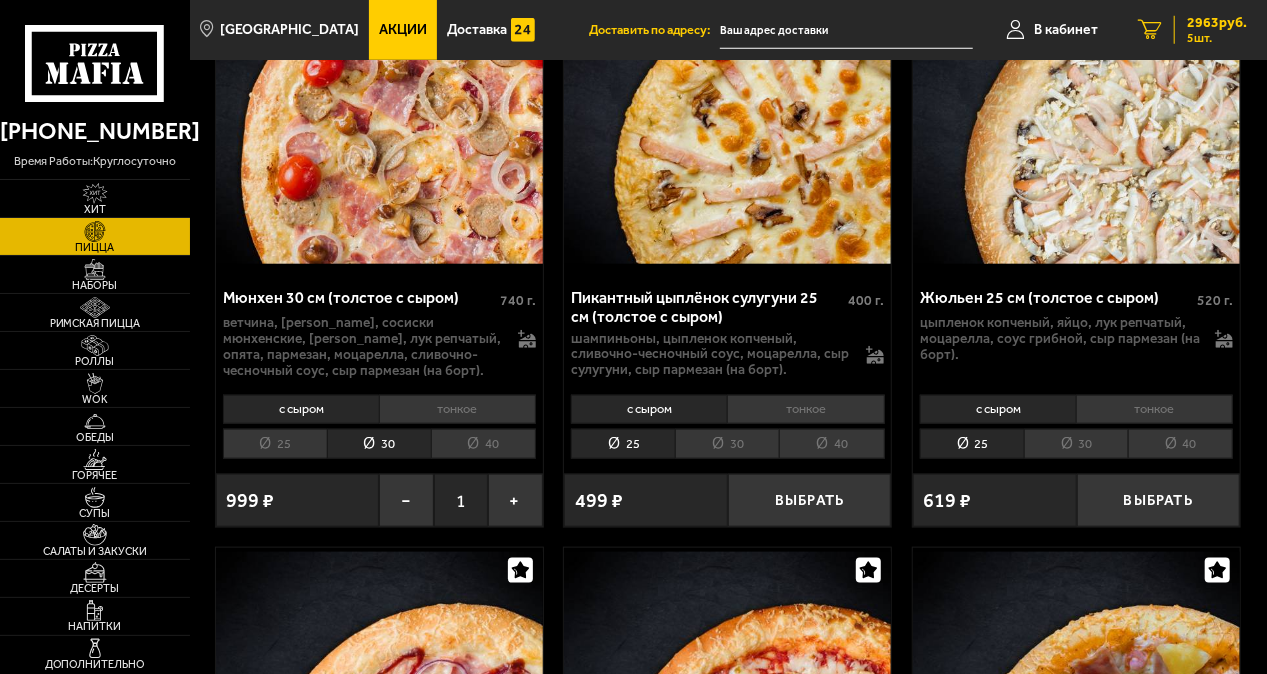 click on "2963  руб." at bounding box center [1217, 23] 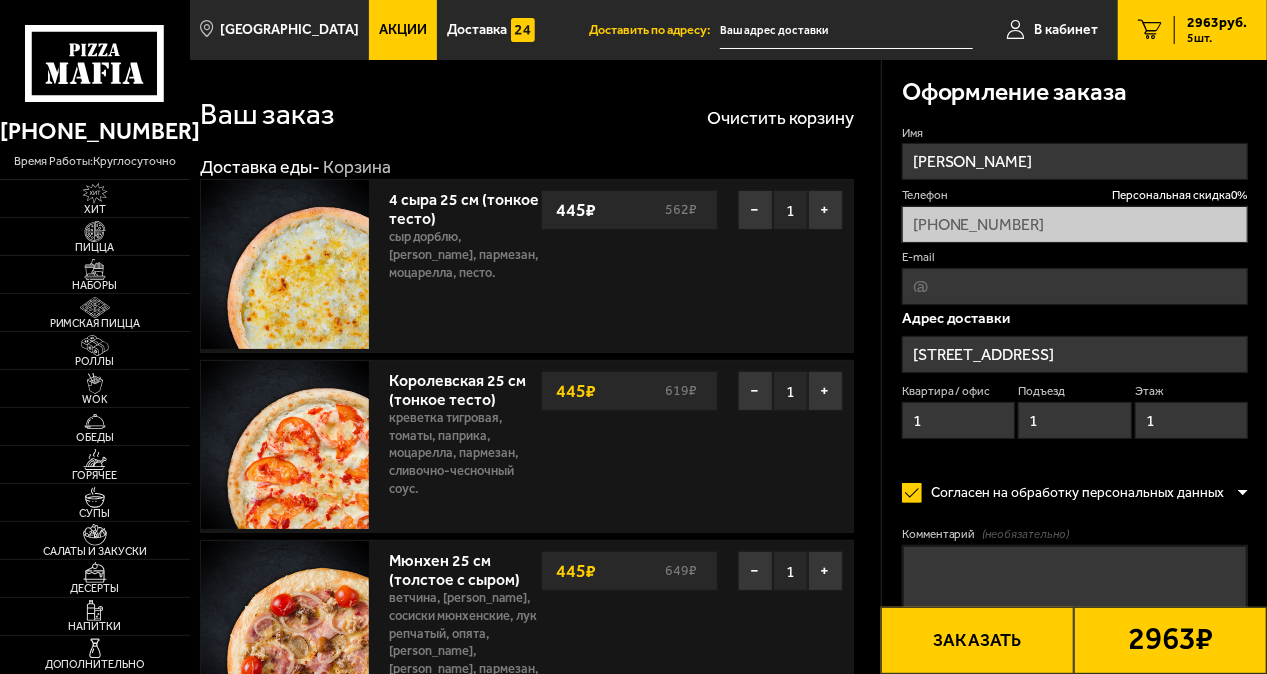 type on "[STREET_ADDRESS]" 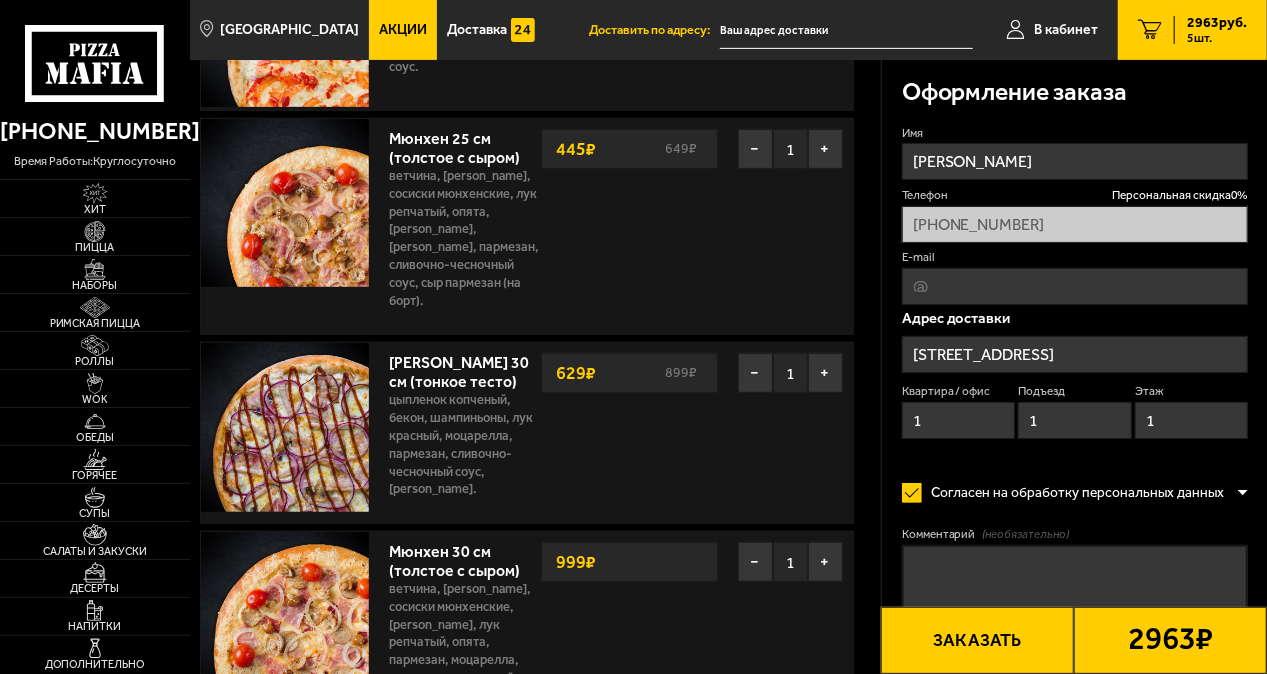 scroll, scrollTop: 400, scrollLeft: 0, axis: vertical 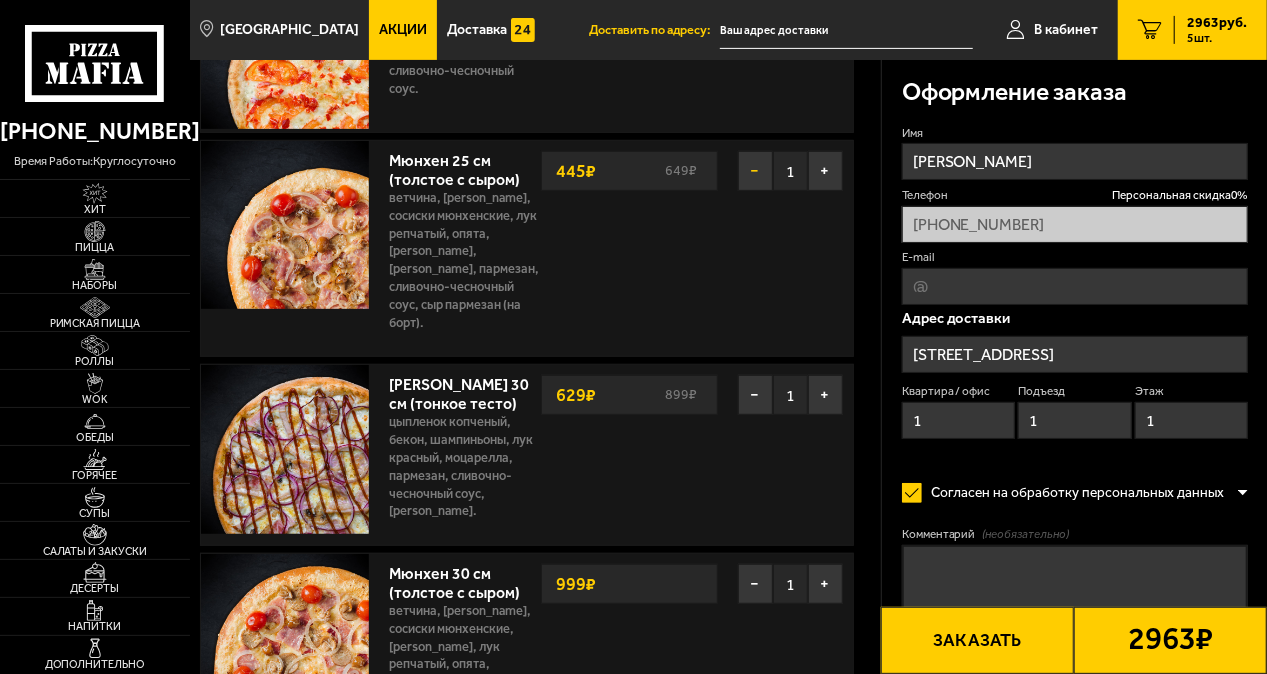 click on "−" at bounding box center [755, 171] 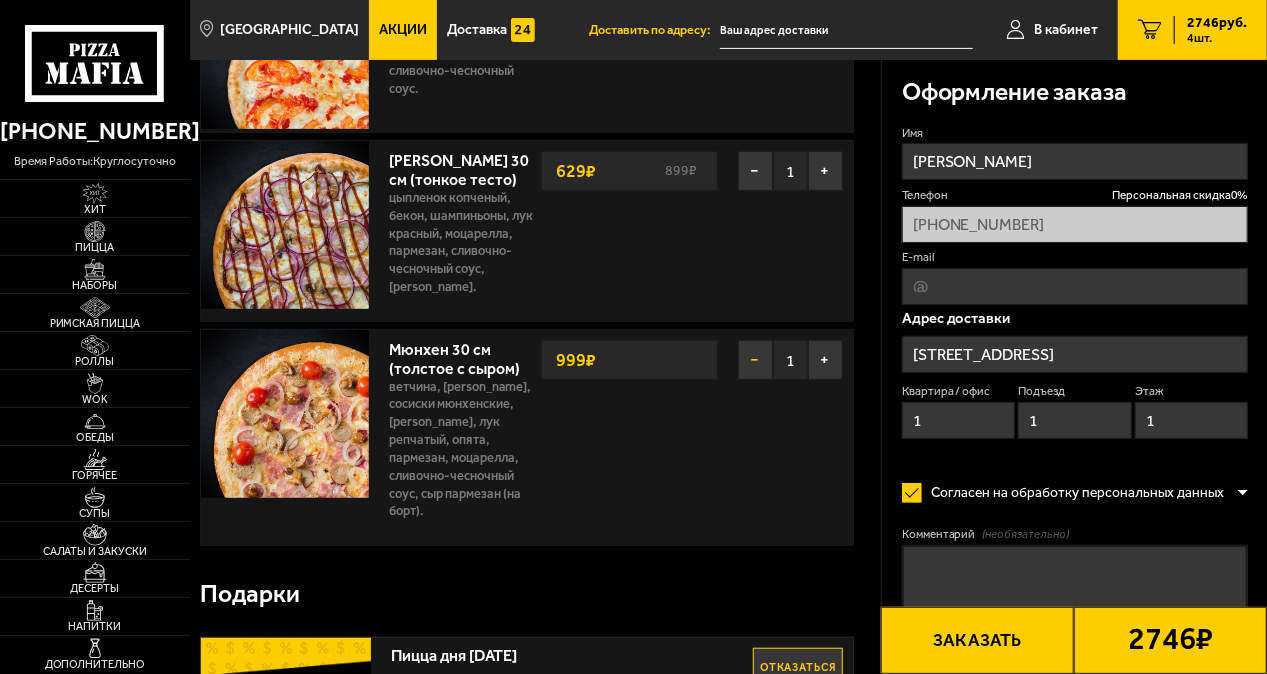 click on "−" at bounding box center (755, 360) 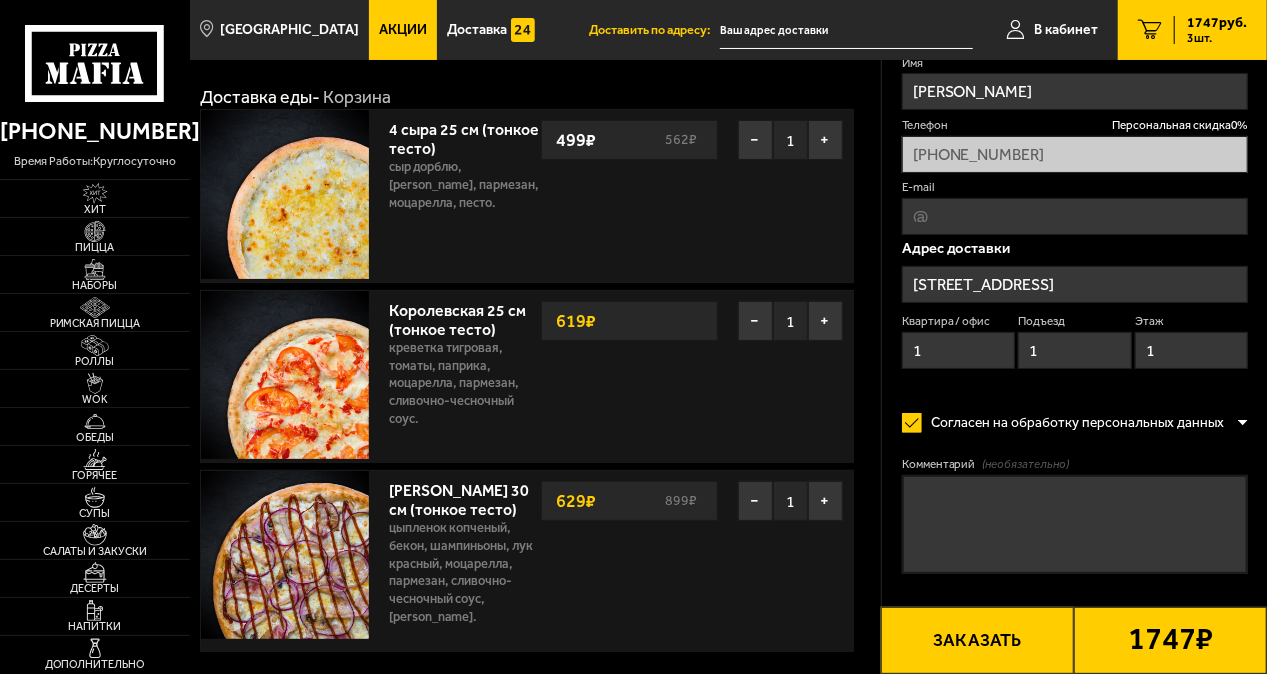 scroll, scrollTop: 100, scrollLeft: 0, axis: vertical 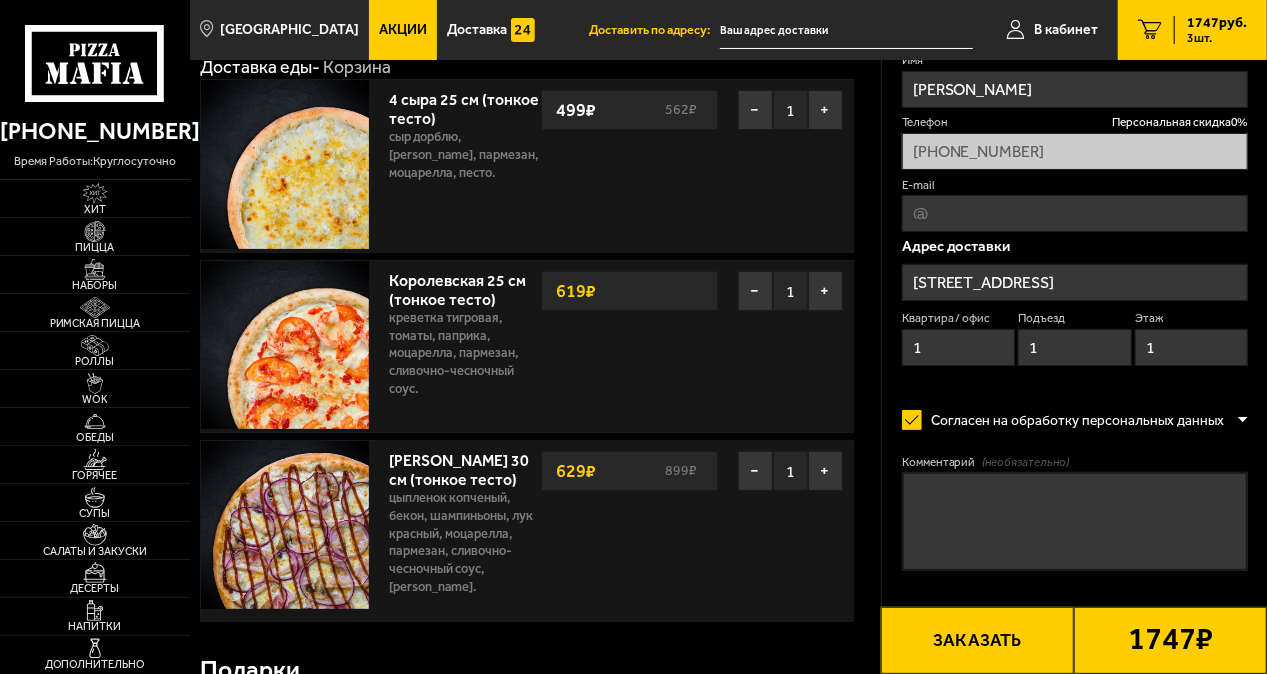 click on "4 сыра 25 см (тонкое тесто)" at bounding box center (464, 106) 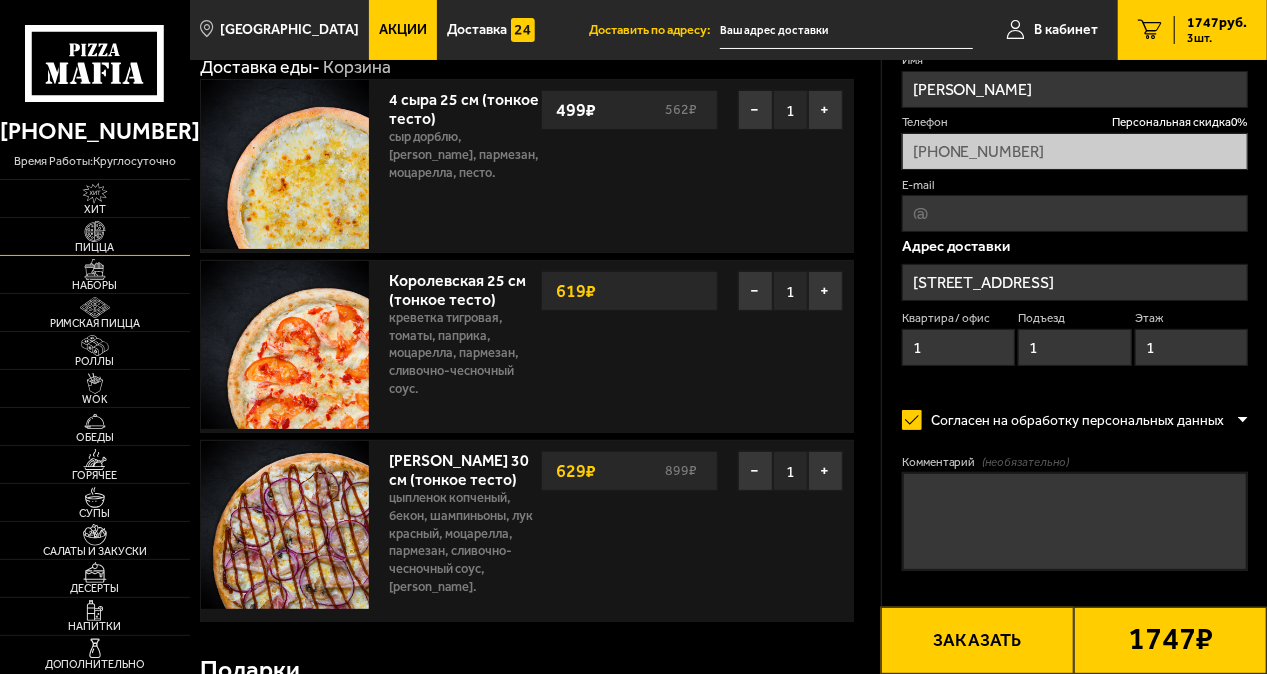 click at bounding box center (95, 231) 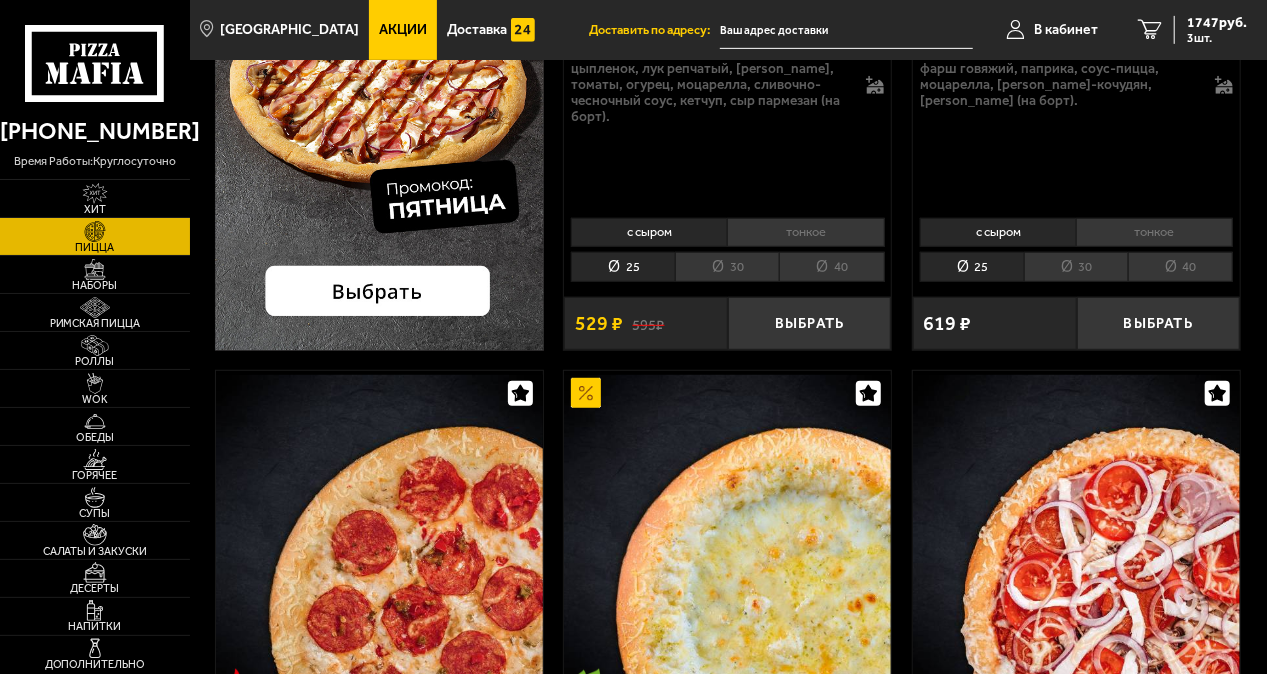 scroll, scrollTop: 900, scrollLeft: 0, axis: vertical 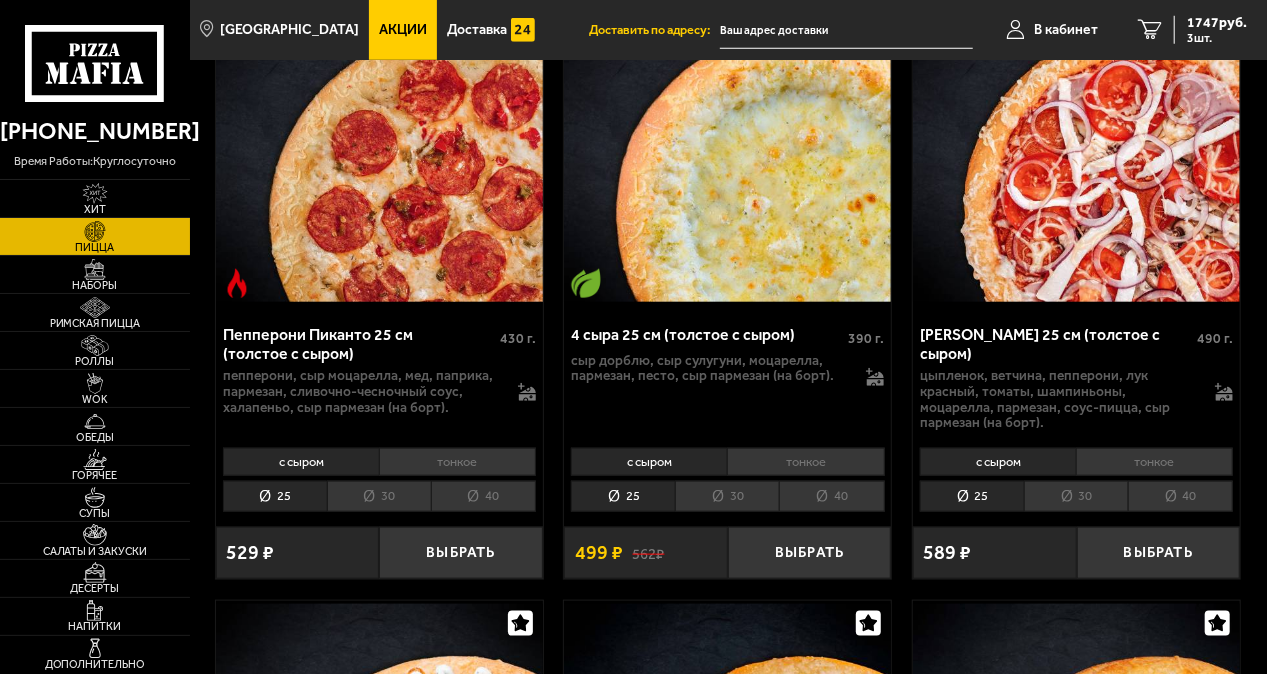 click on "30" at bounding box center [727, 496] 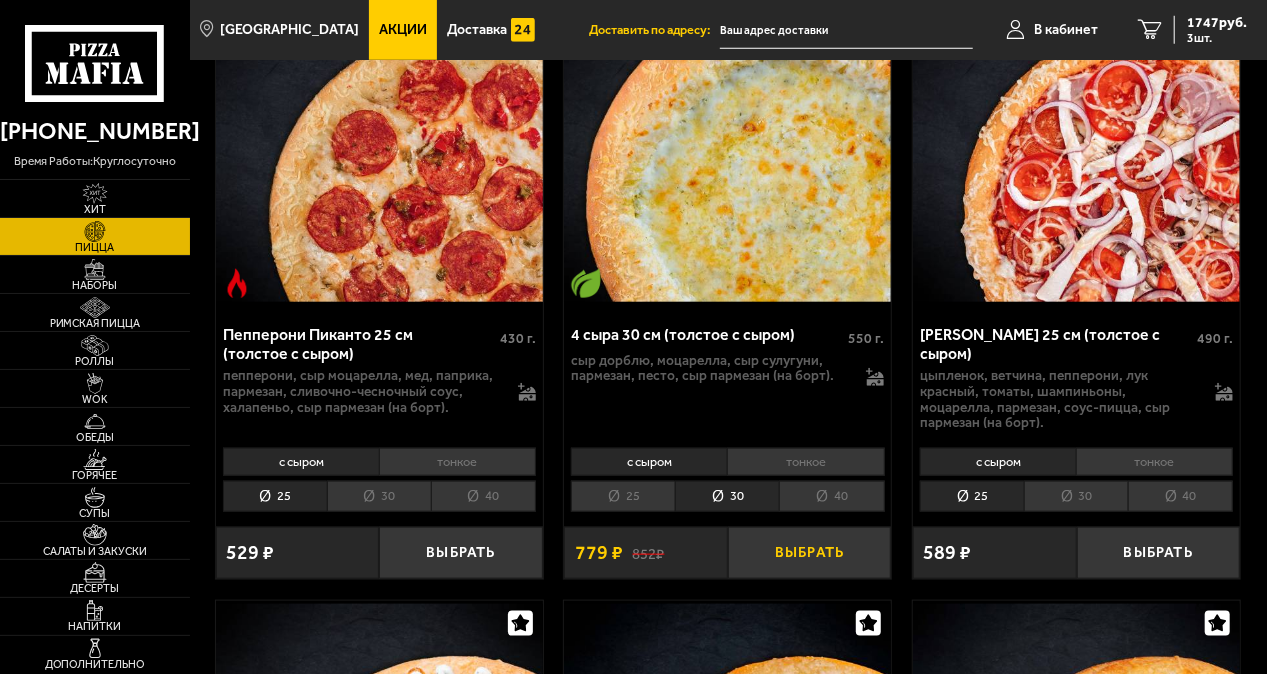 click on "Выбрать" at bounding box center [809, 553] 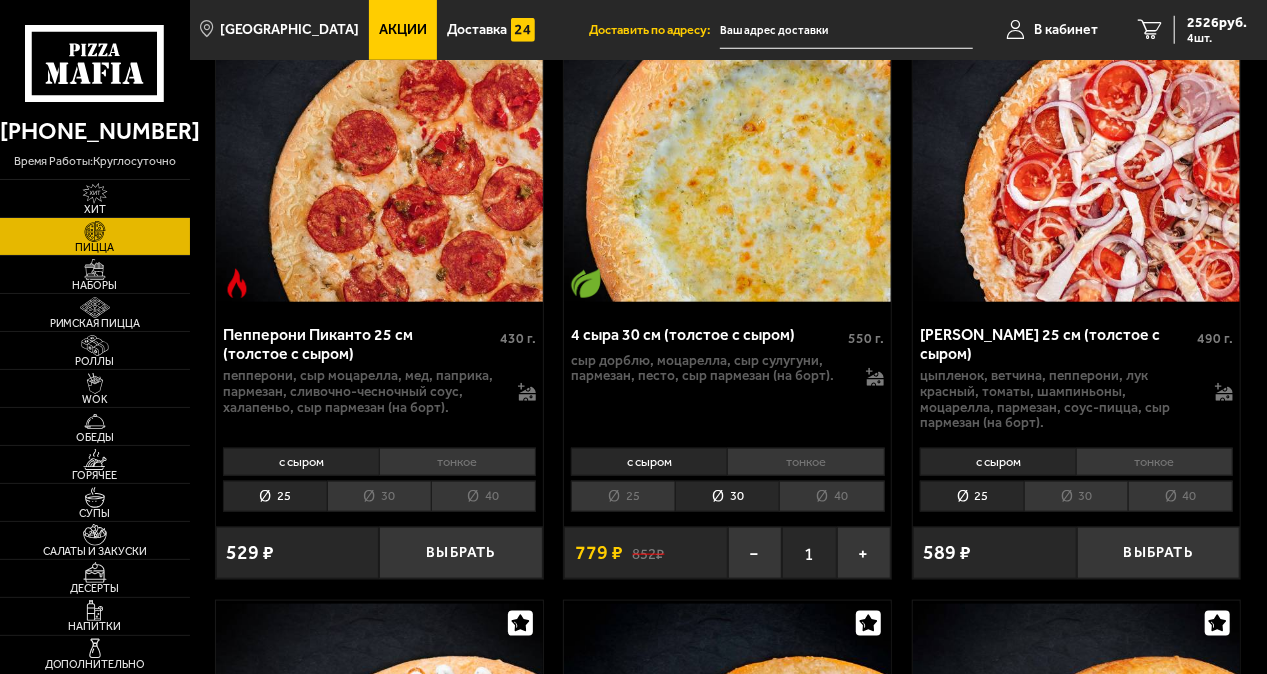 click on "Акции" at bounding box center (403, 30) 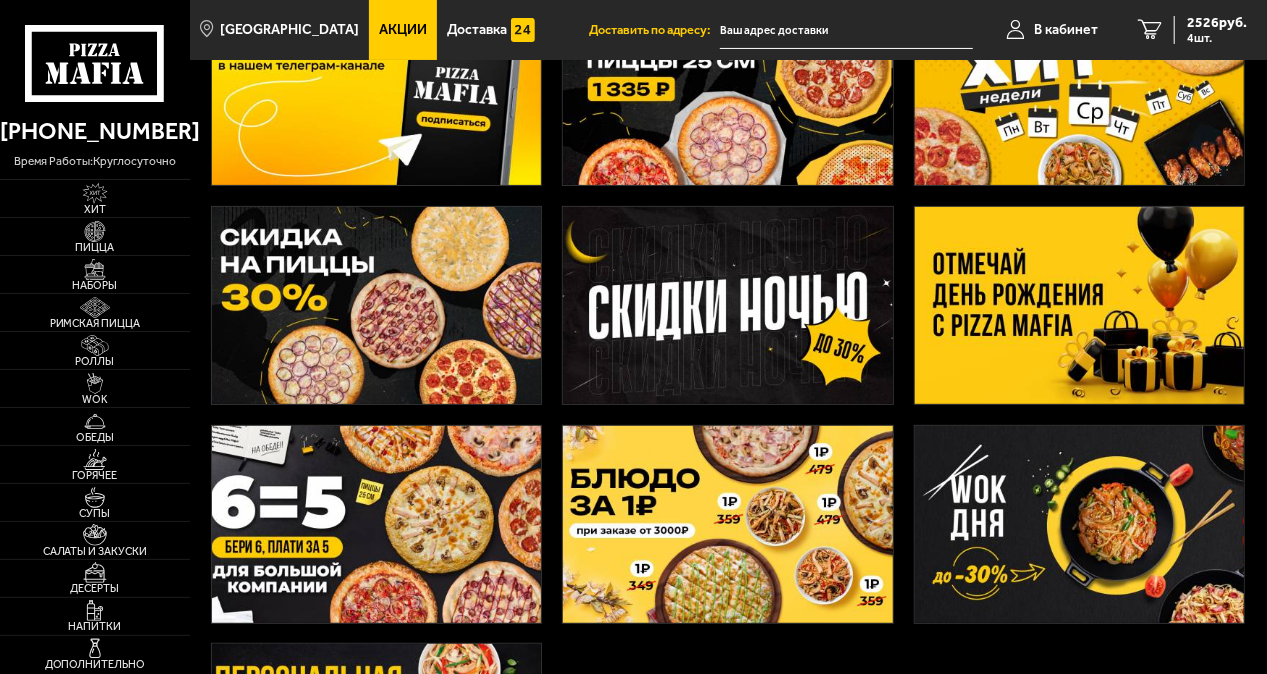 scroll, scrollTop: 0, scrollLeft: 0, axis: both 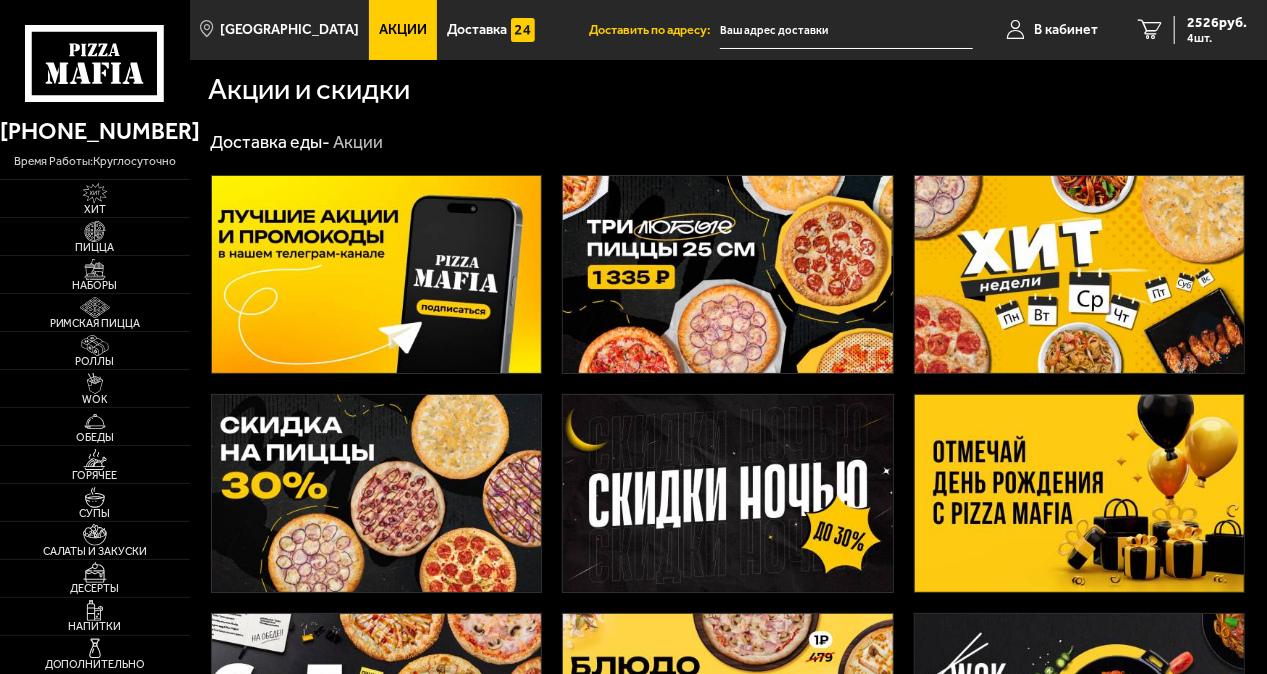 click at bounding box center (728, 274) 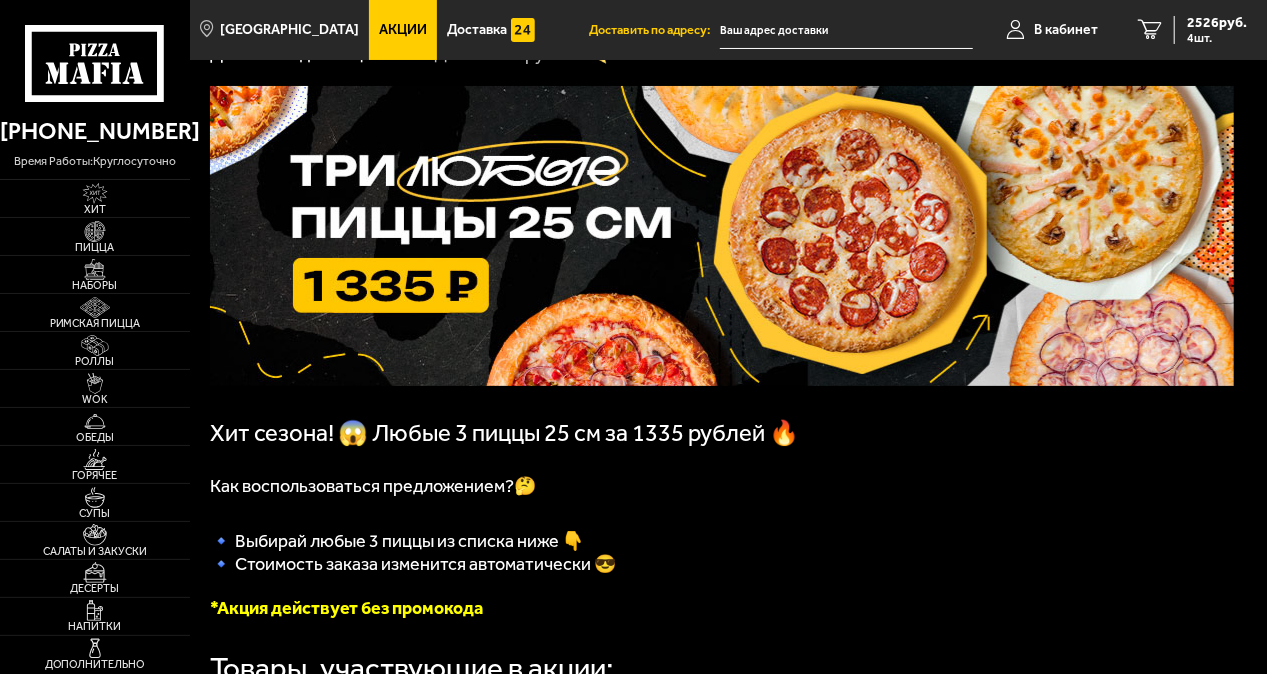 scroll, scrollTop: 0, scrollLeft: 0, axis: both 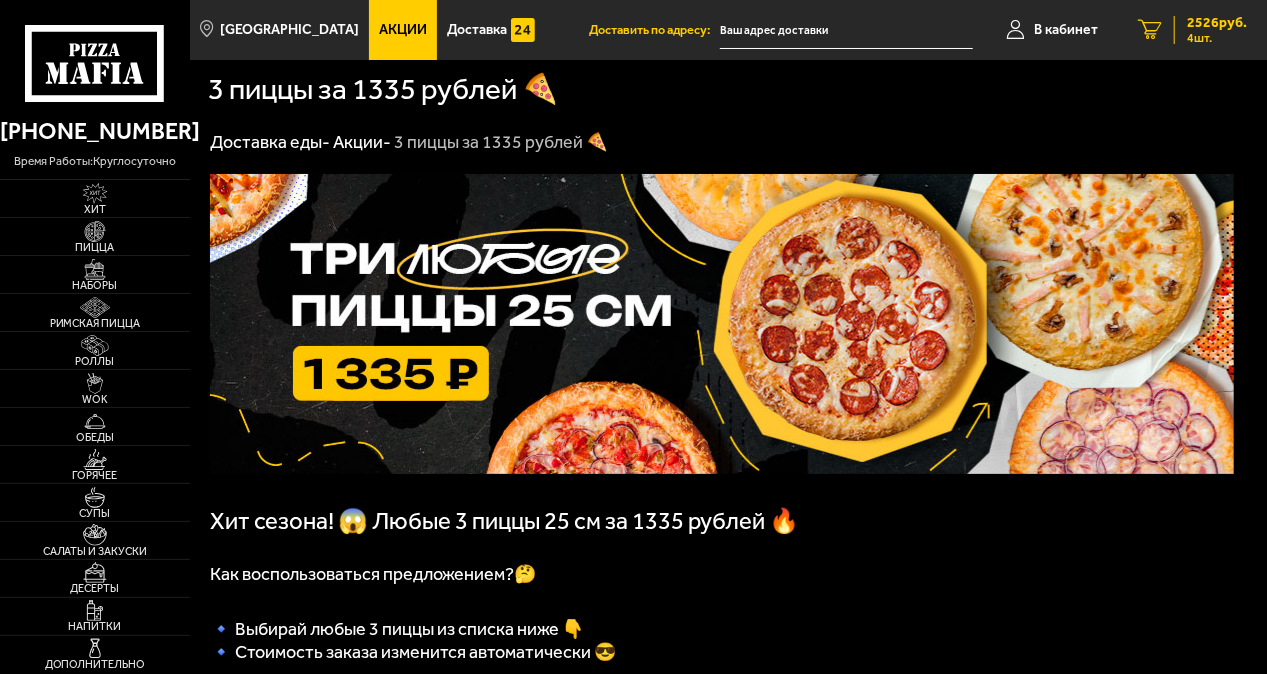 click on "2526  руб." at bounding box center [1217, 23] 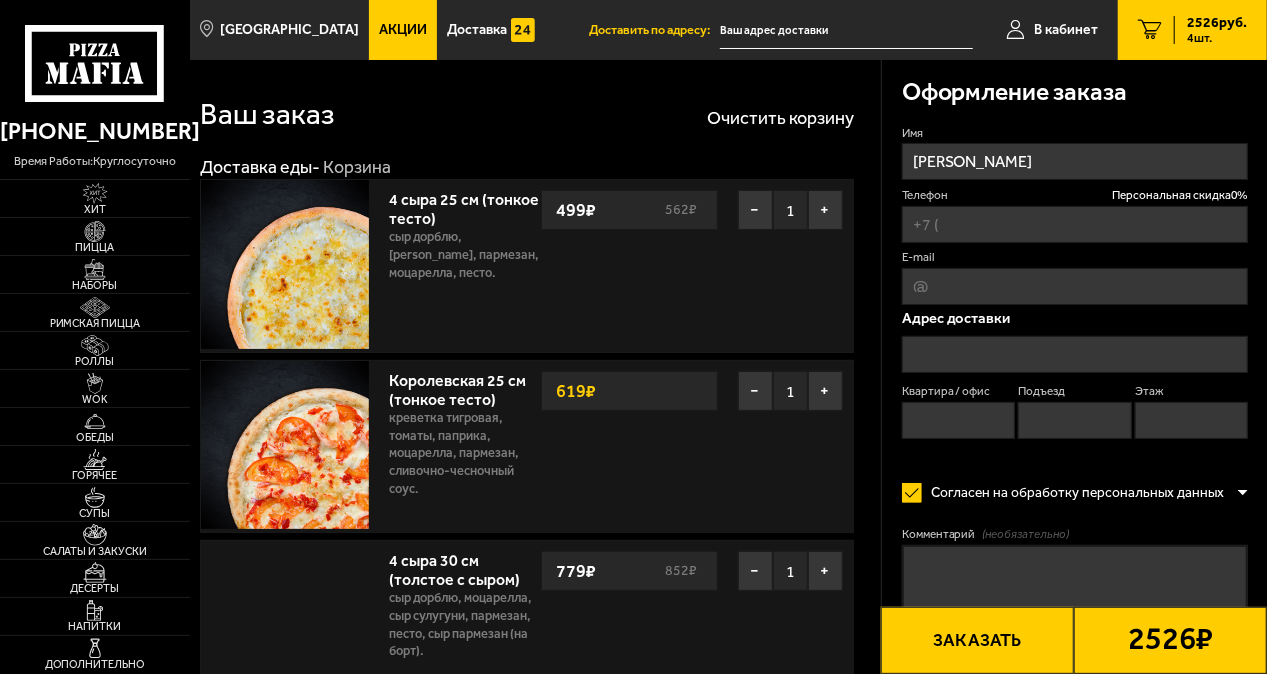 type on "[PHONE_NUMBER]" 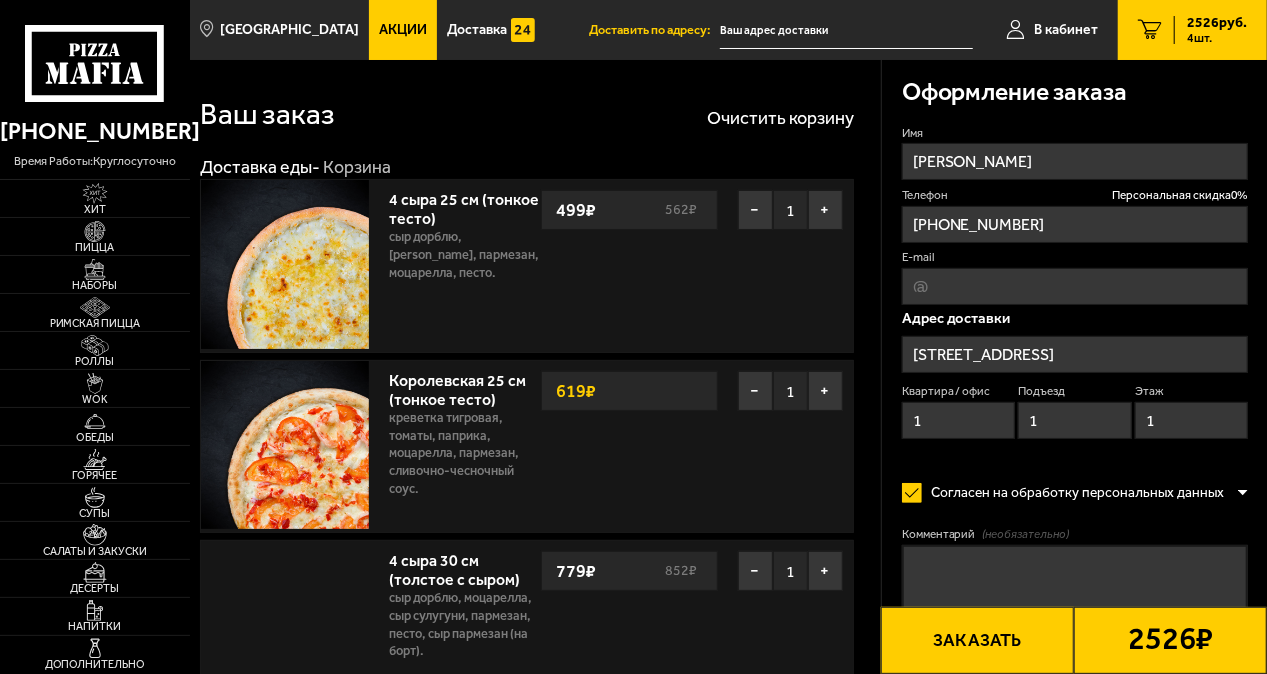 type on "[STREET_ADDRESS]" 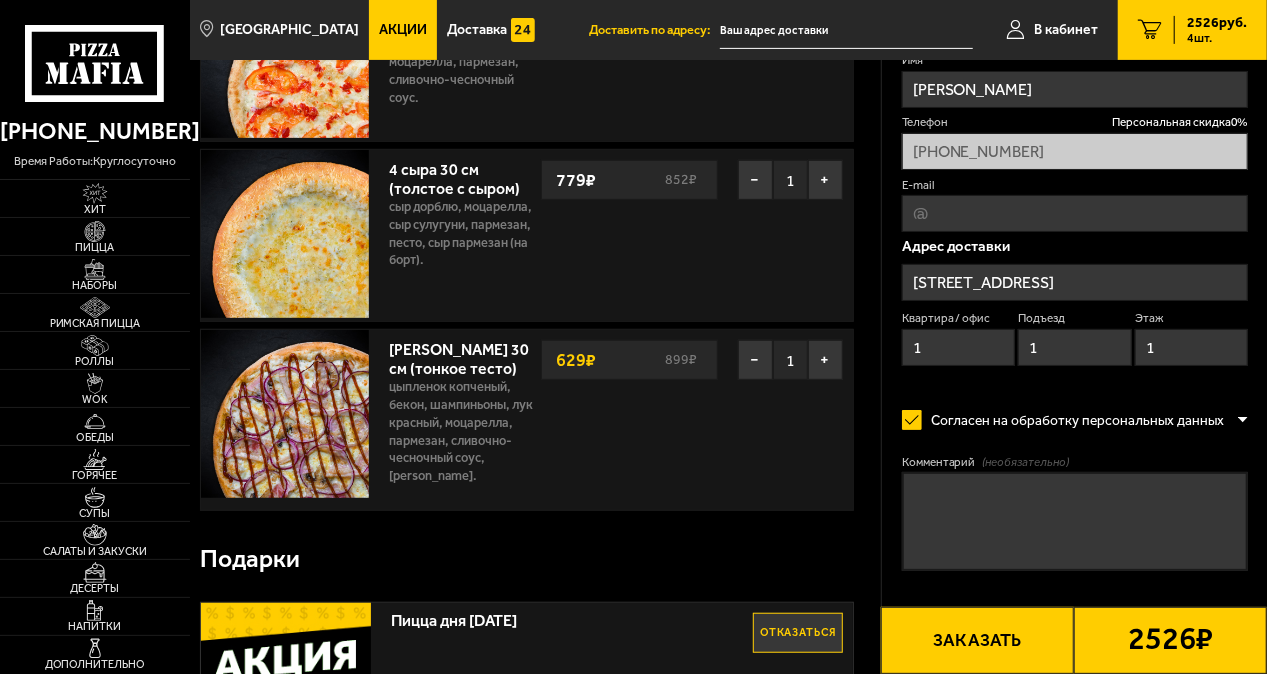 scroll, scrollTop: 400, scrollLeft: 0, axis: vertical 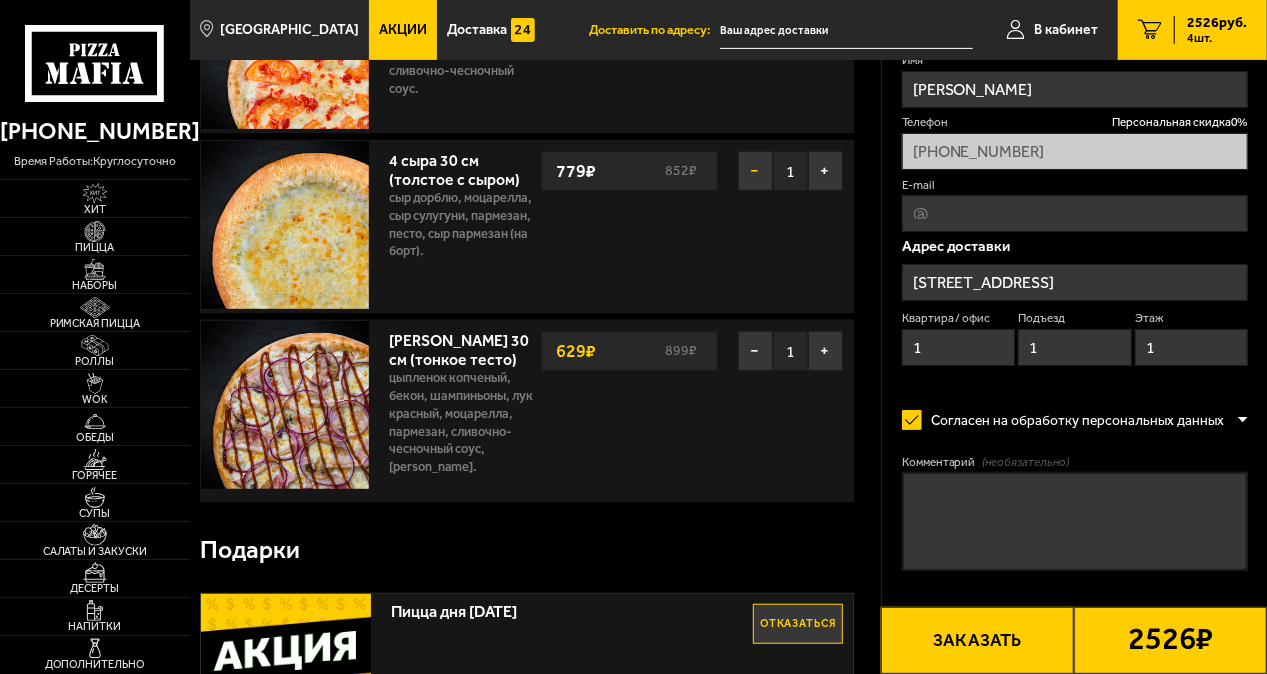 click on "−" at bounding box center (755, 171) 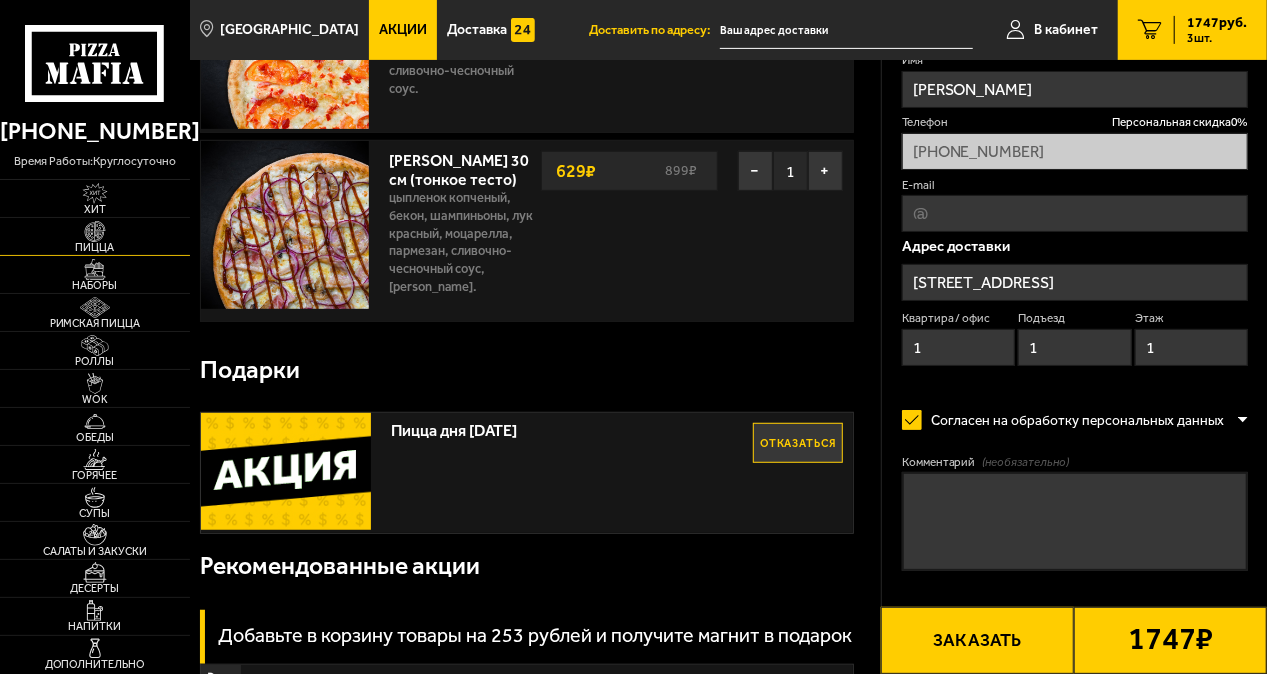 click on "Пицца" at bounding box center (95, 247) 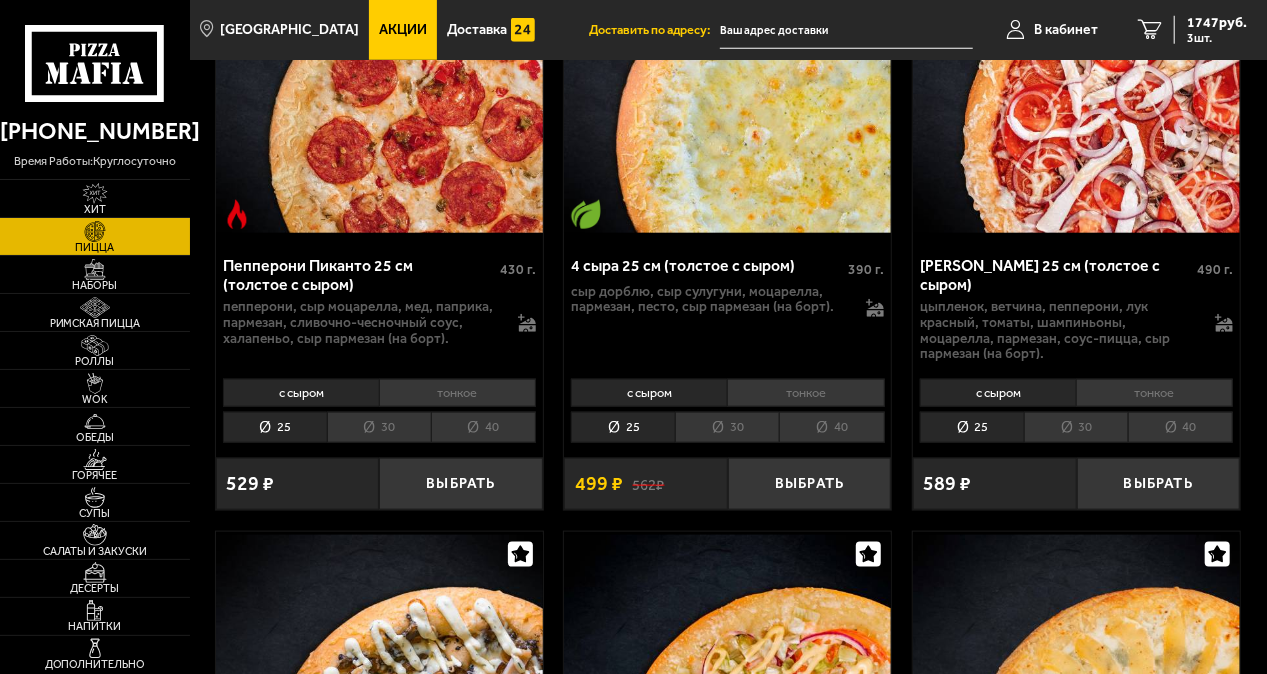 scroll, scrollTop: 1000, scrollLeft: 0, axis: vertical 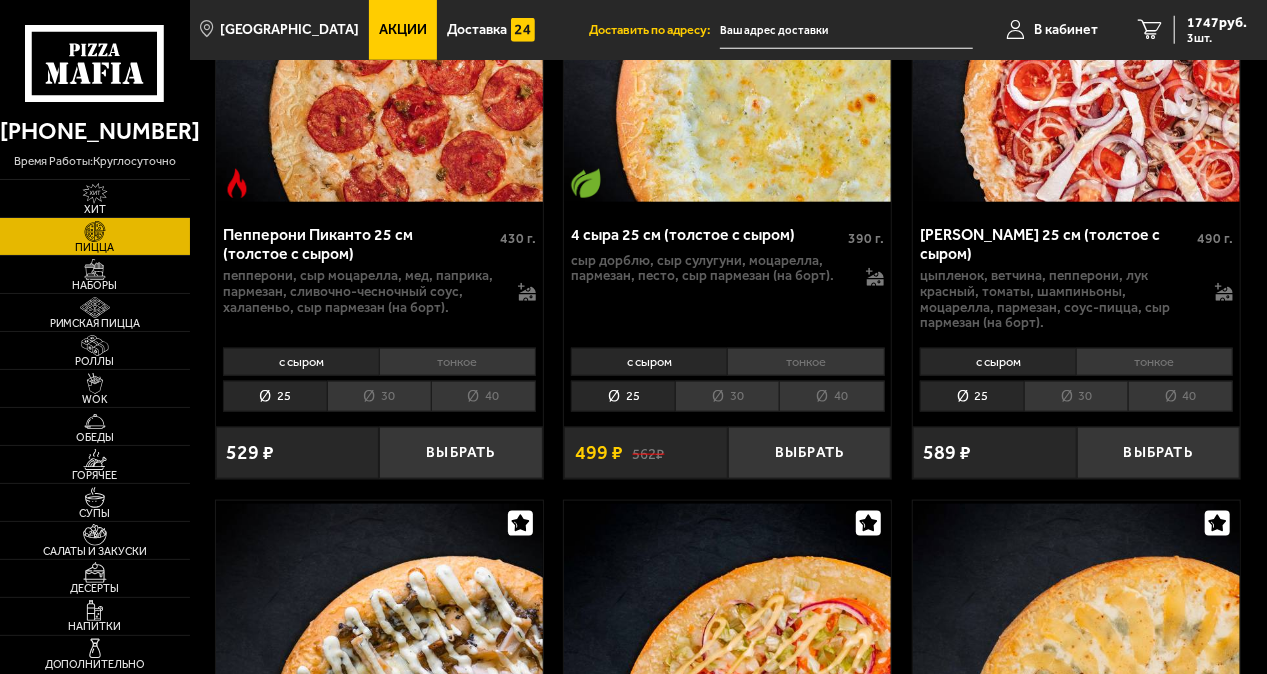 click on "30" at bounding box center (727, 396) 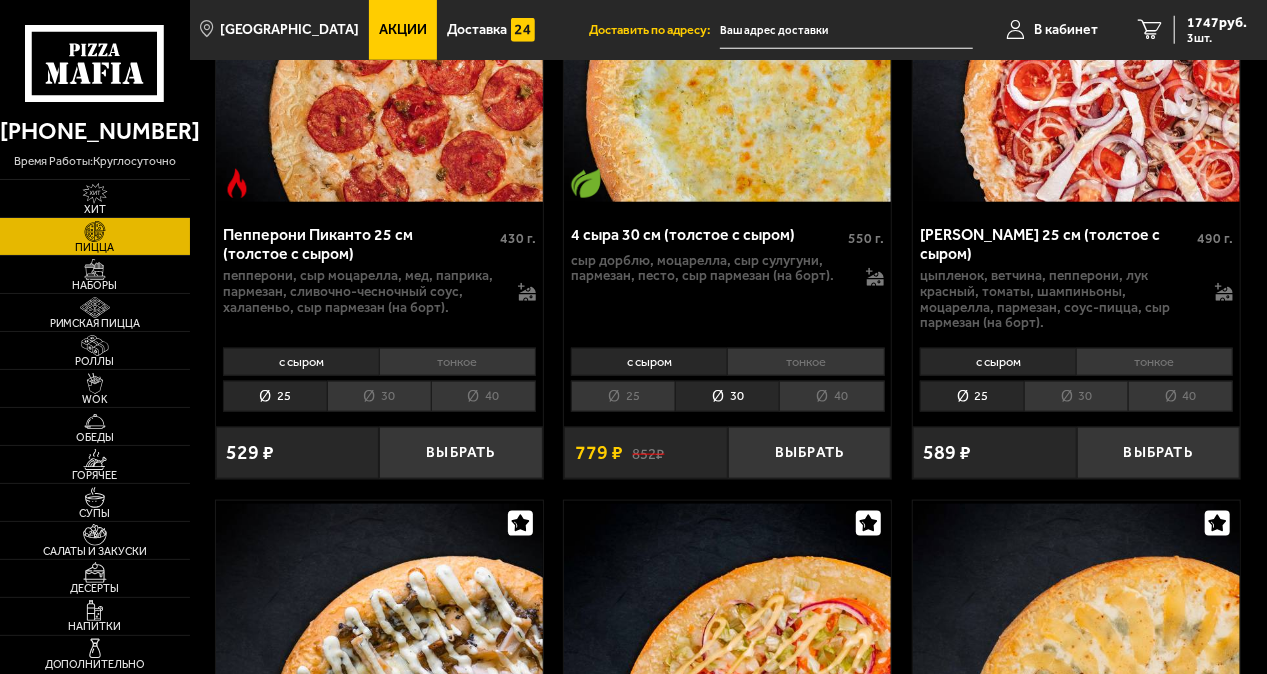 click on "25" at bounding box center (623, 396) 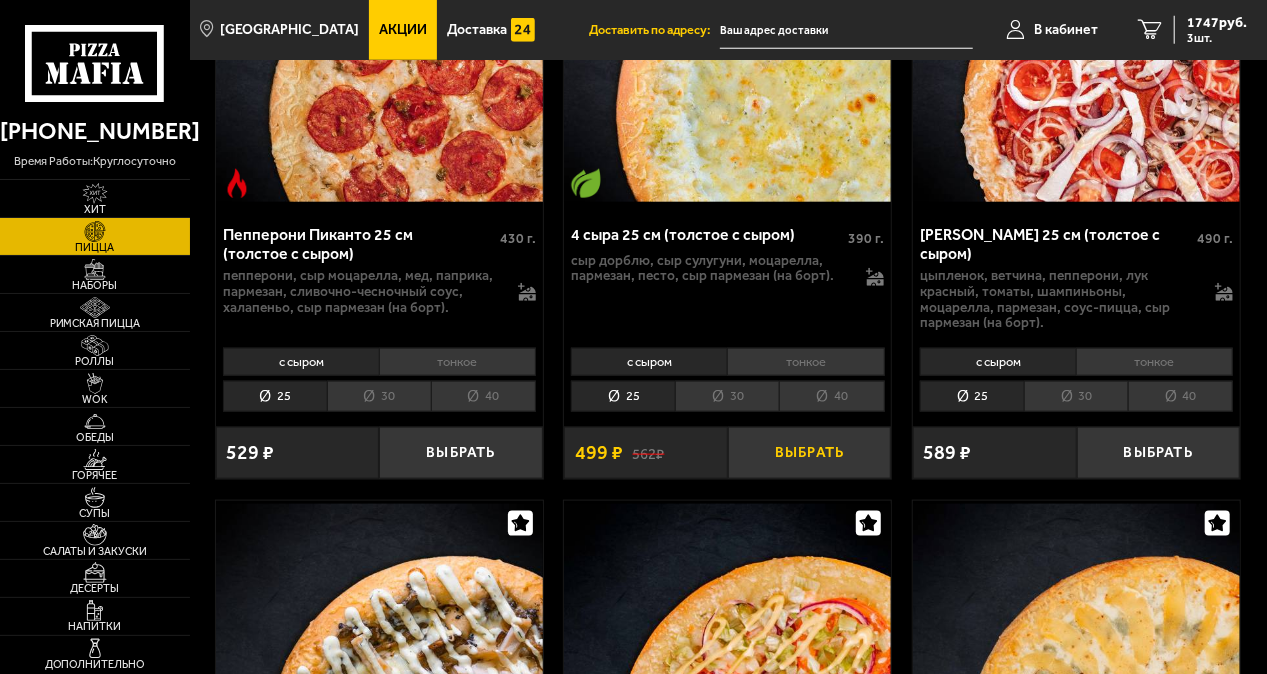 click on "Выбрать" at bounding box center [809, 453] 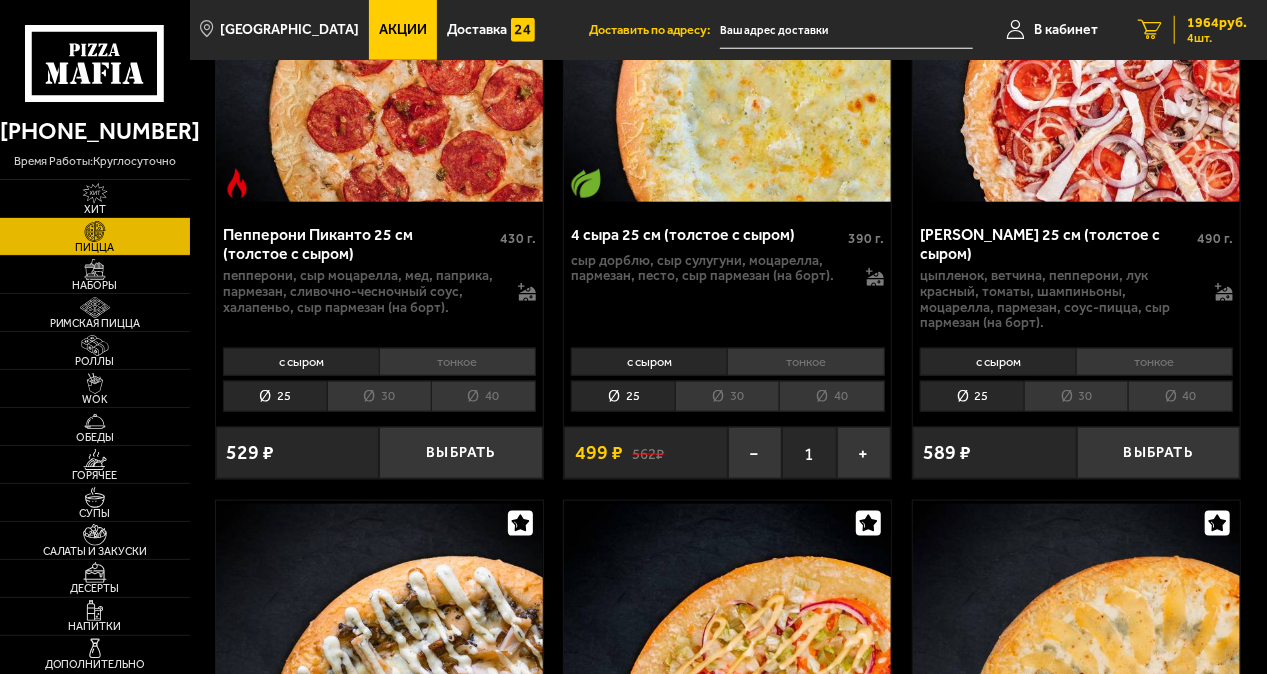 click on "1964  руб." at bounding box center [1217, 23] 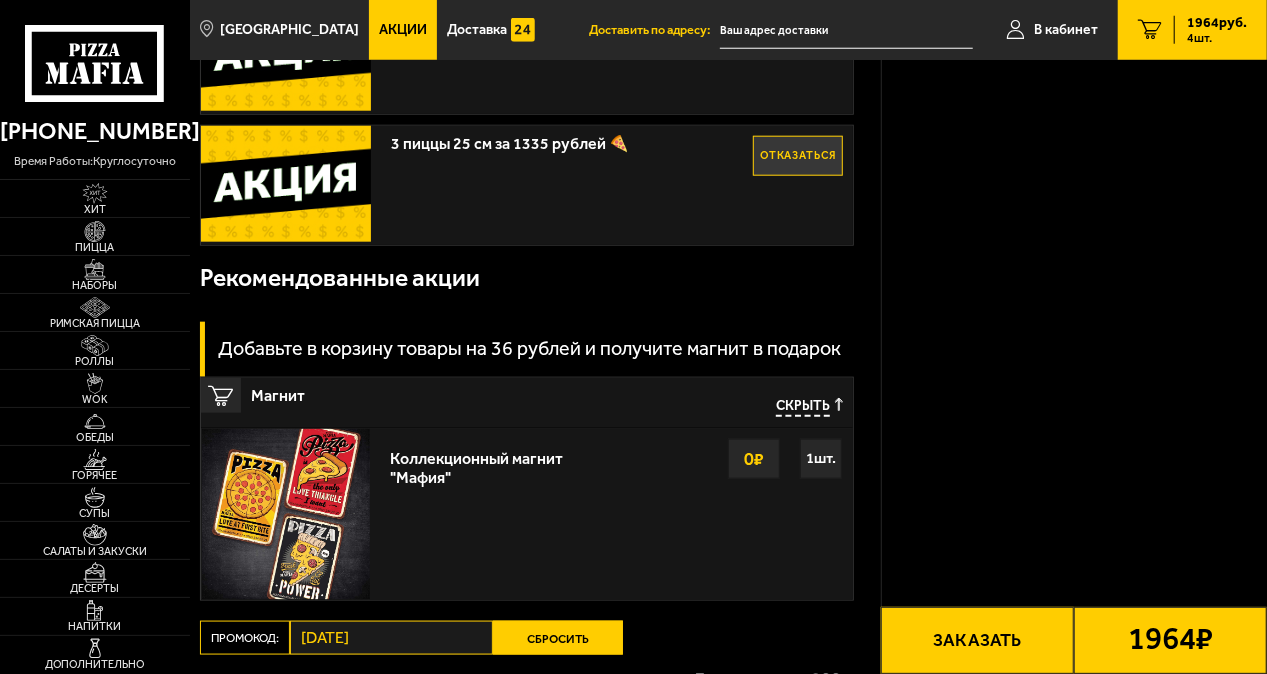 type on "[PHONE_NUMBER]" 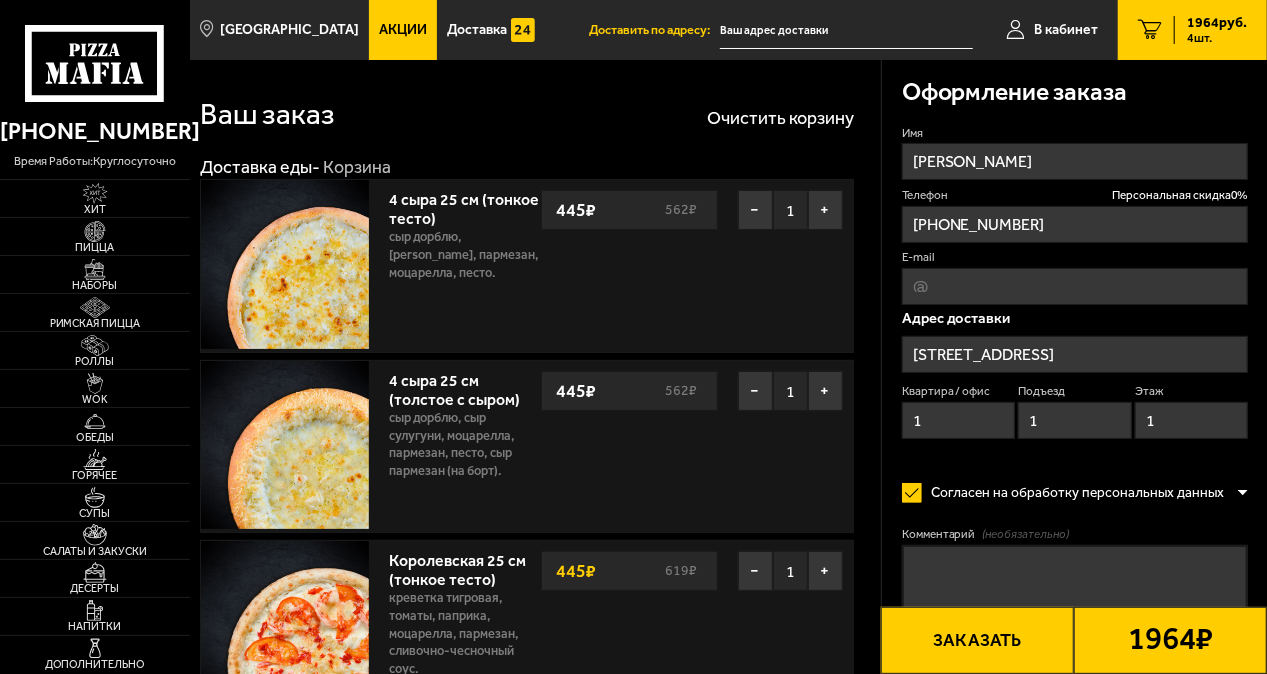 type on "[STREET_ADDRESS]" 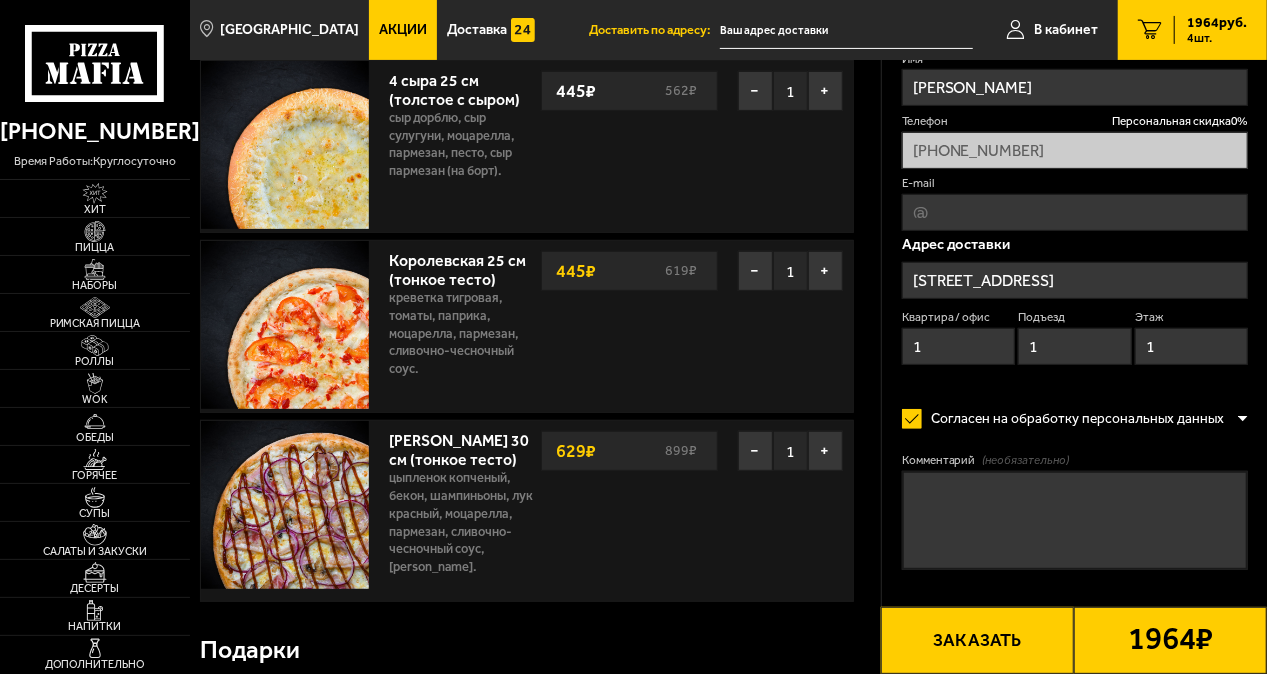 scroll, scrollTop: 0, scrollLeft: 0, axis: both 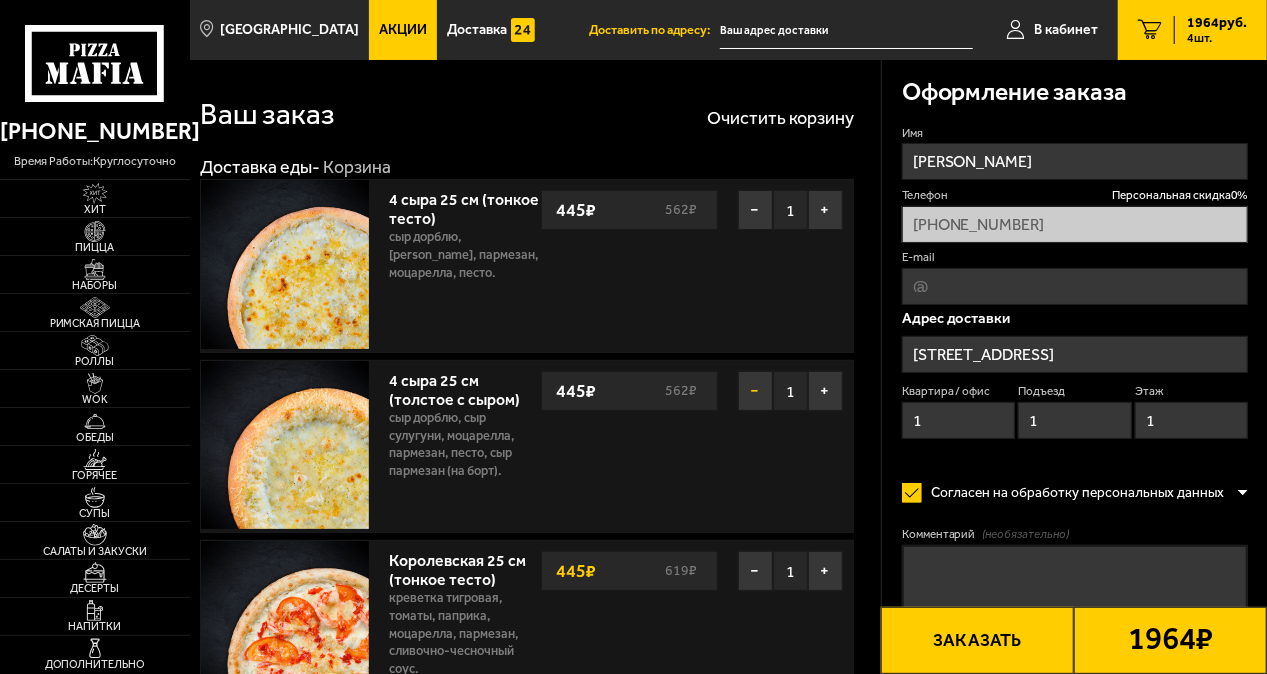 click on "−" at bounding box center (755, 391) 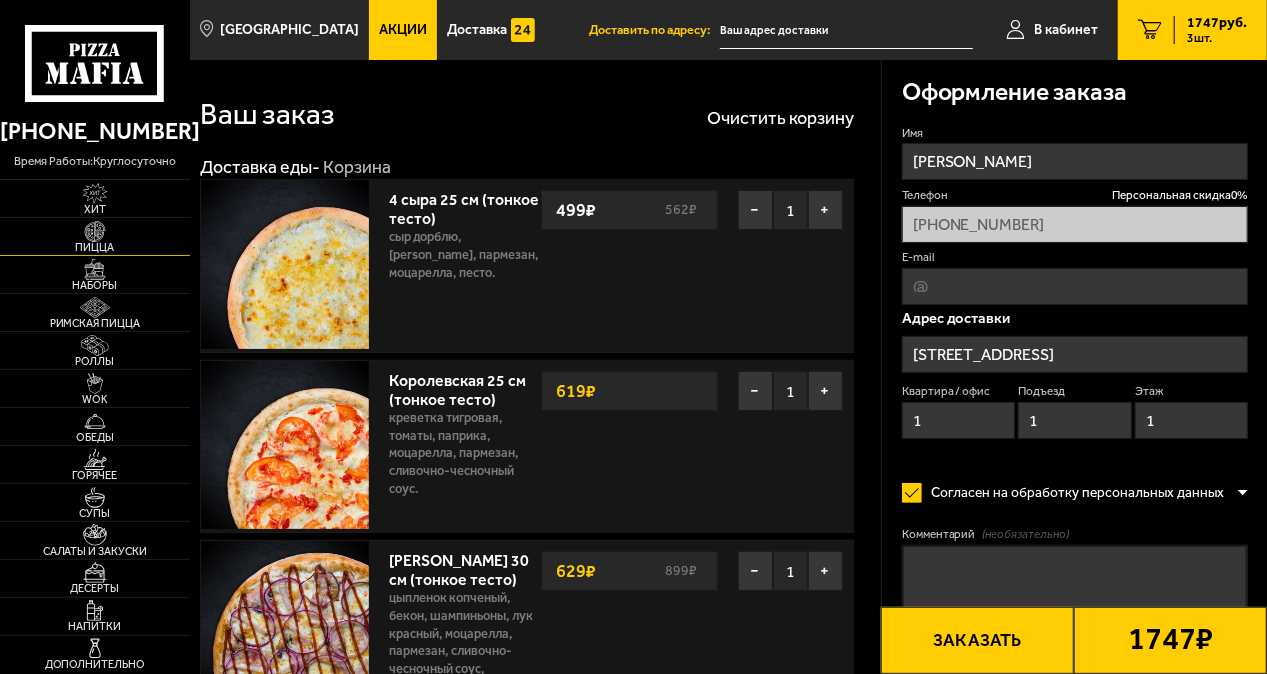 click on "Пицца" at bounding box center [95, 247] 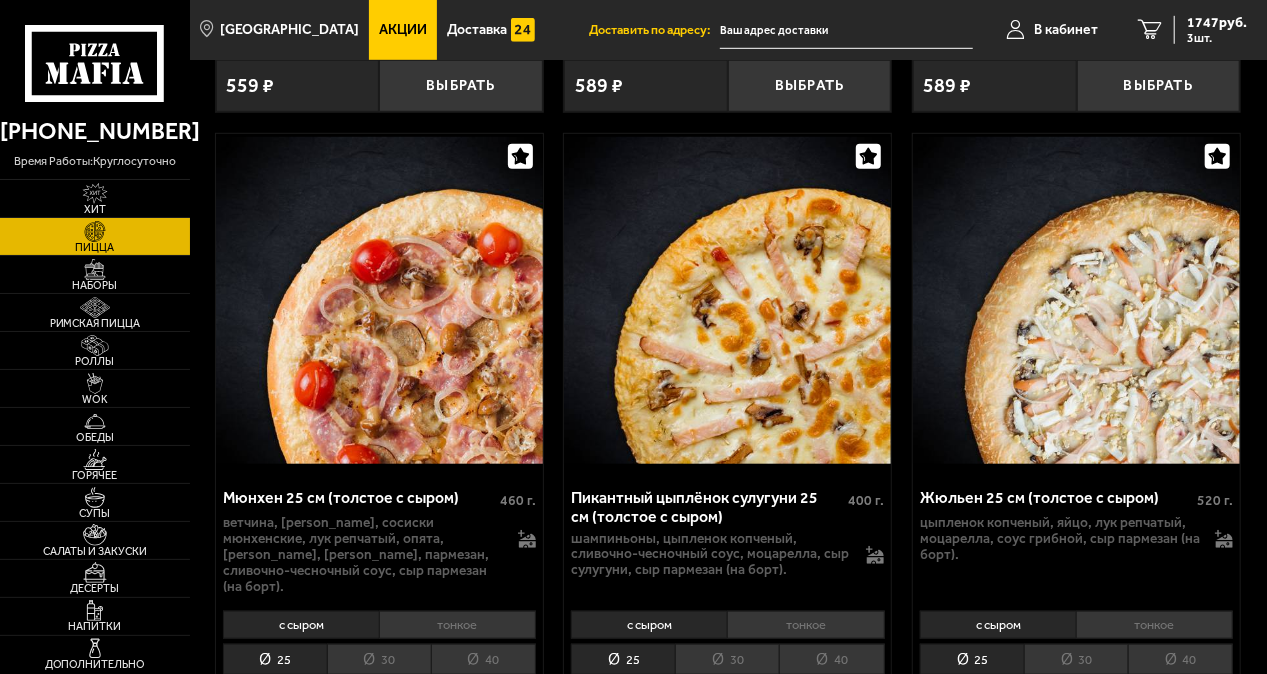 scroll, scrollTop: 4700, scrollLeft: 0, axis: vertical 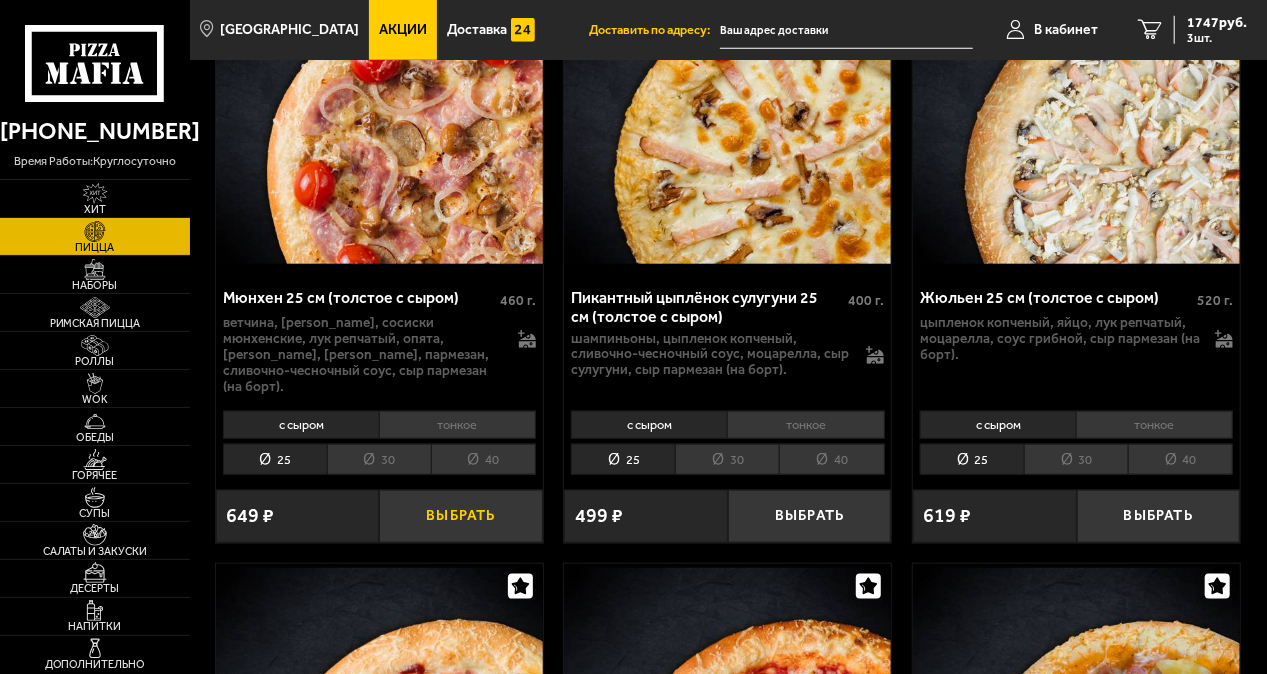 click on "Выбрать" at bounding box center [460, 516] 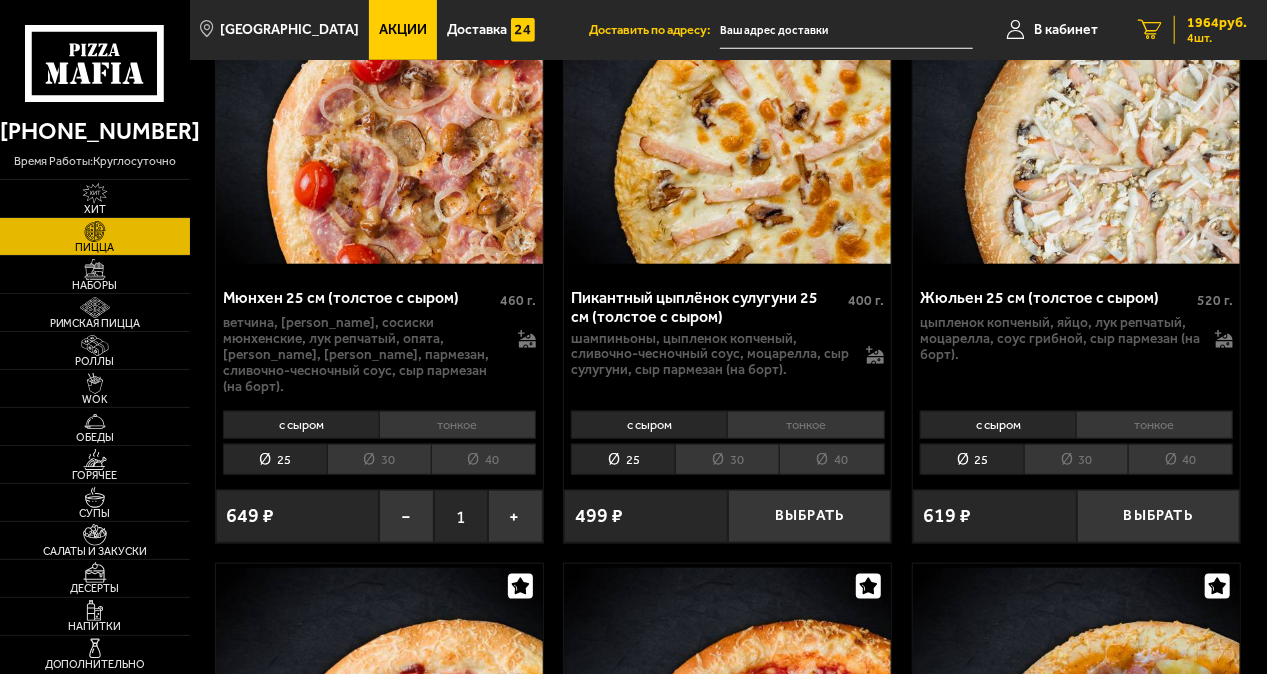 click on "1964  руб." at bounding box center [1217, 23] 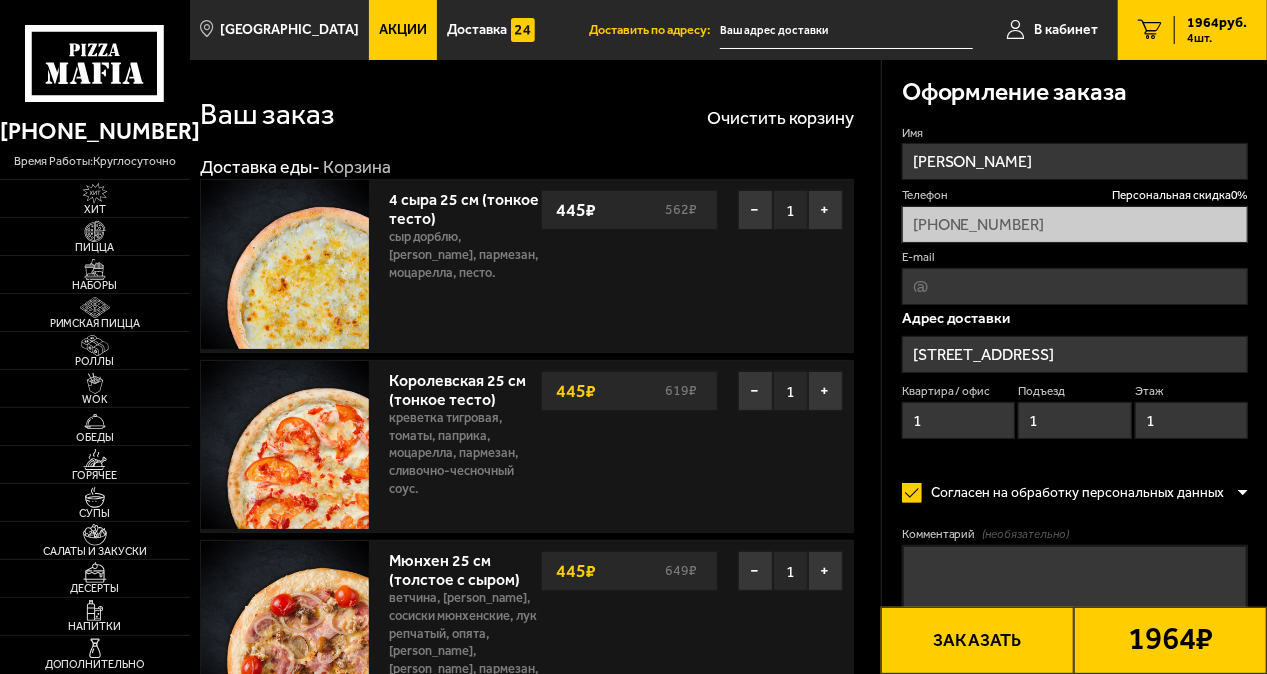 type on "[STREET_ADDRESS]" 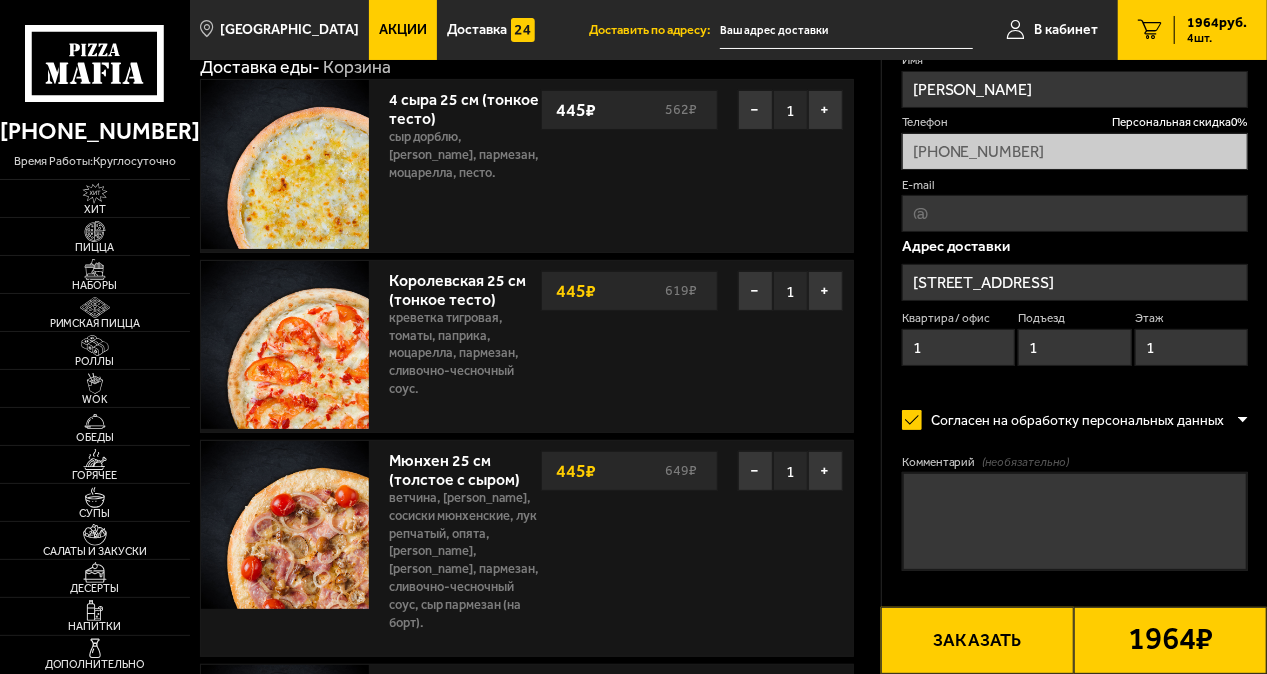 scroll, scrollTop: 300, scrollLeft: 0, axis: vertical 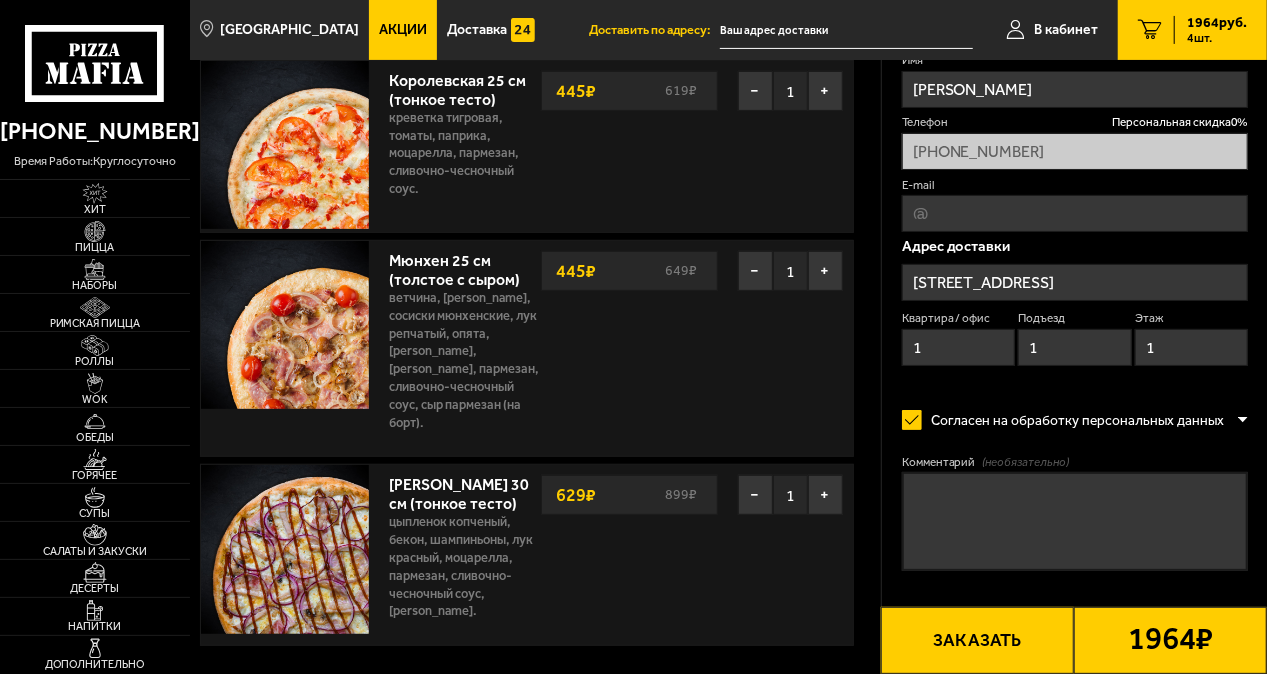 click on "[PERSON_NAME] 30 см (тонкое тесто)" at bounding box center (463, 491) 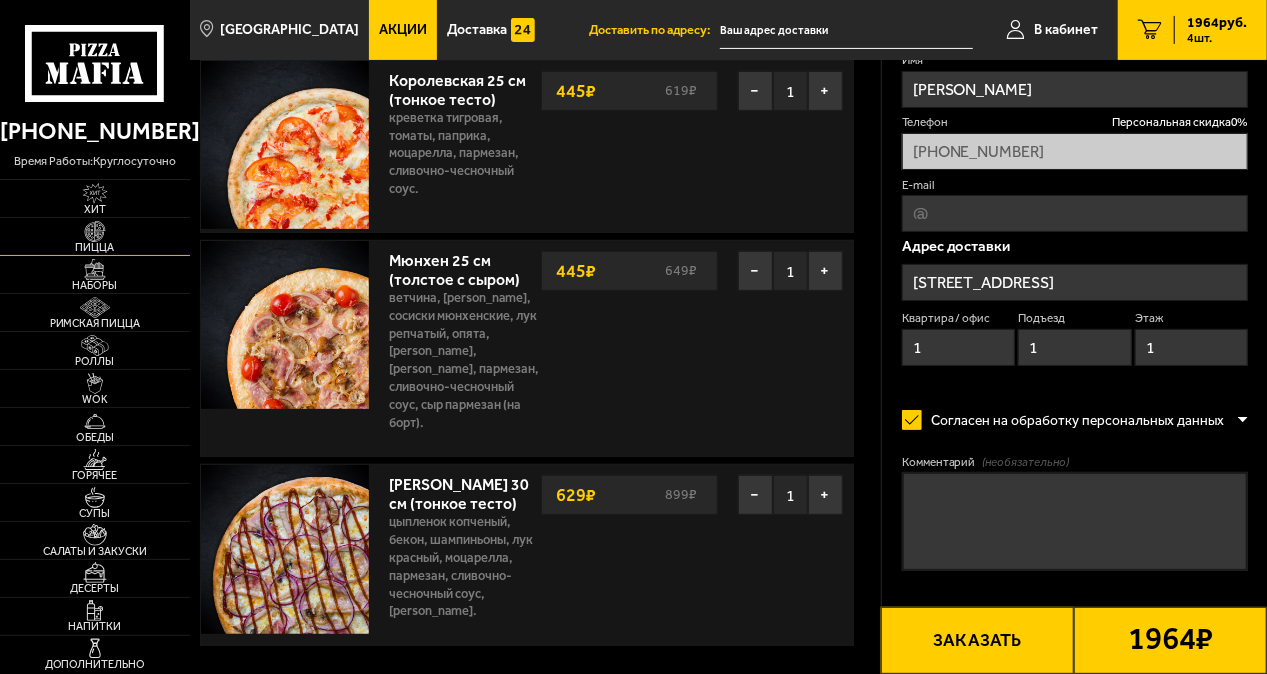 click at bounding box center (95, 231) 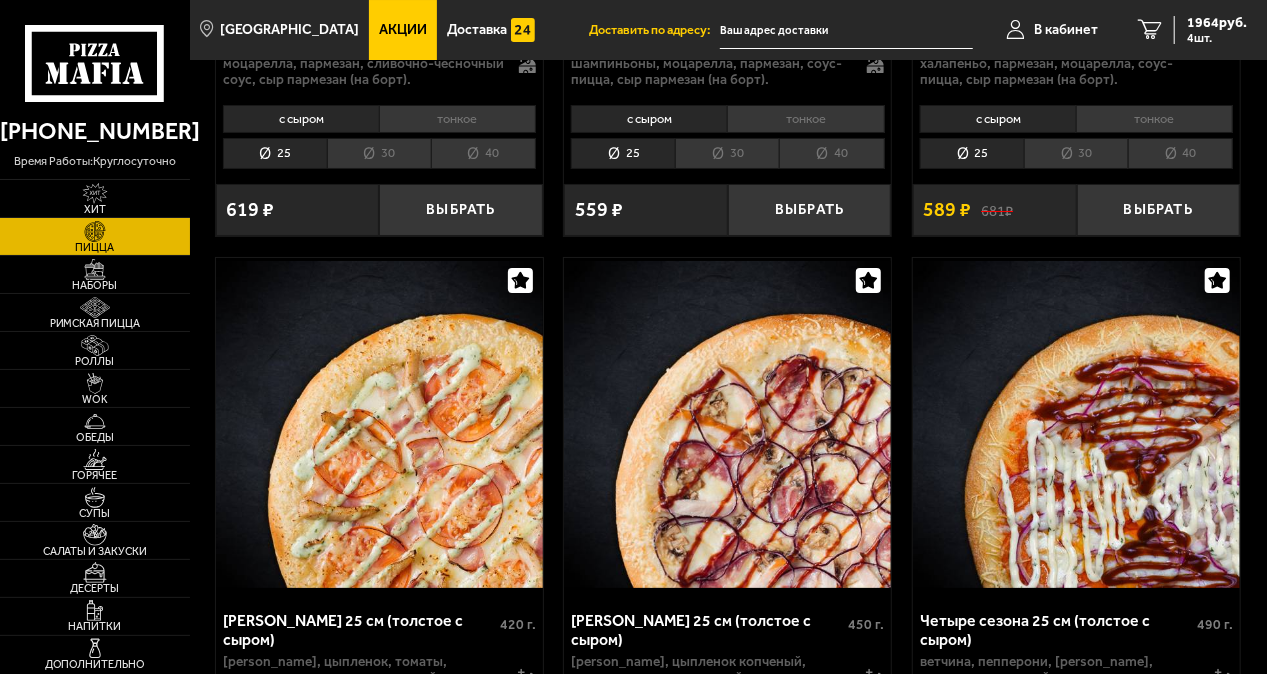 scroll, scrollTop: 4000, scrollLeft: 0, axis: vertical 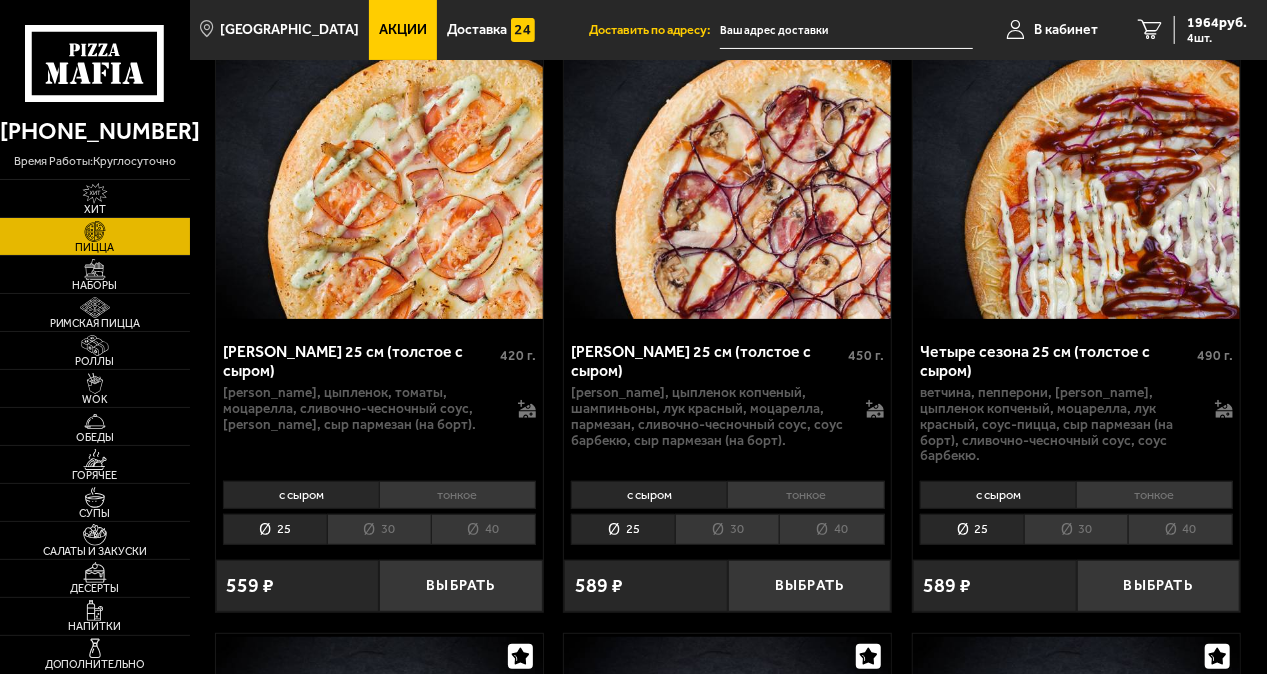 click on "с сыром" at bounding box center [649, 495] 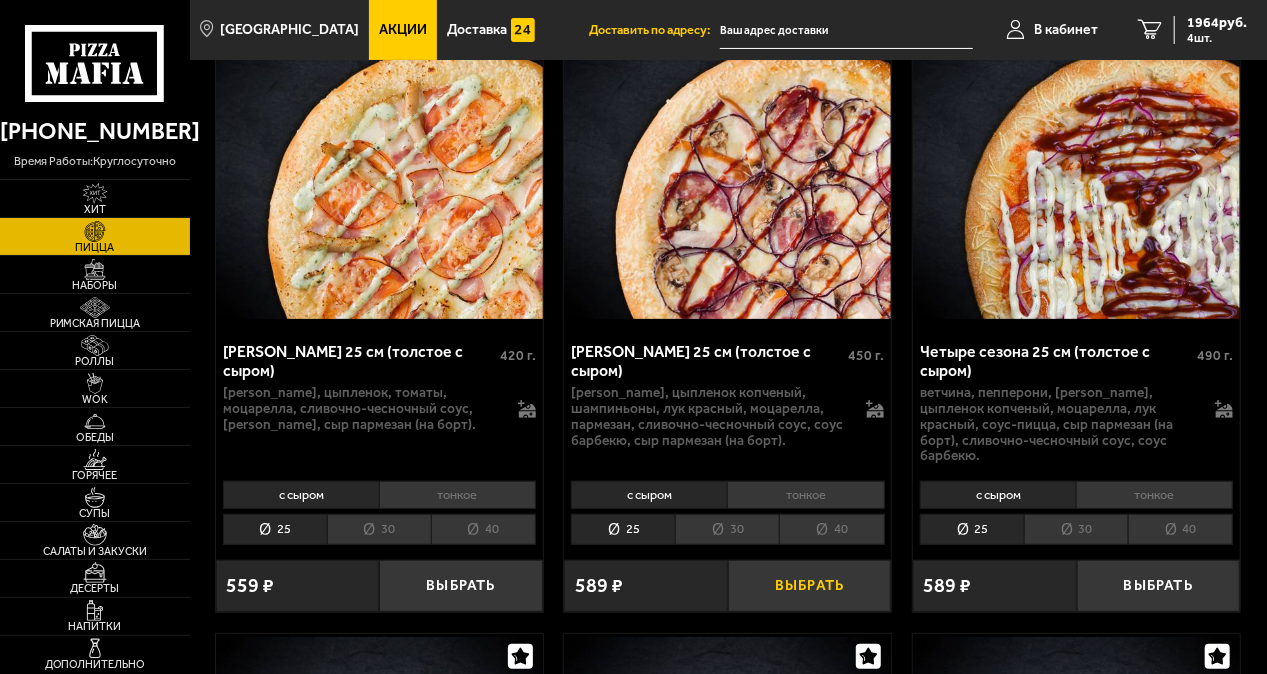 click on "Выбрать" at bounding box center (809, 586) 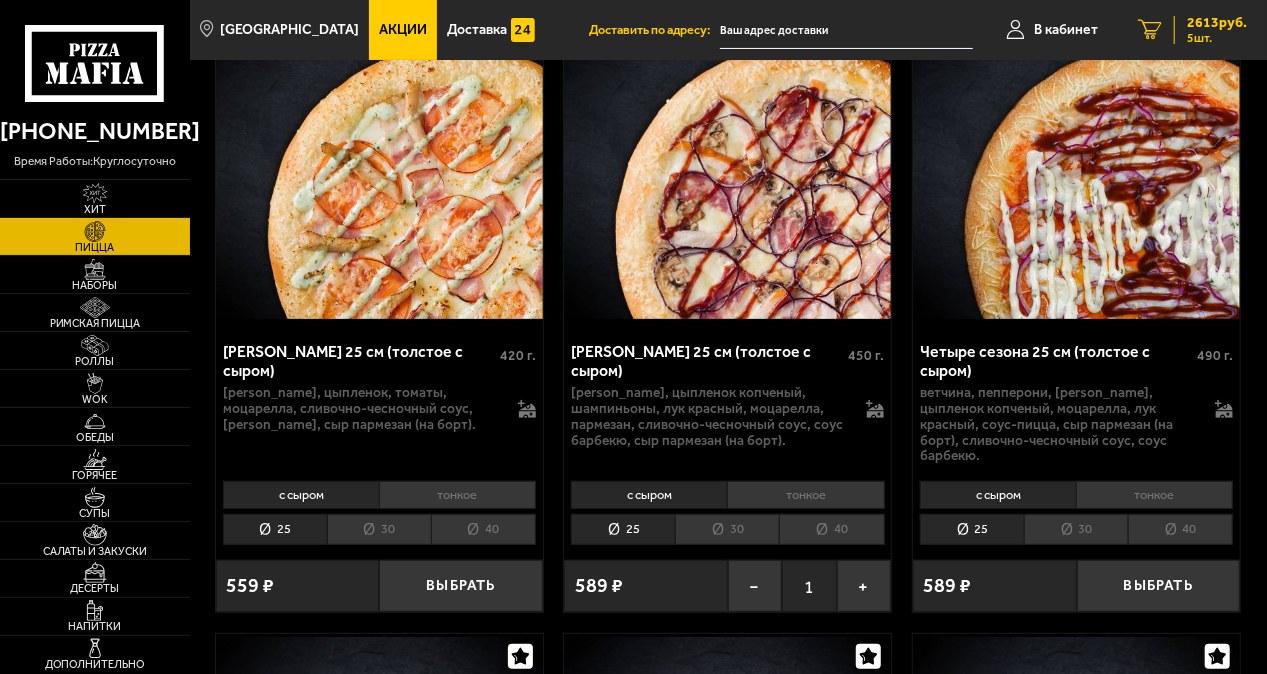 click on "2613  руб." at bounding box center (1217, 23) 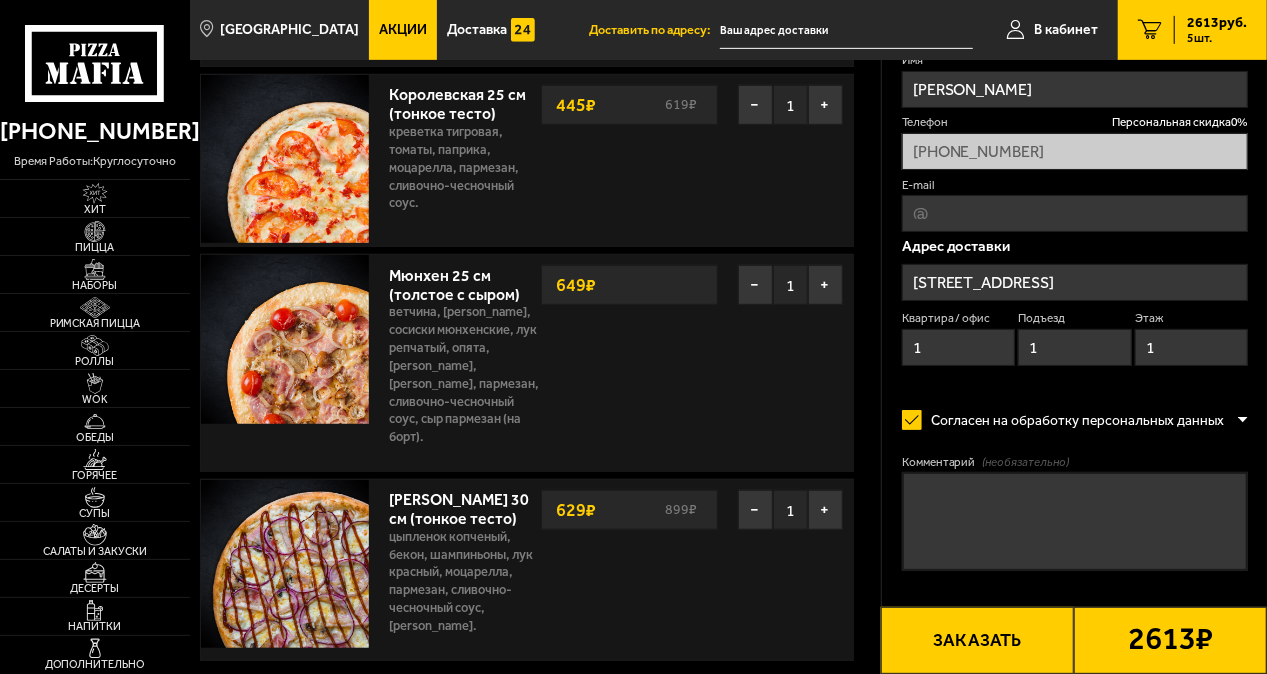 scroll, scrollTop: 600, scrollLeft: 0, axis: vertical 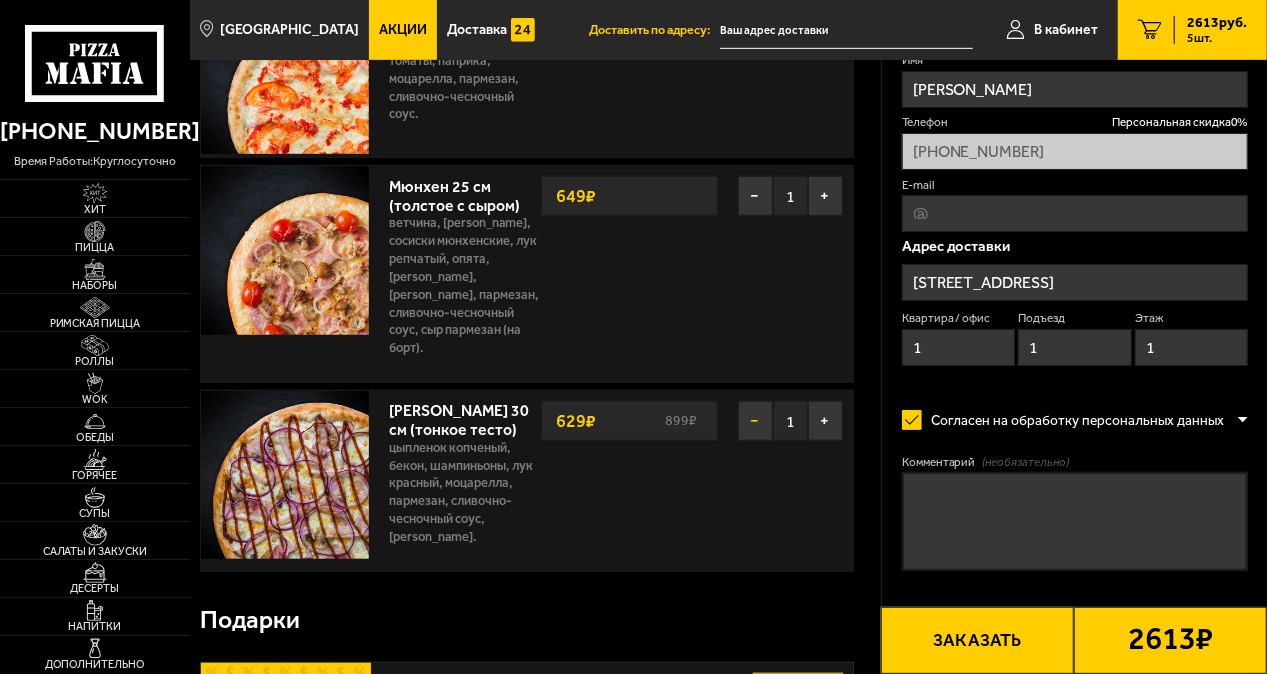 click on "−" at bounding box center (755, 421) 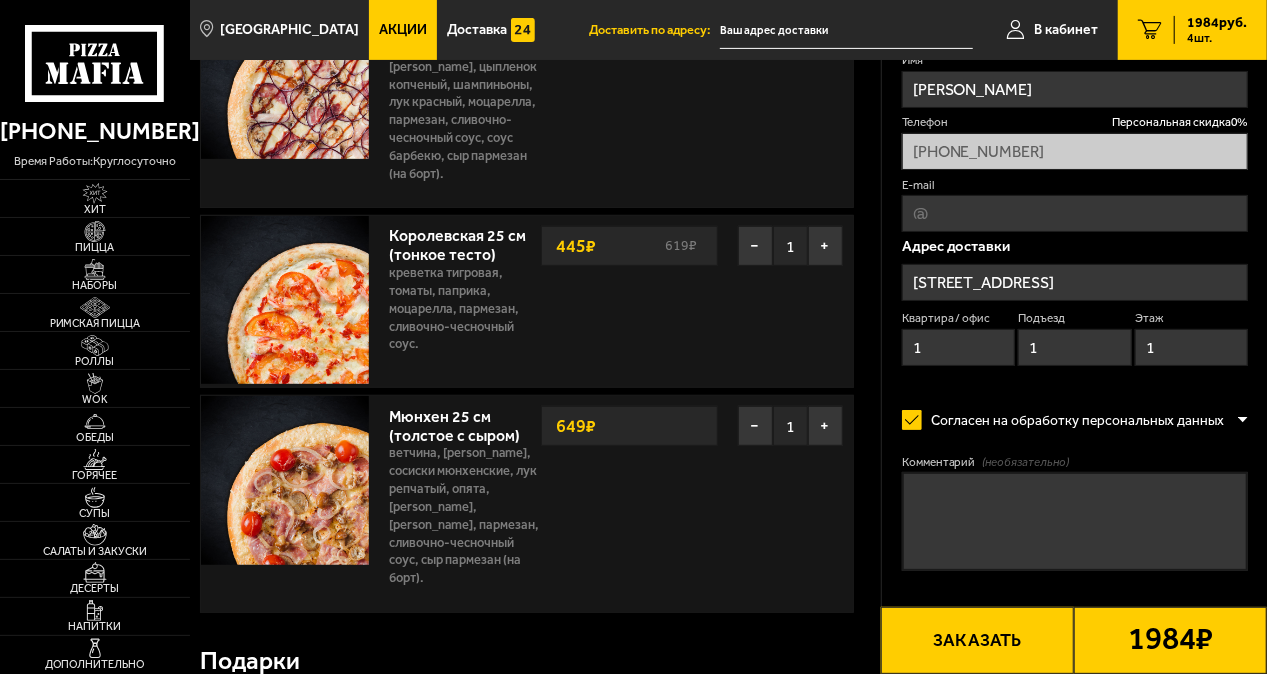 scroll, scrollTop: 400, scrollLeft: 0, axis: vertical 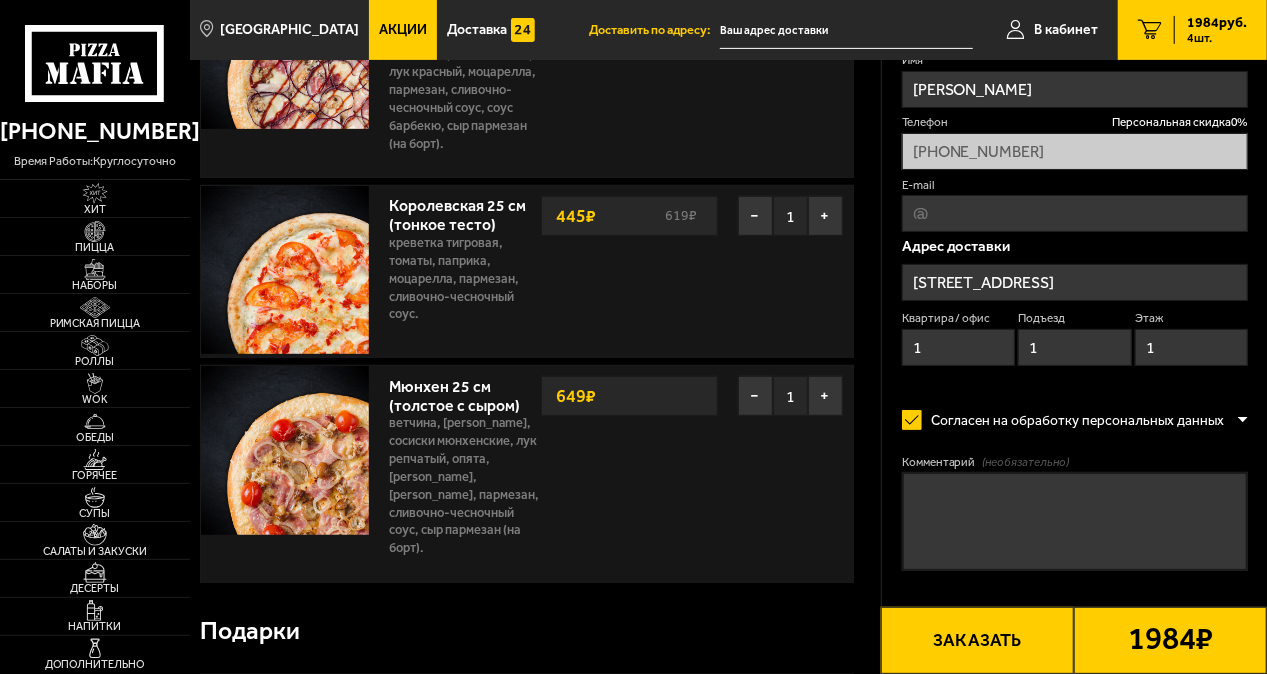 click on "Заказать" at bounding box center (977, 640) 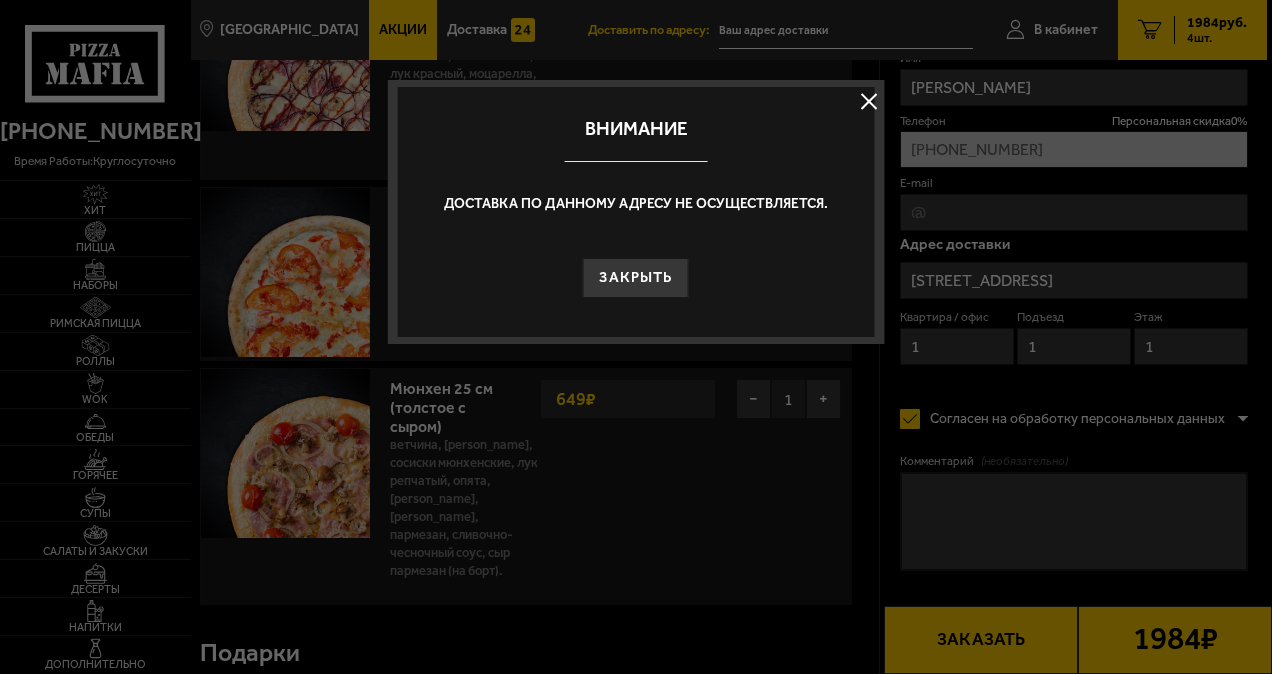 click at bounding box center [869, 101] 